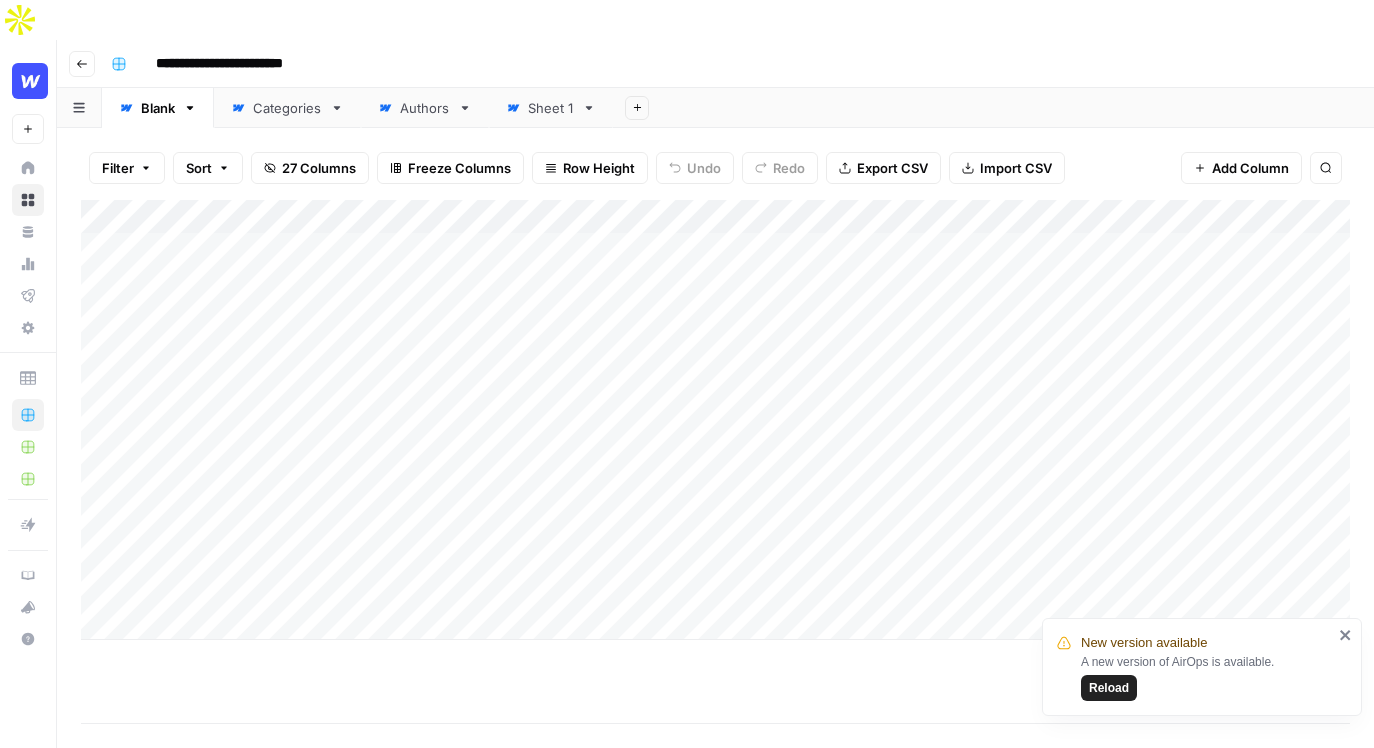 scroll, scrollTop: 0, scrollLeft: 0, axis: both 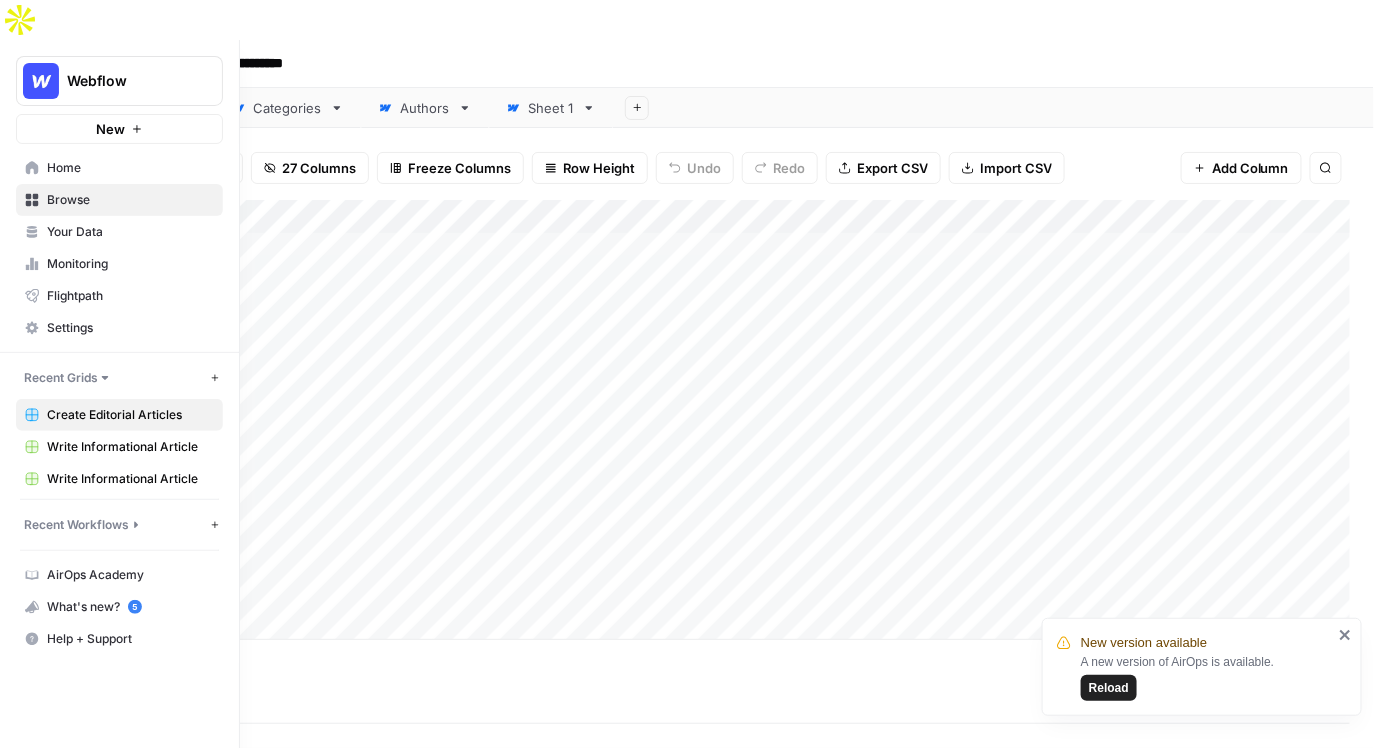 click on "Webflow" at bounding box center (119, 81) 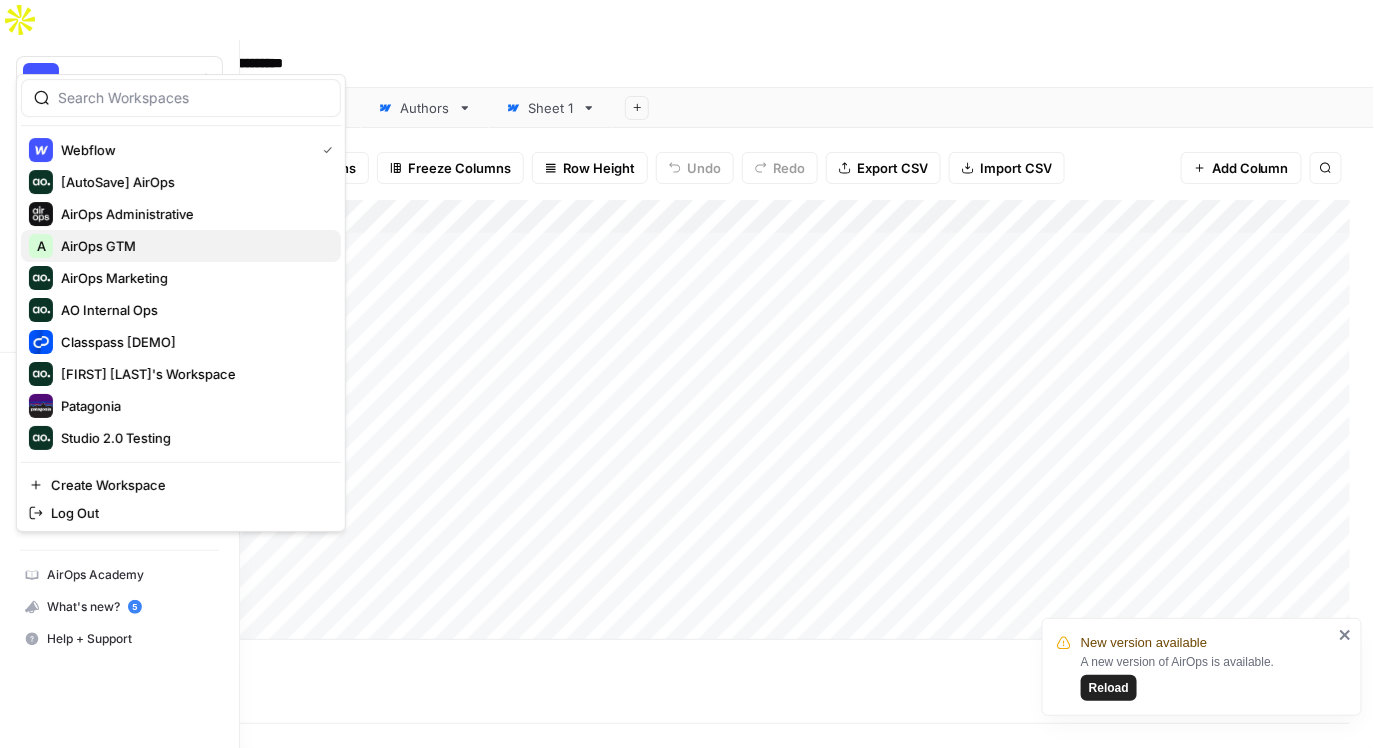 type 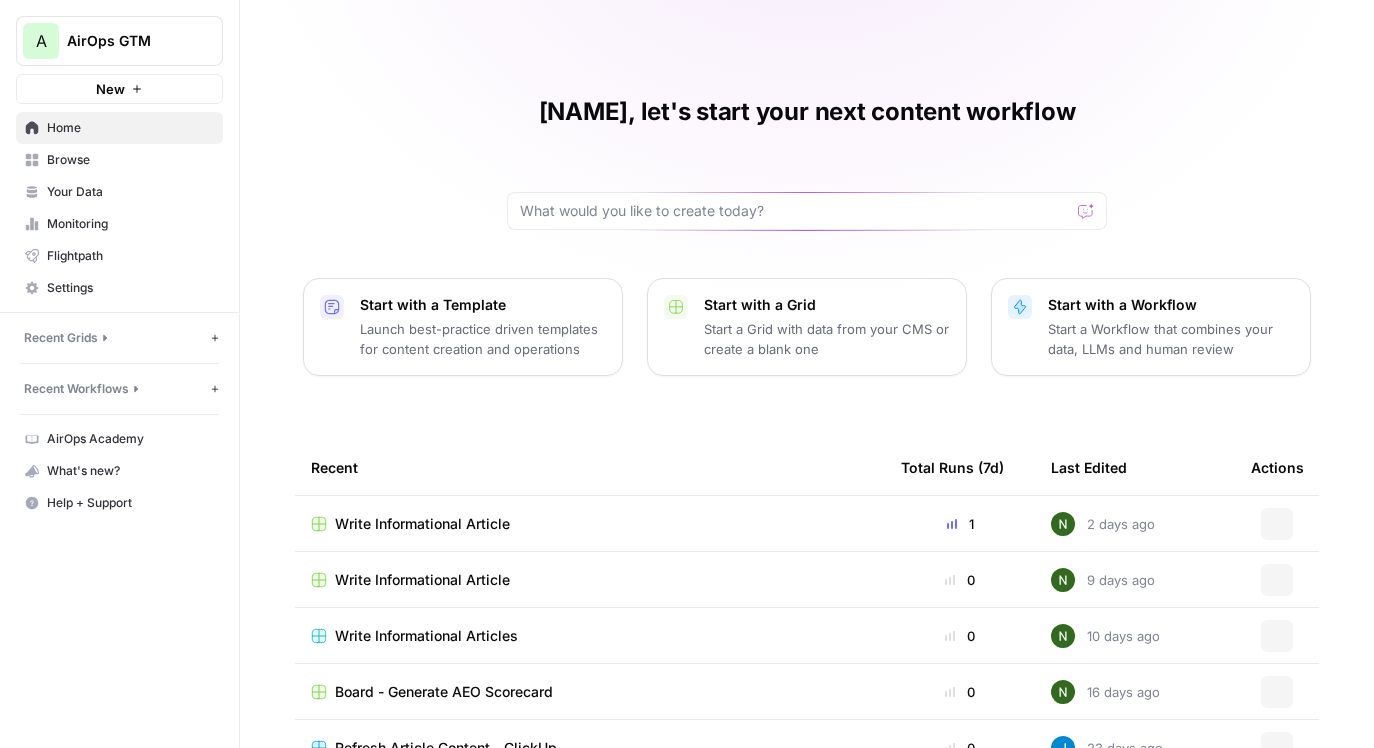 scroll, scrollTop: 0, scrollLeft: 0, axis: both 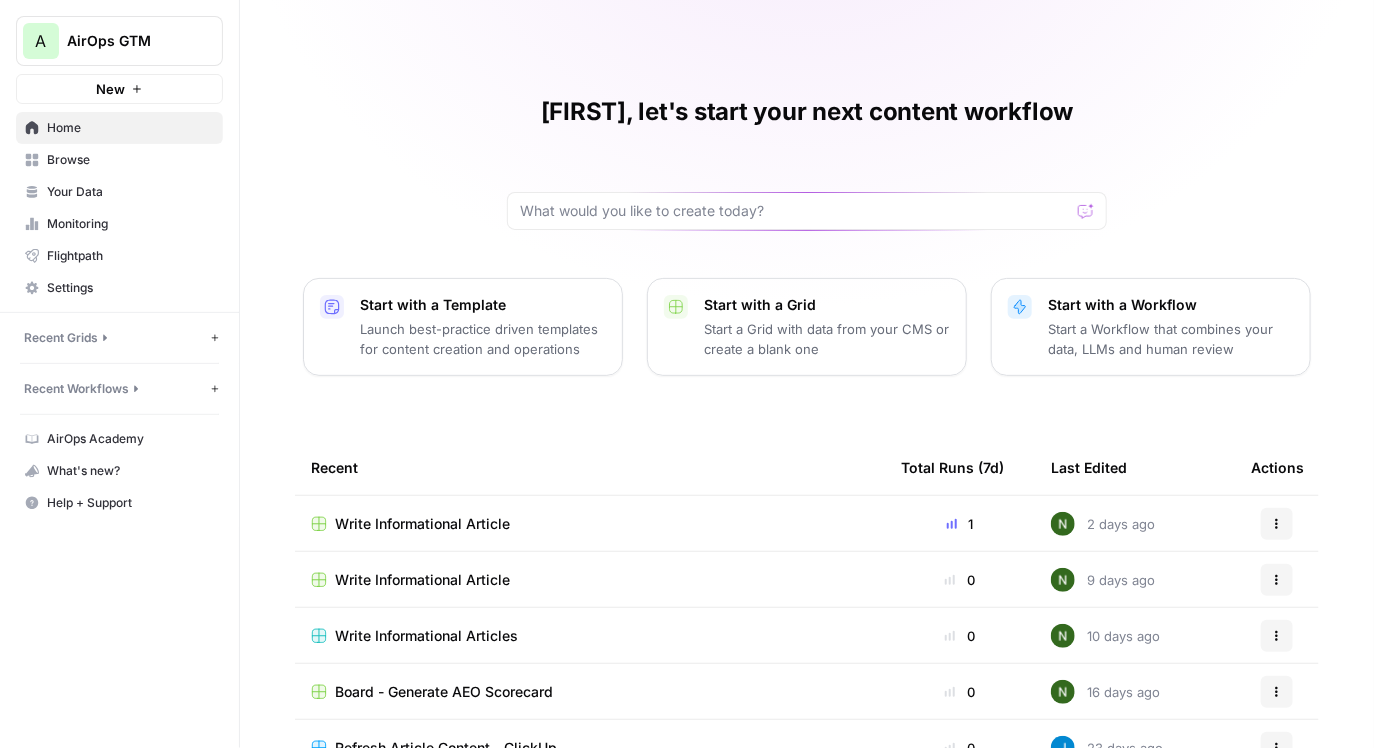 click on "Recent Grids" at bounding box center [115, 338] 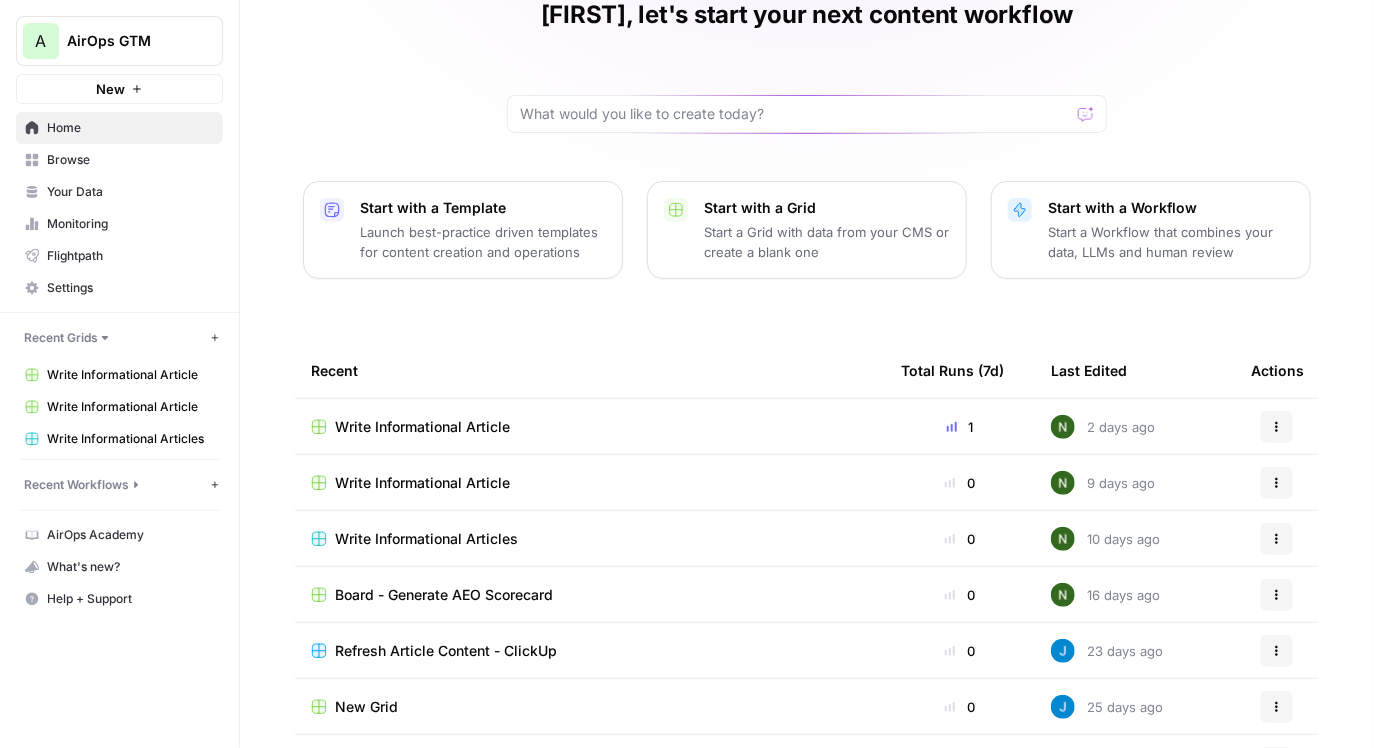 scroll, scrollTop: 105, scrollLeft: 0, axis: vertical 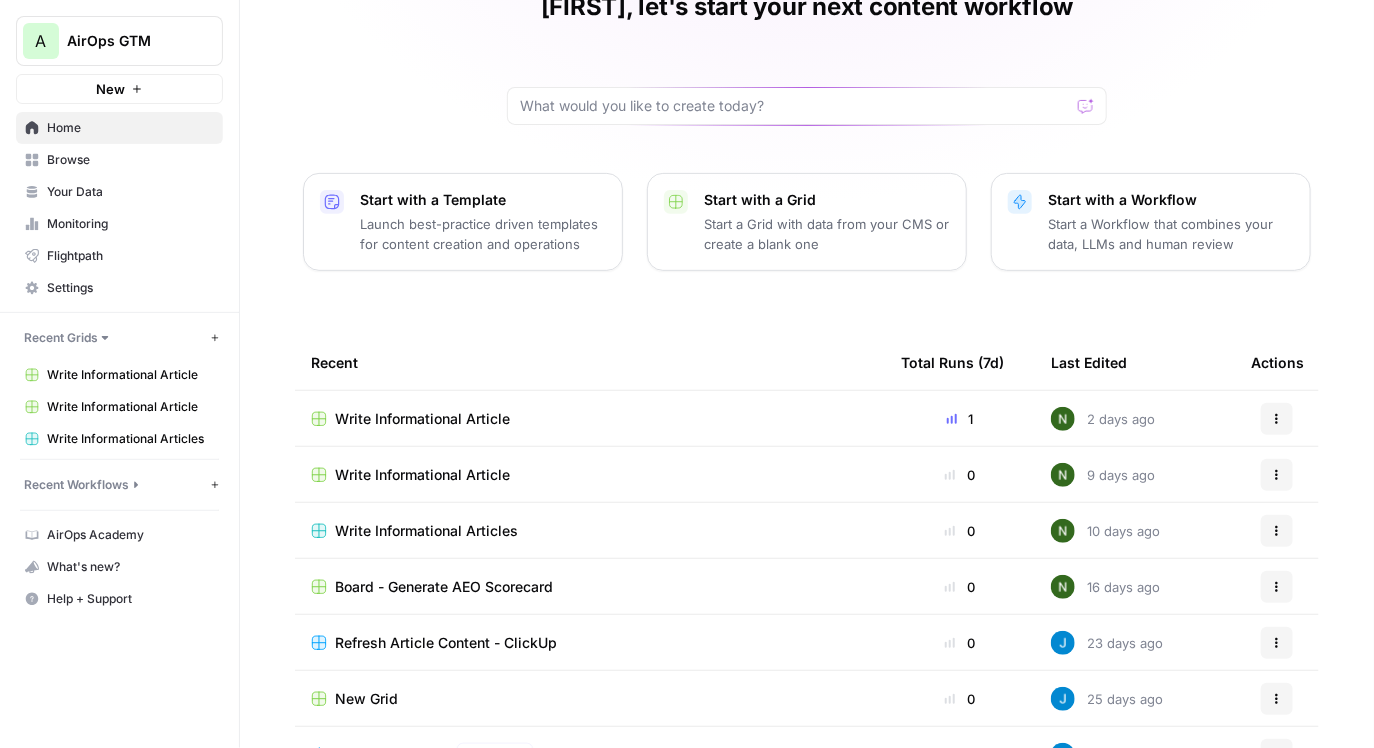 type 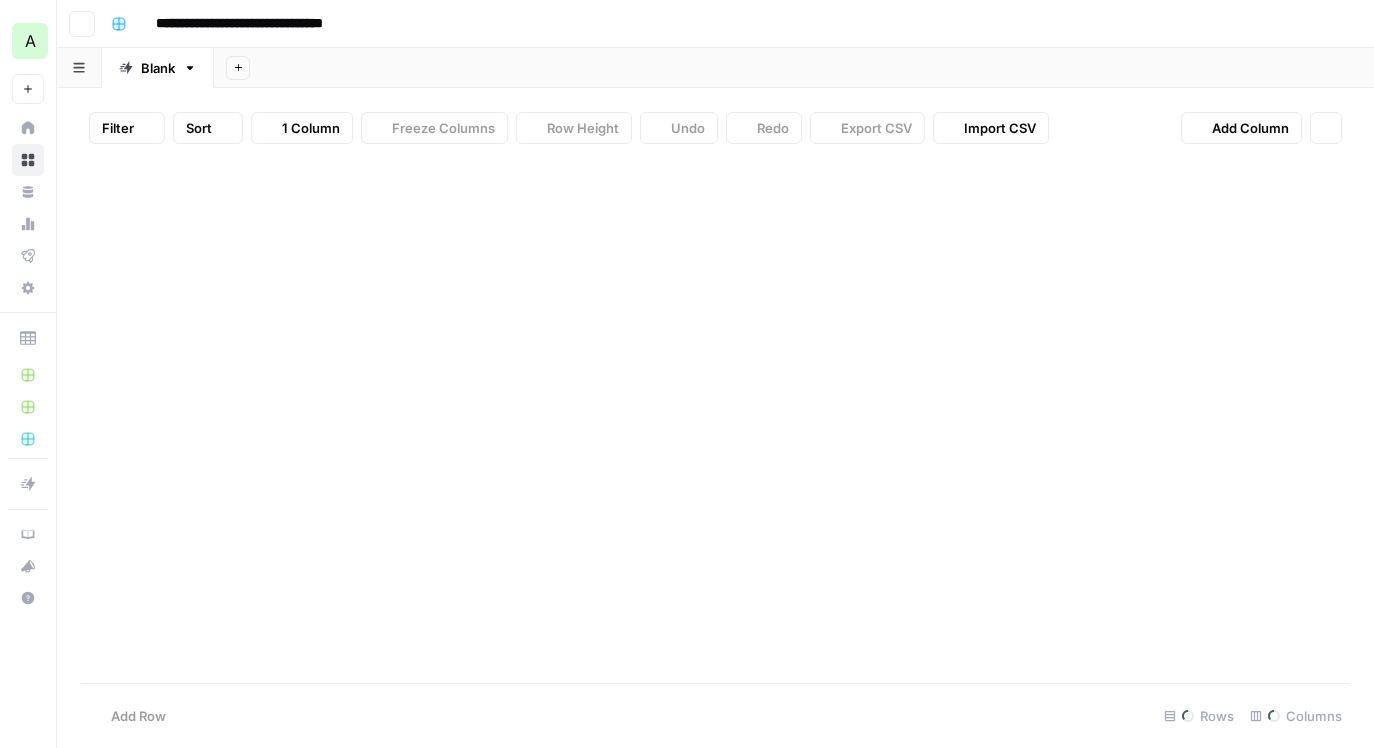 scroll, scrollTop: 0, scrollLeft: 0, axis: both 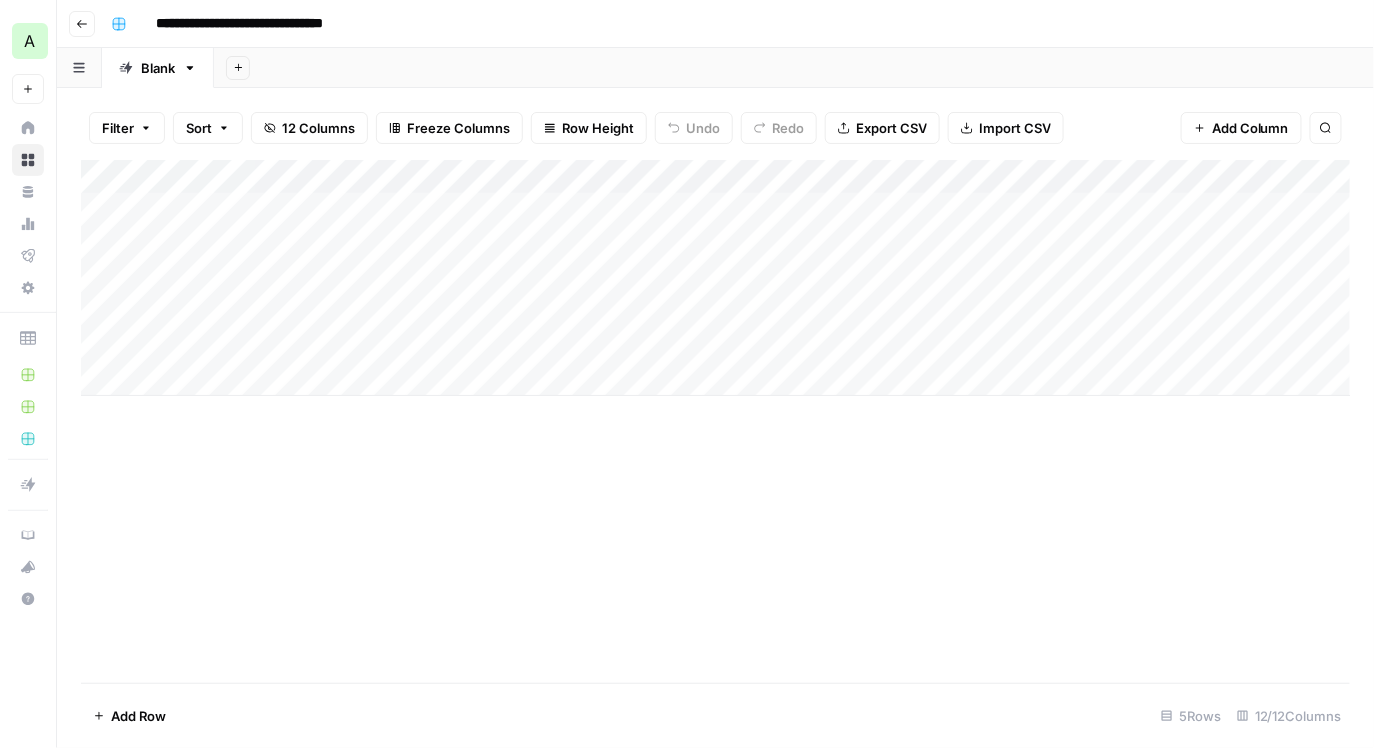 click on "Add Column" at bounding box center [716, 278] 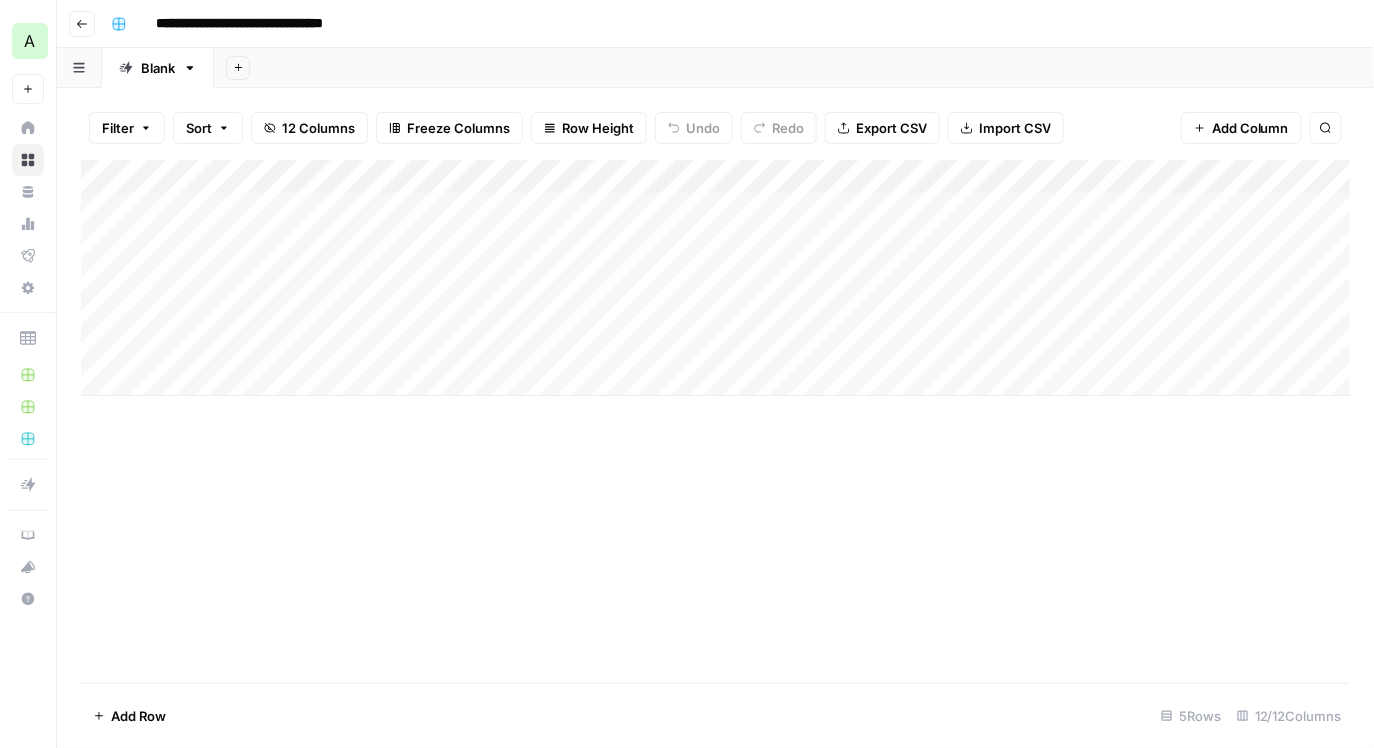 click on "Add Column" at bounding box center [716, 278] 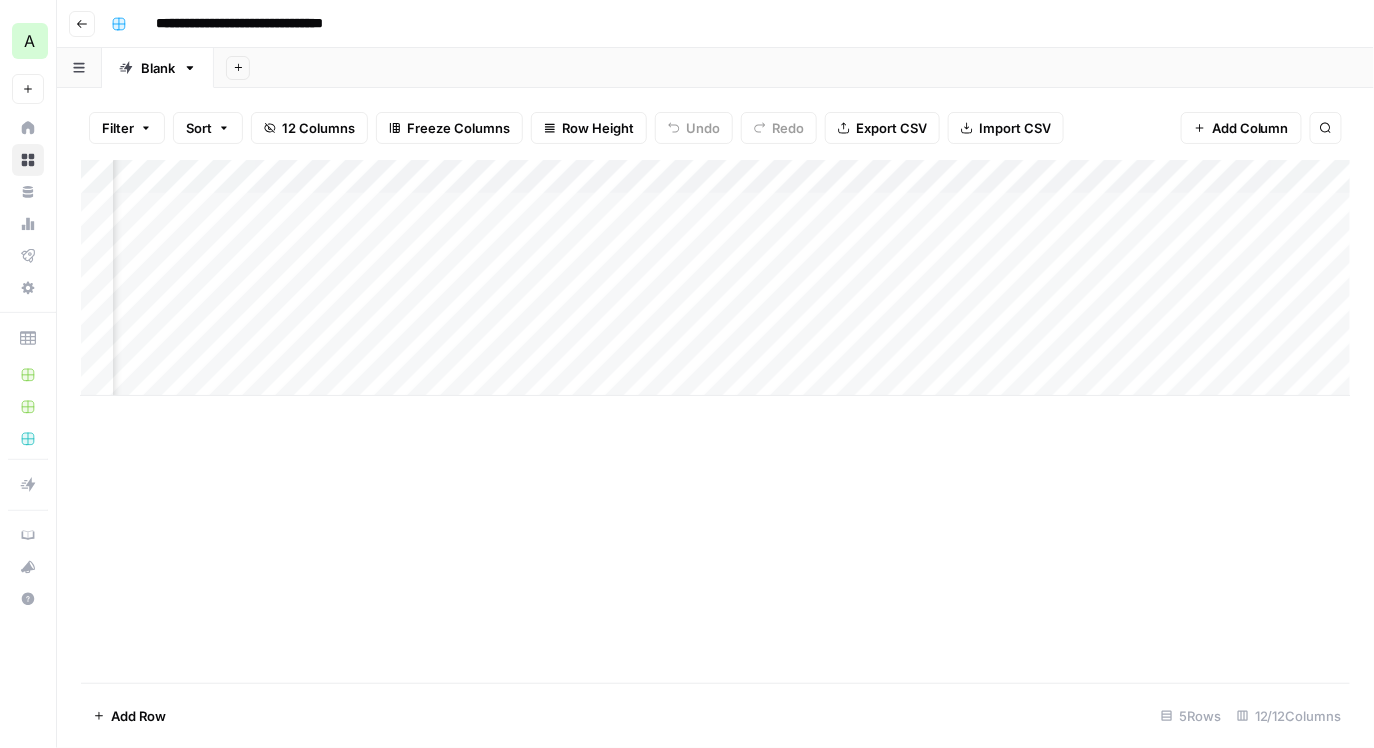 scroll, scrollTop: 0, scrollLeft: 843, axis: horizontal 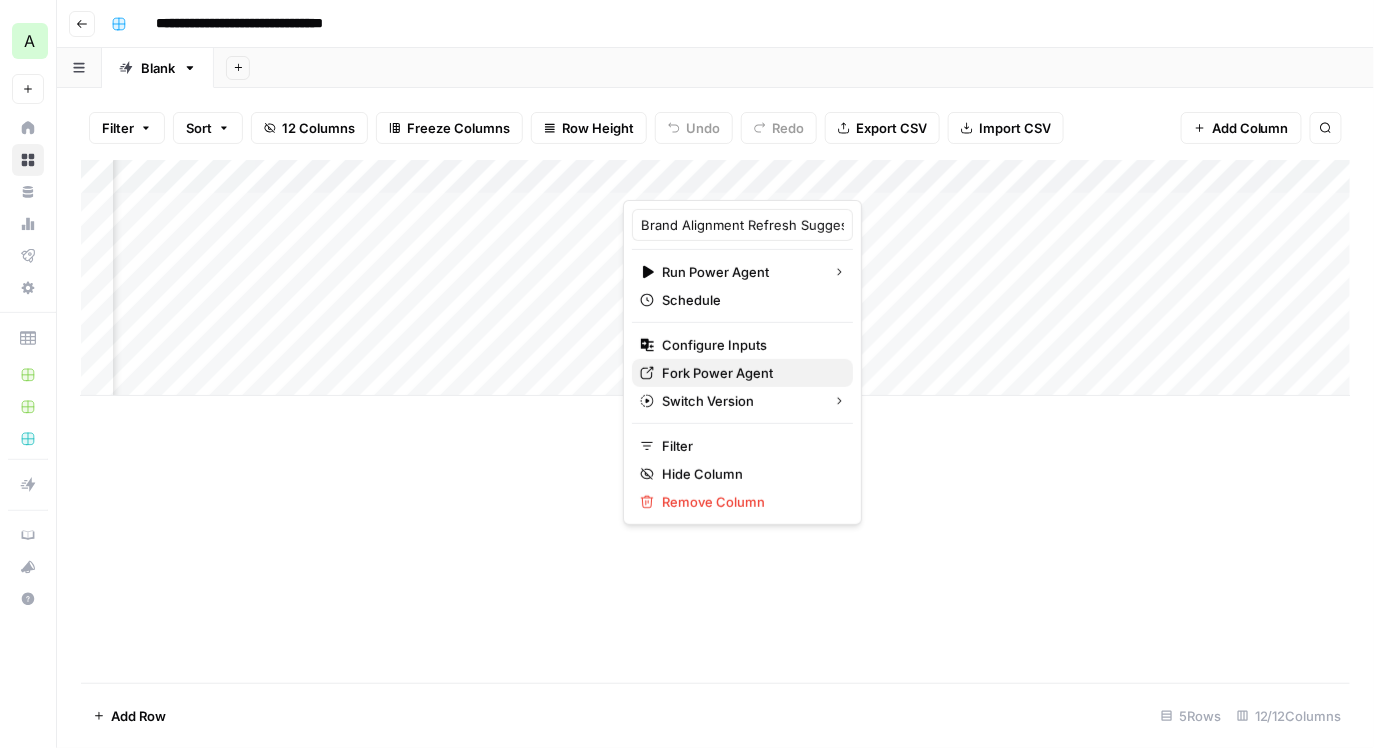 click on "Fork Power Agent" at bounding box center (749, 373) 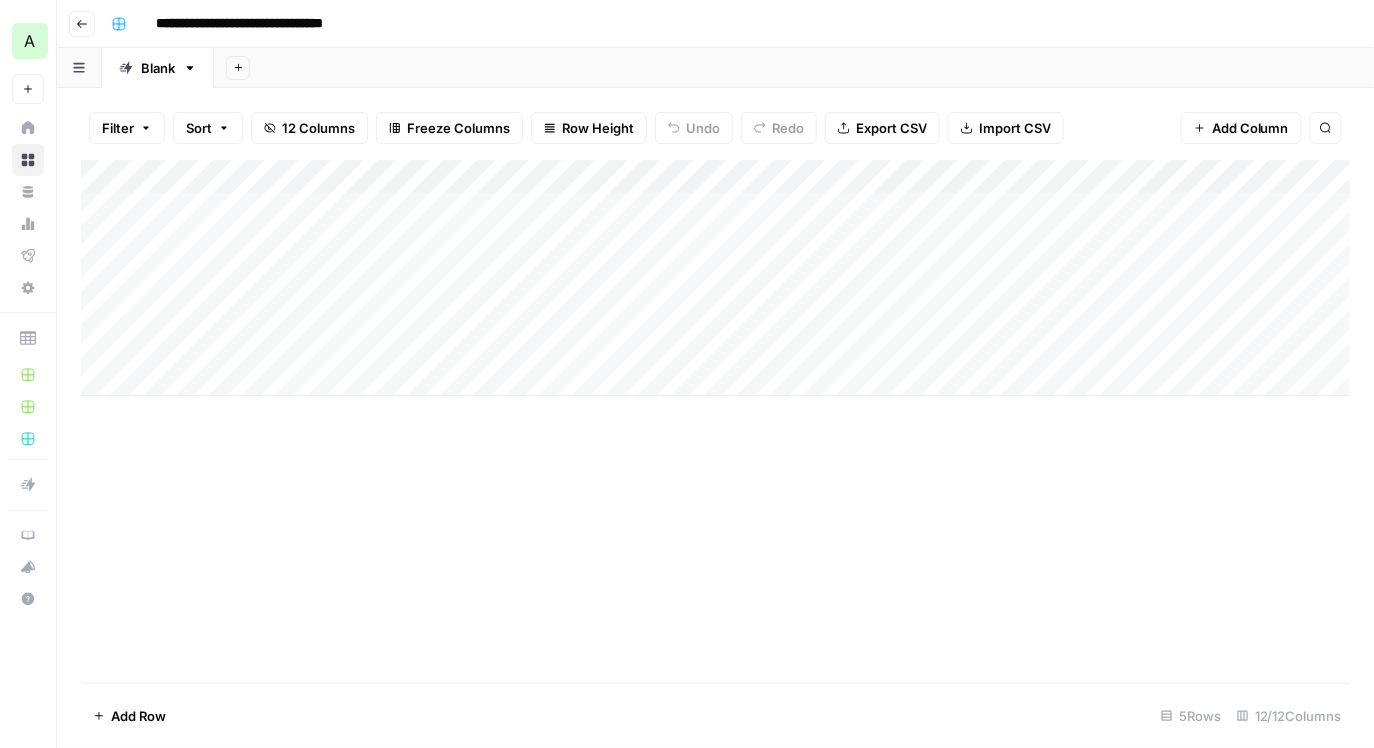 scroll, scrollTop: 0, scrollLeft: 0, axis: both 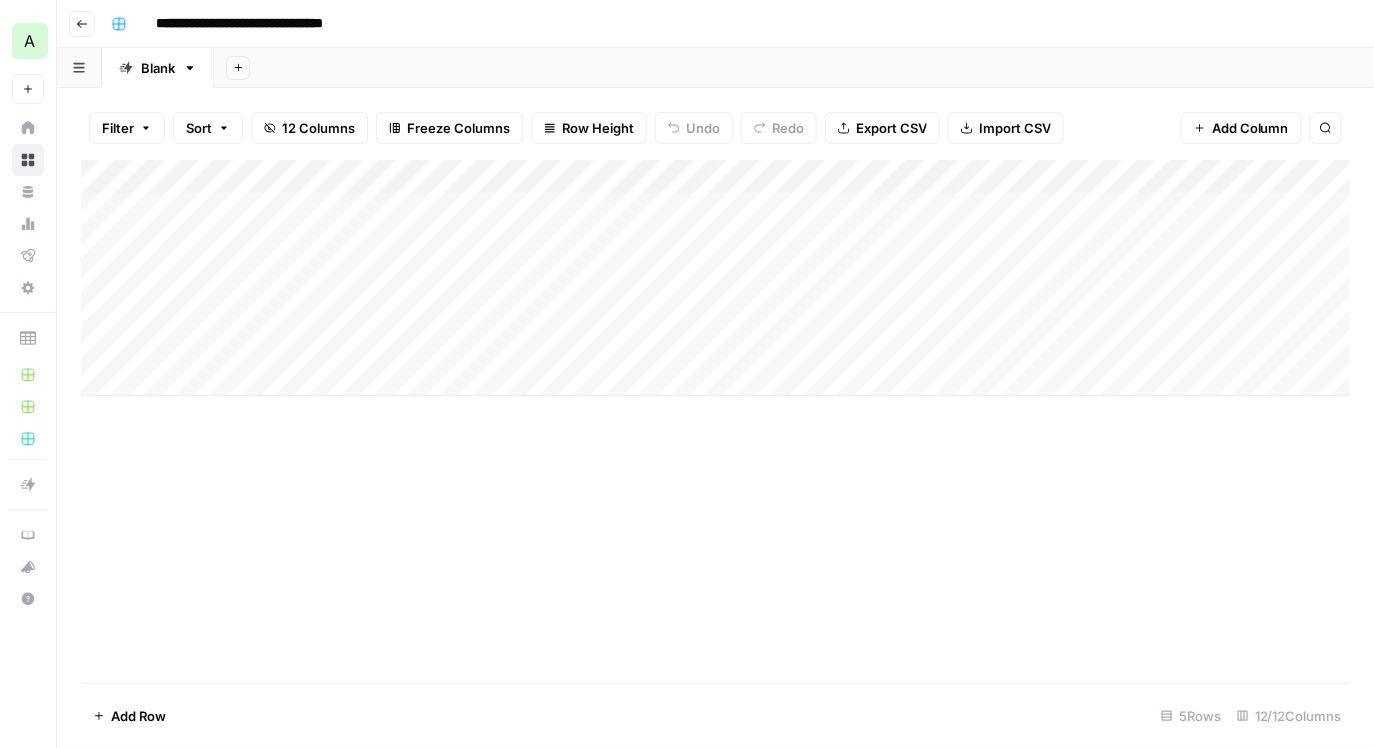 click on "Add Column" at bounding box center [716, 278] 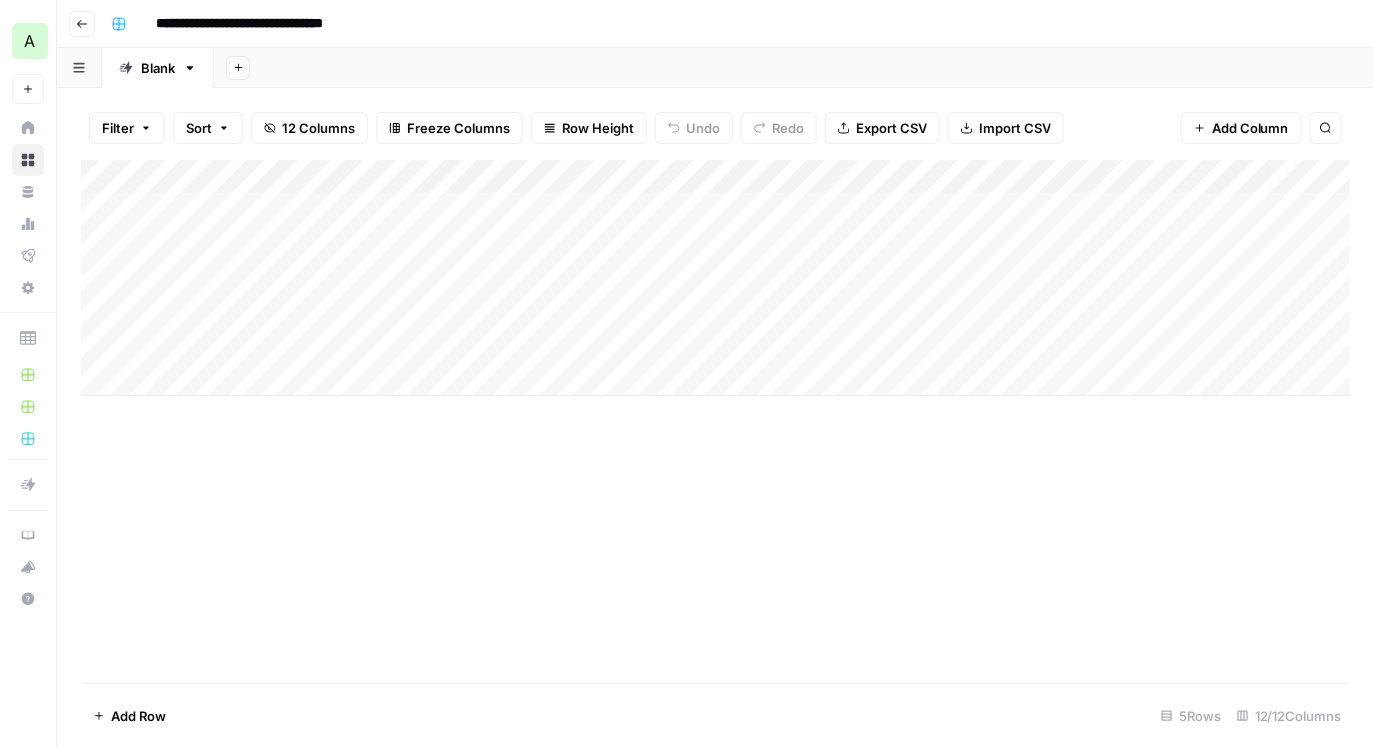 click on "Add Column" at bounding box center [716, 278] 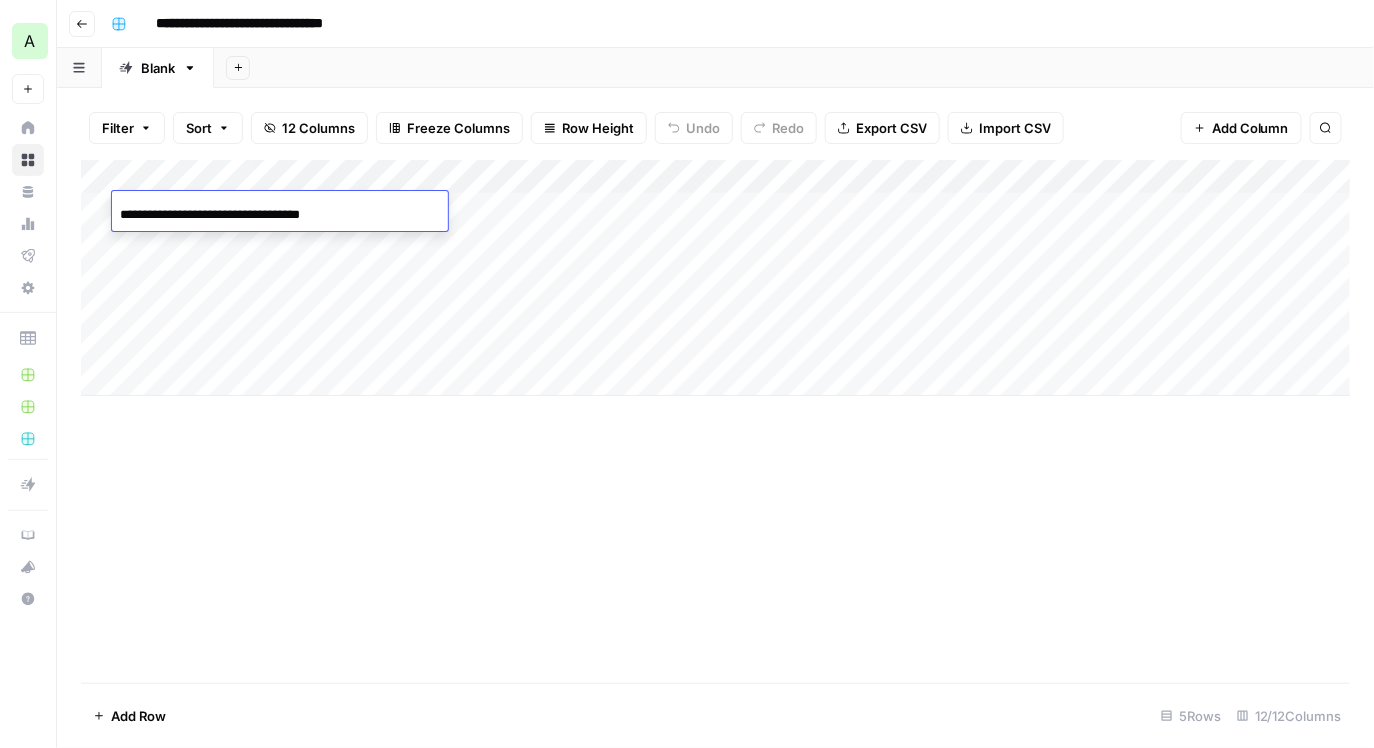 click on "Add Column" at bounding box center (716, 278) 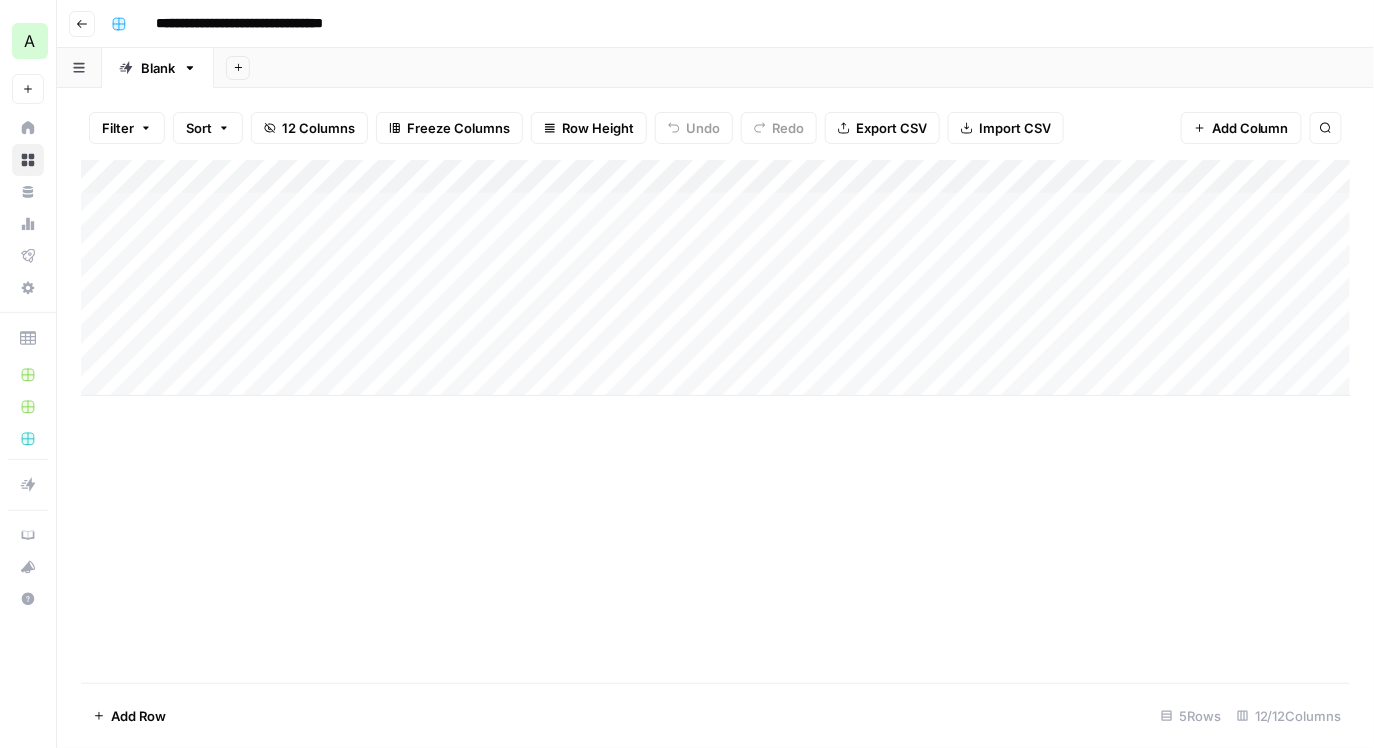 click on "Add Column" at bounding box center (716, 278) 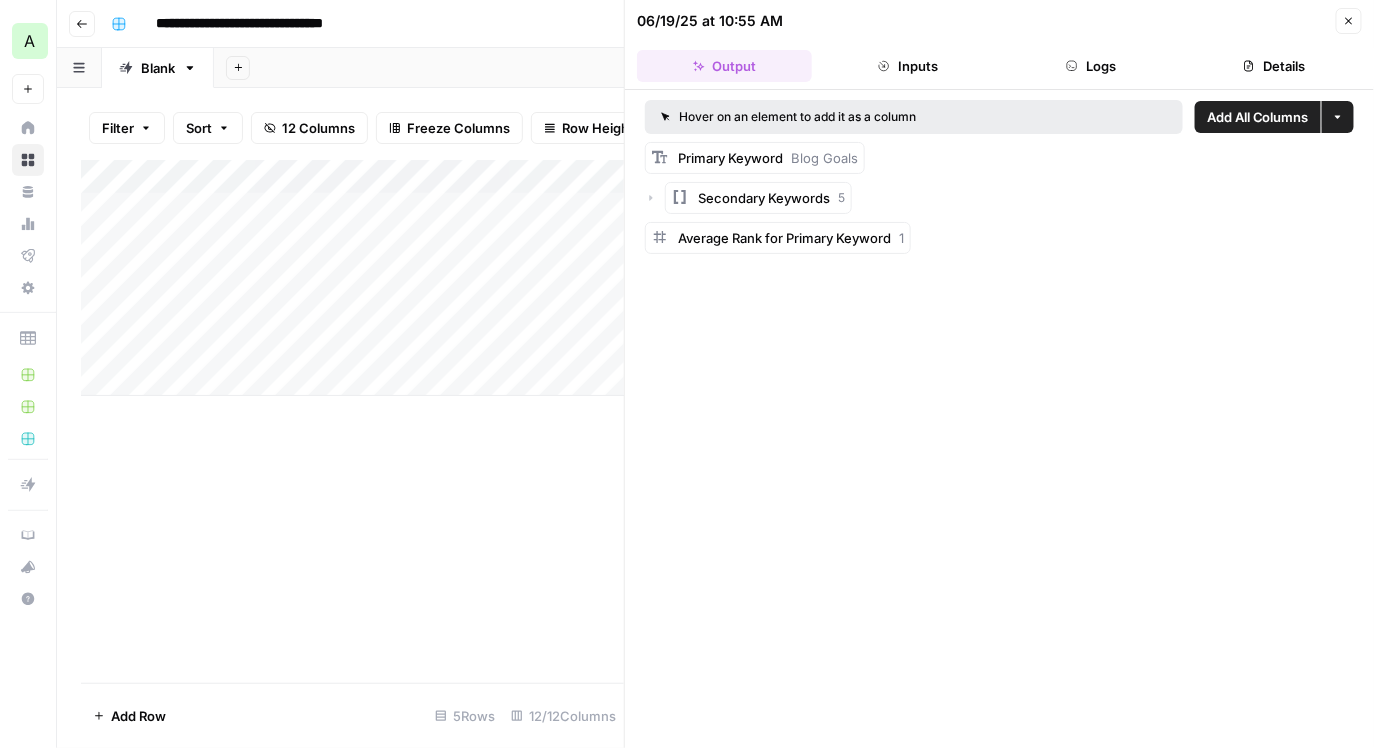 click on "Logs" at bounding box center [1091, 66] 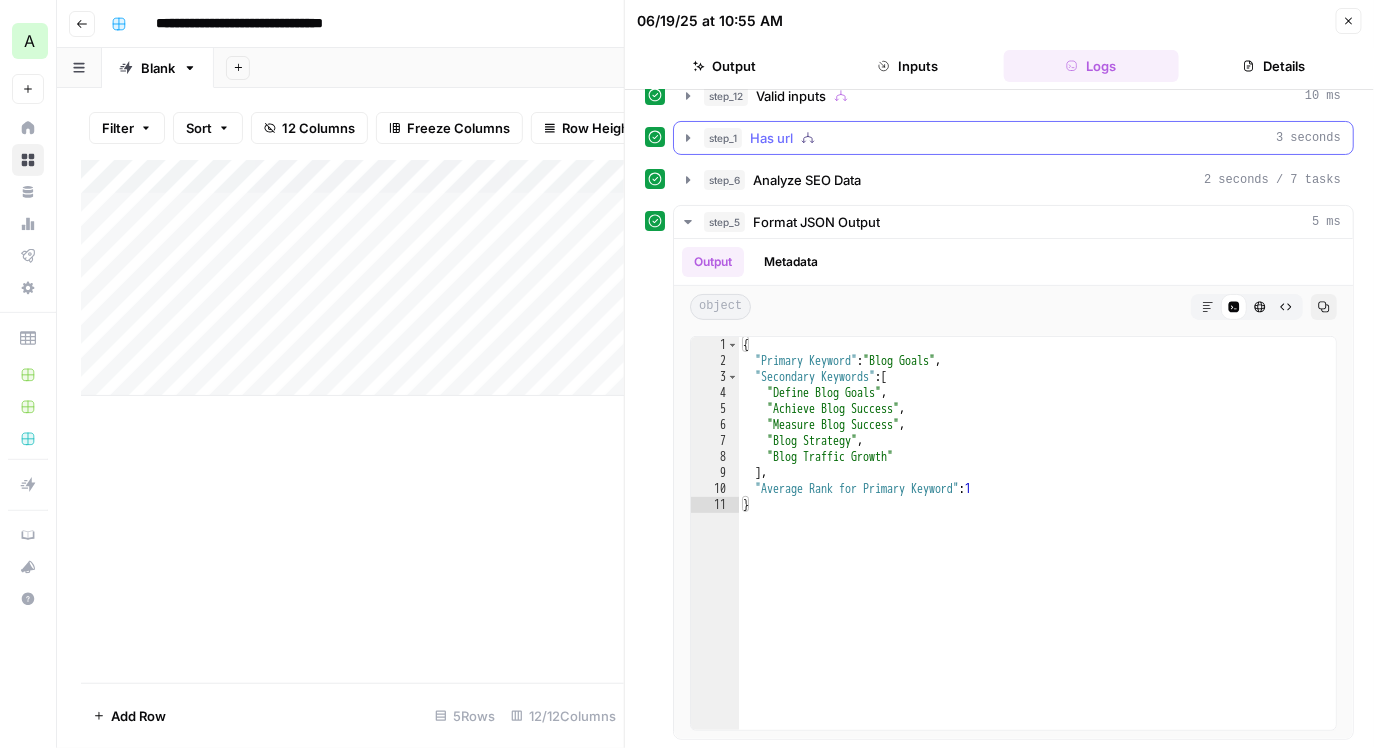 scroll, scrollTop: 0, scrollLeft: 0, axis: both 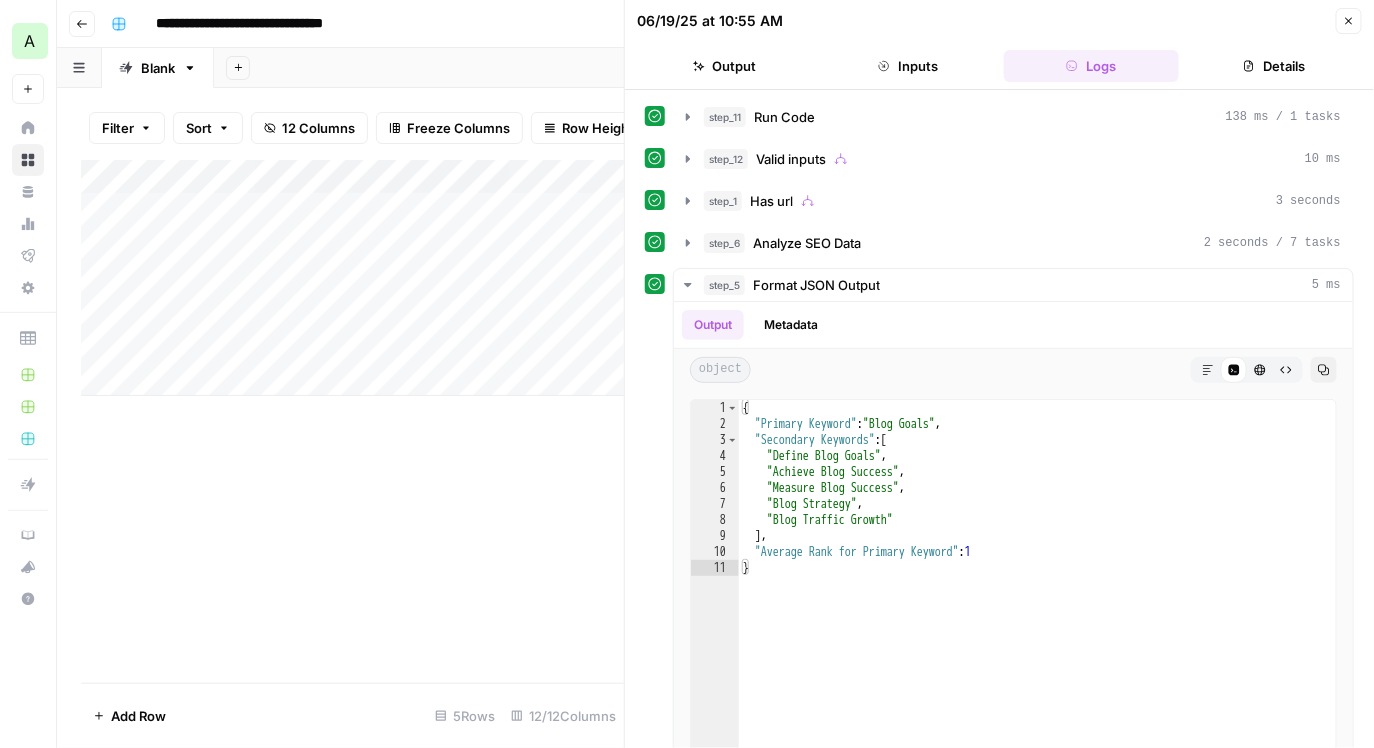 click on "Details" at bounding box center (1274, 66) 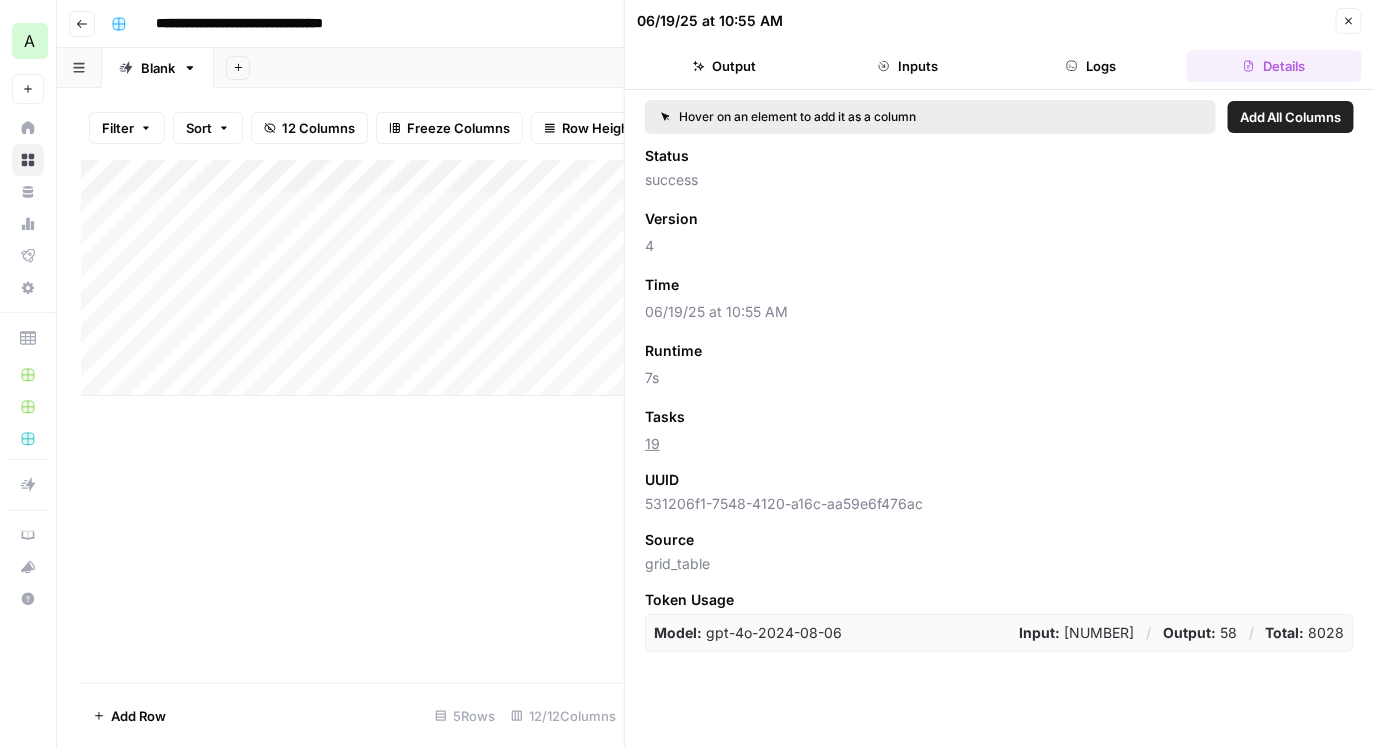 click on "Logs" at bounding box center (1091, 66) 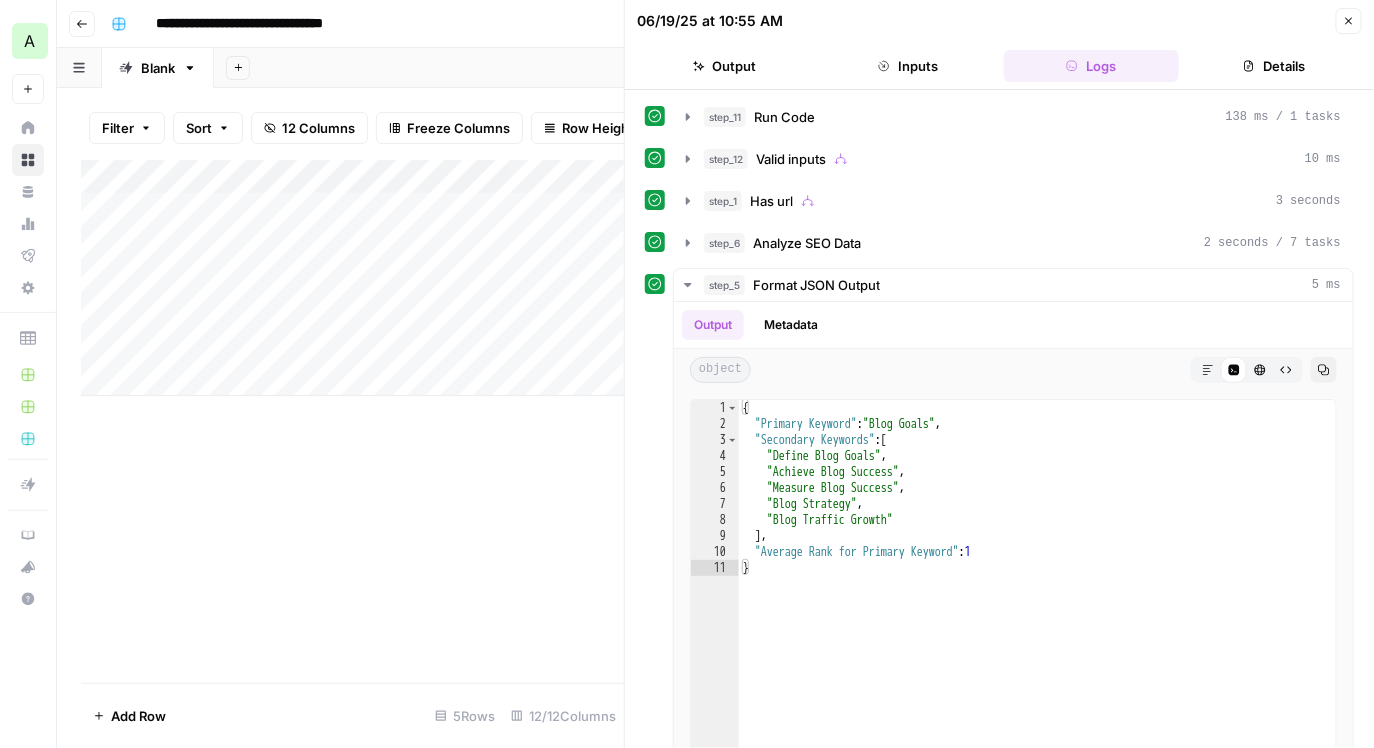click on "Inputs" at bounding box center [907, 66] 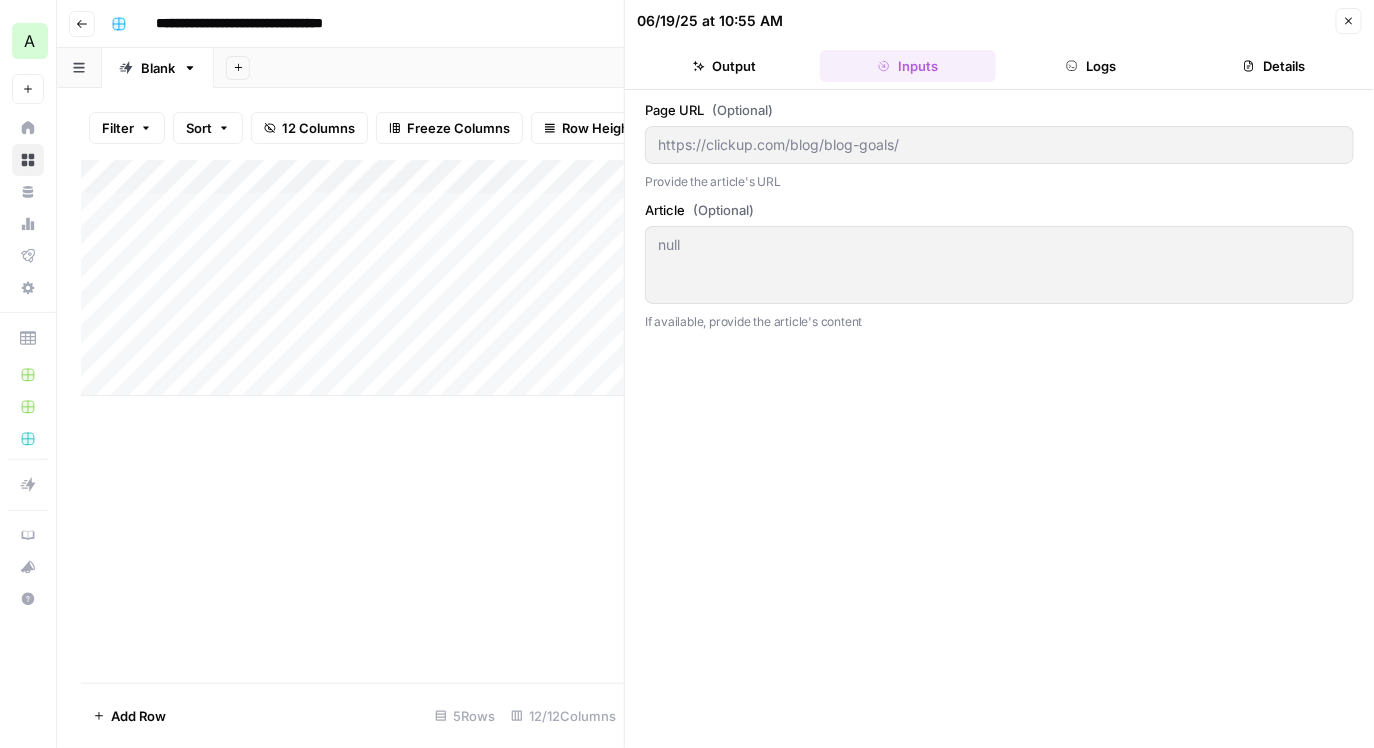 click on "Output" at bounding box center (724, 66) 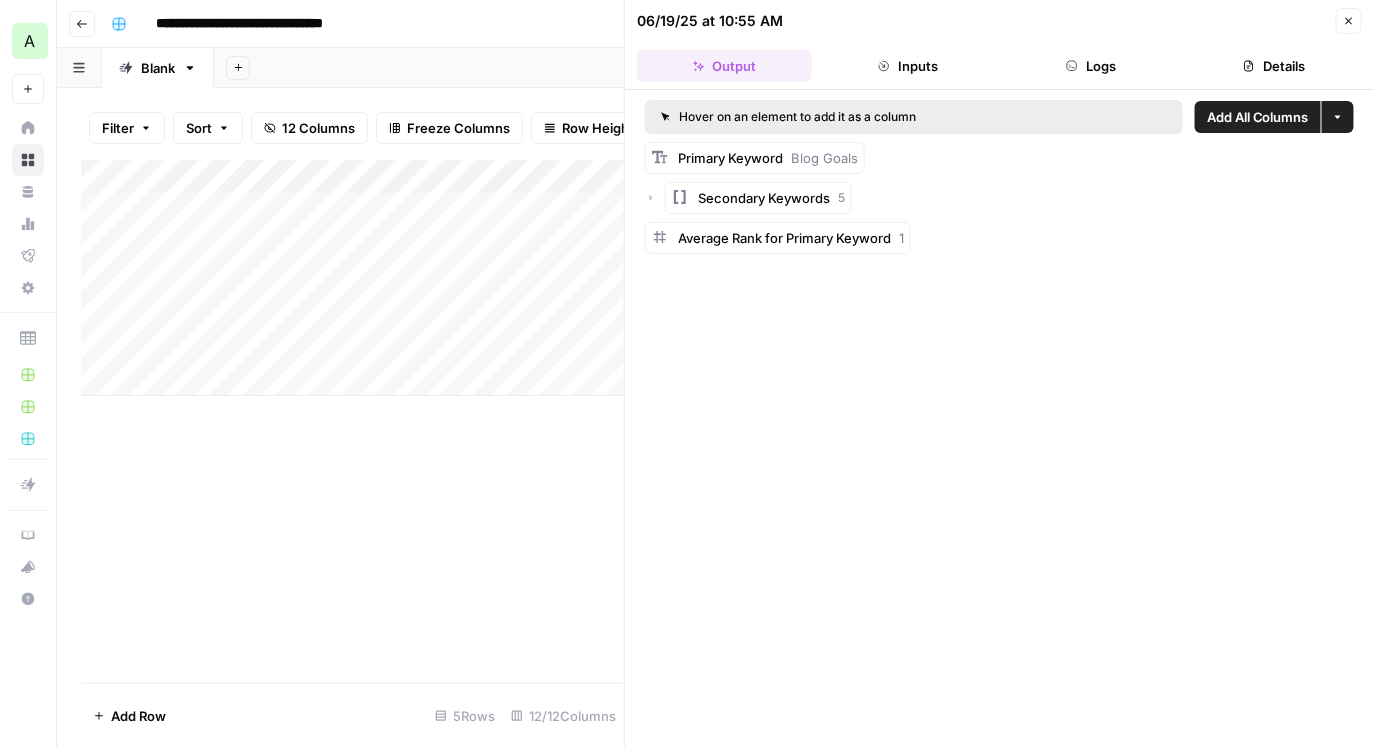 click 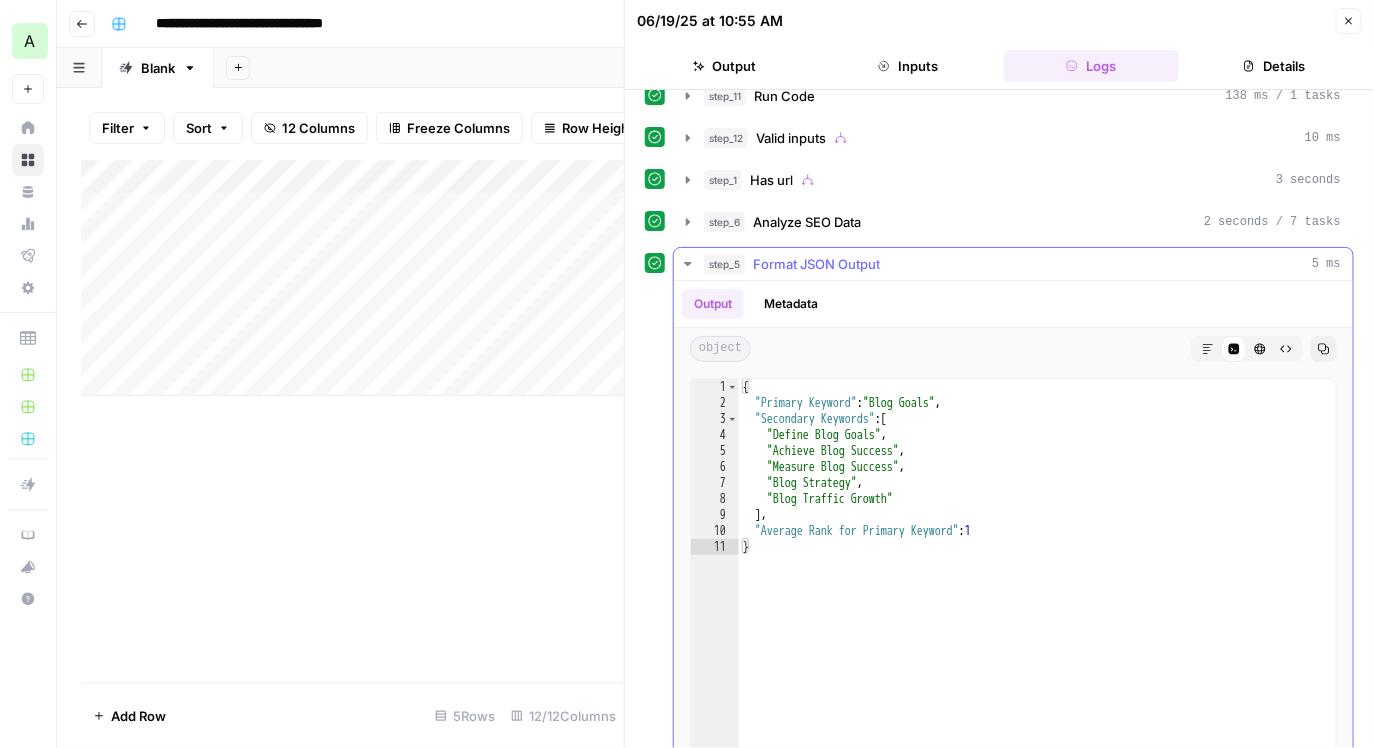 scroll, scrollTop: 0, scrollLeft: 0, axis: both 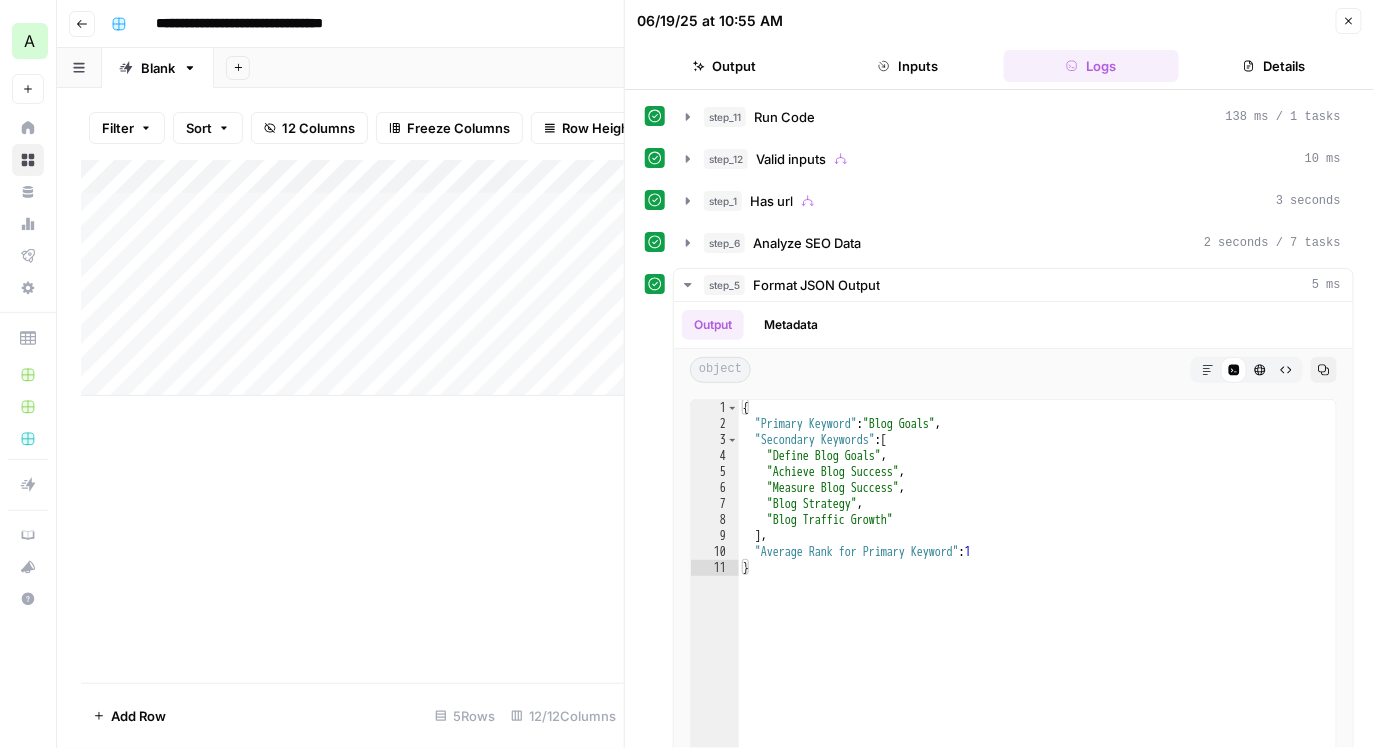 click on "Details" at bounding box center (1274, 66) 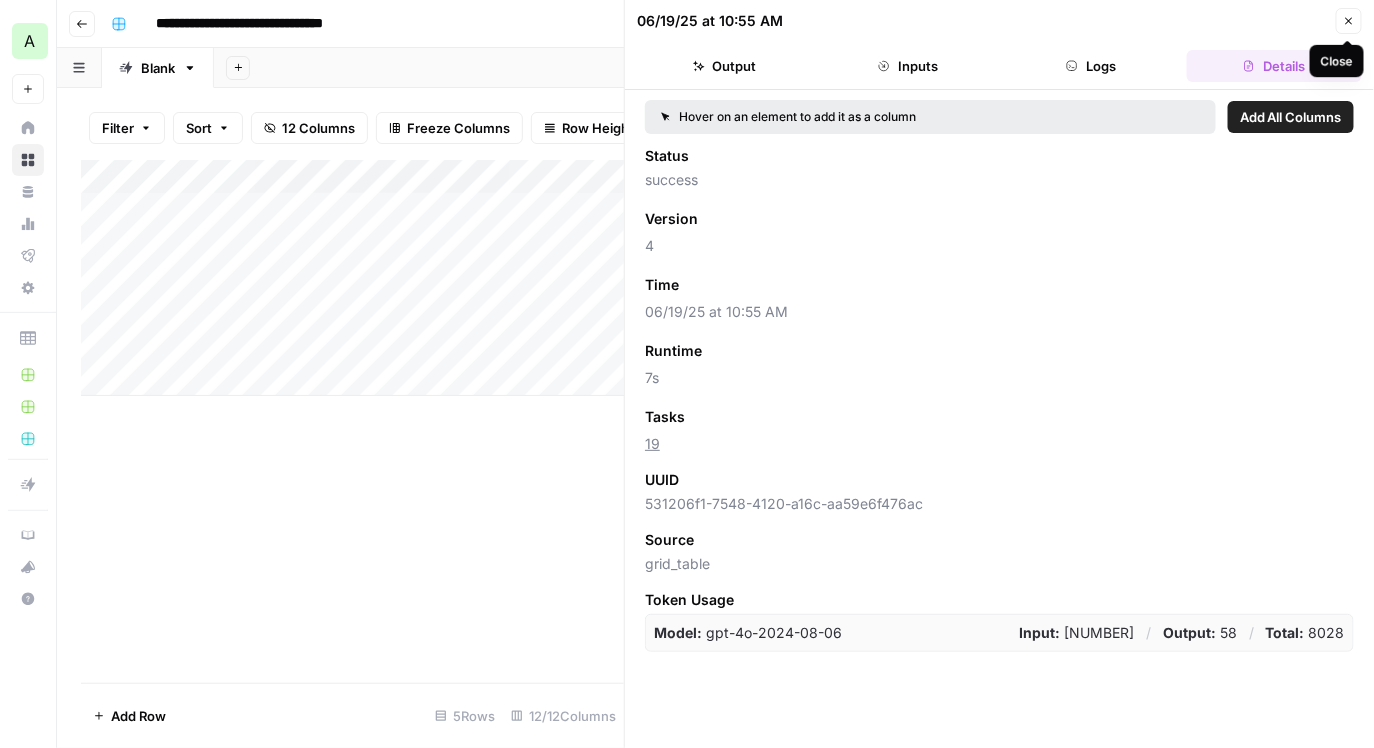 click on "Close" at bounding box center (1349, 21) 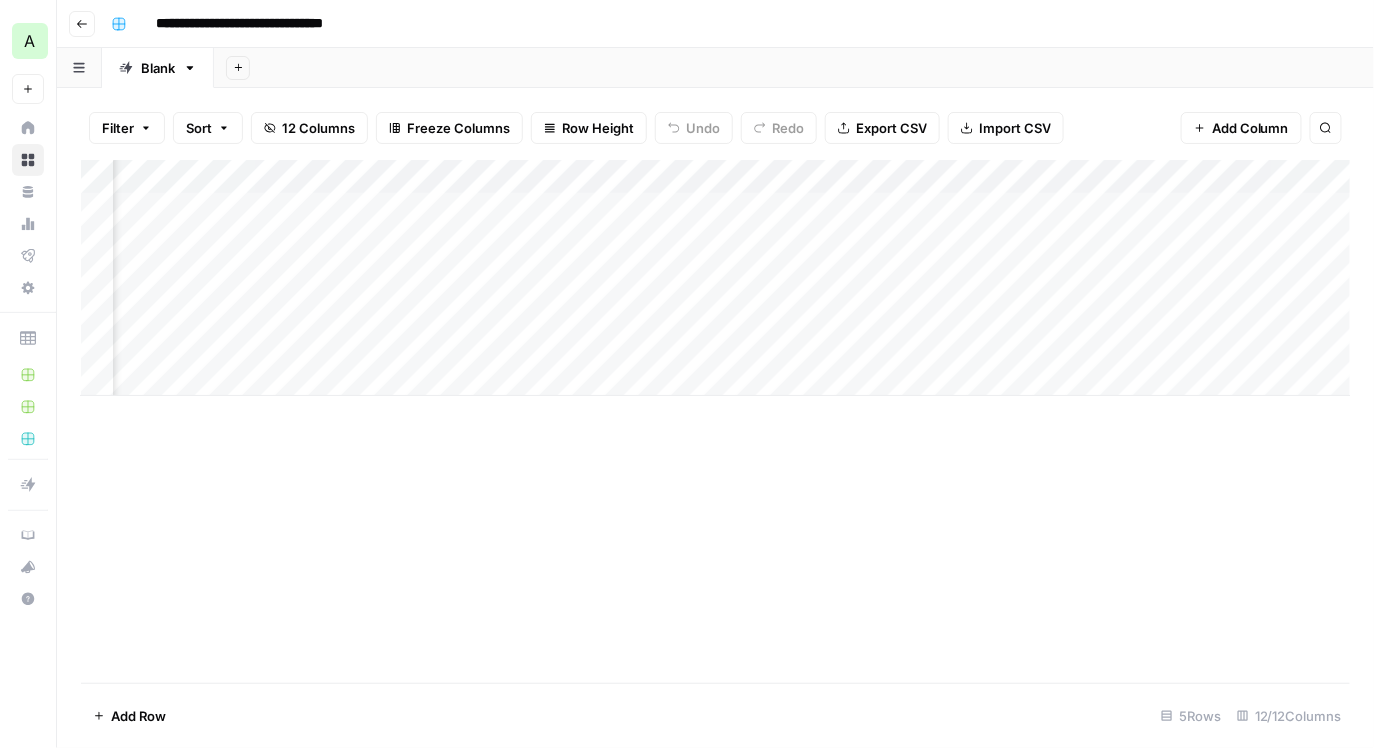 scroll, scrollTop: 0, scrollLeft: 290, axis: horizontal 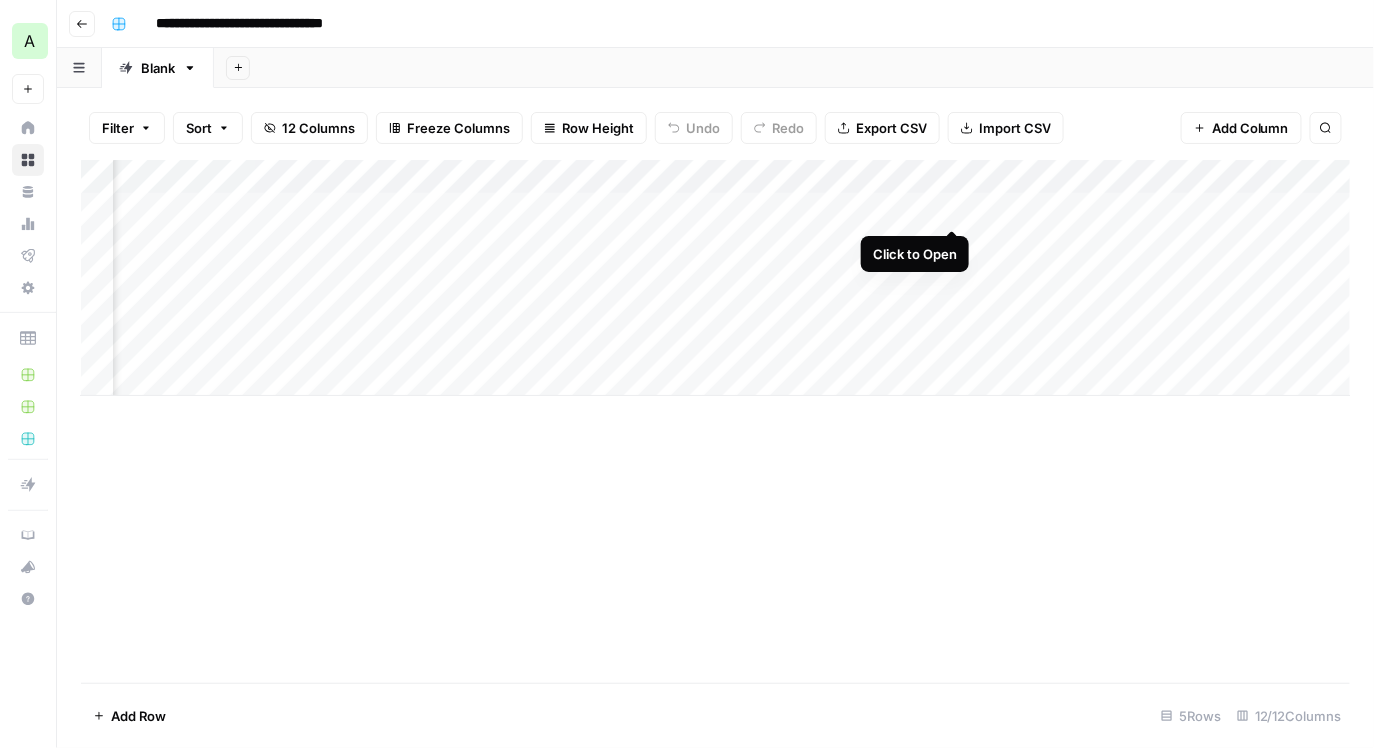 click on "Add Column" at bounding box center (716, 278) 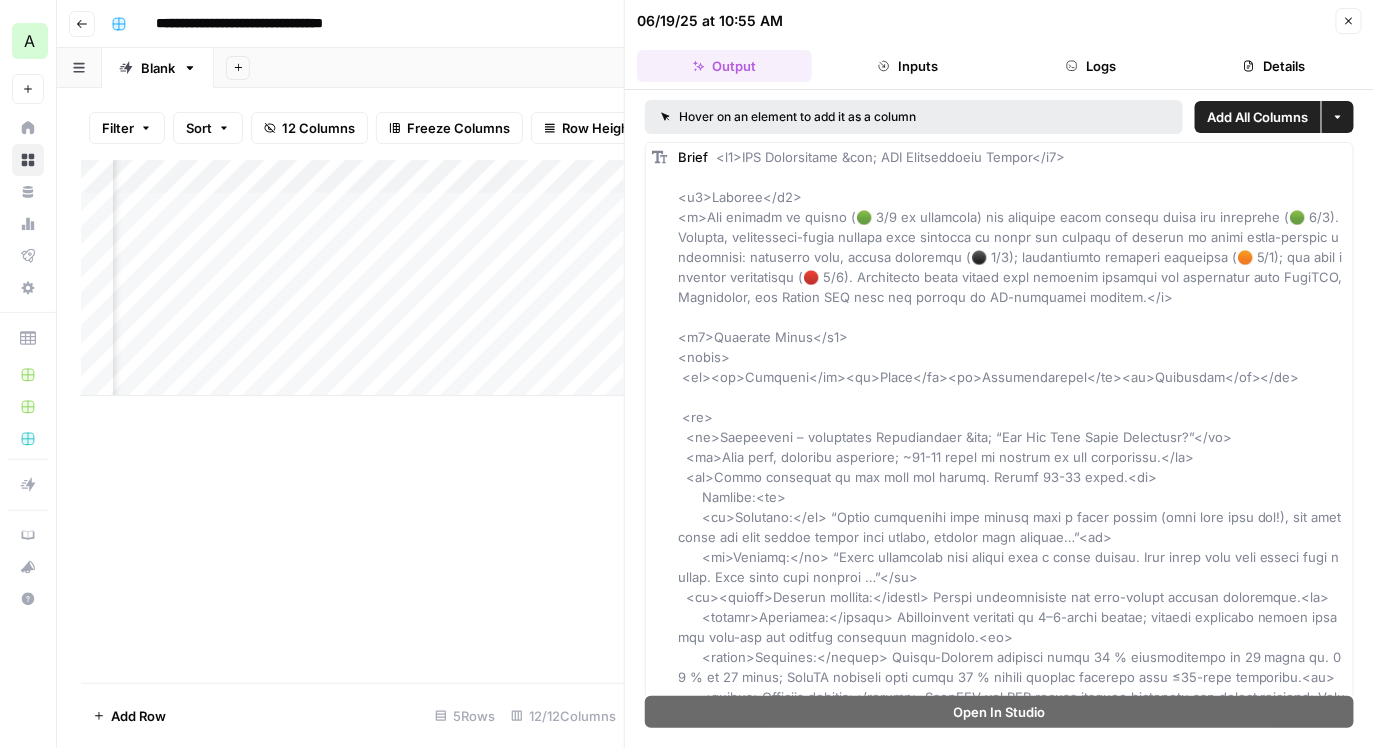 click on "Logs" at bounding box center (1091, 66) 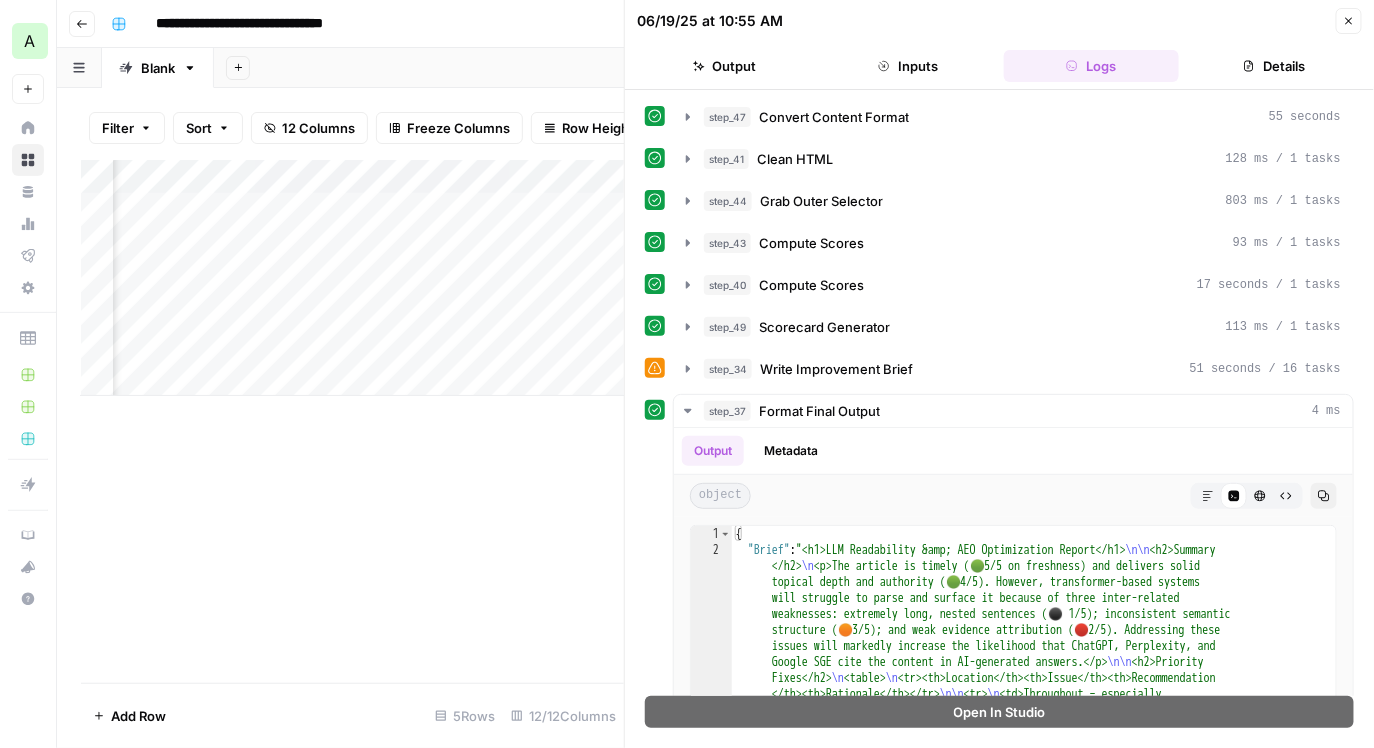 click on "Details" at bounding box center (1274, 66) 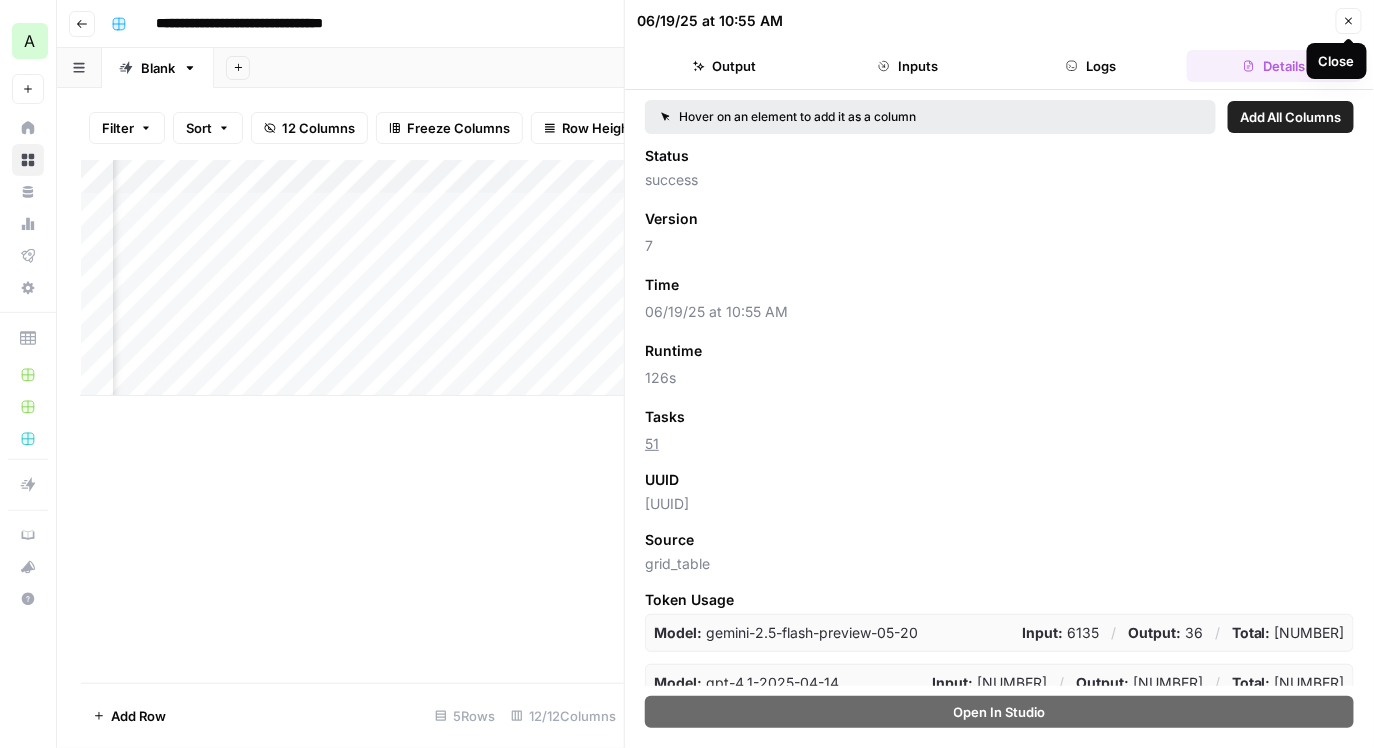 click 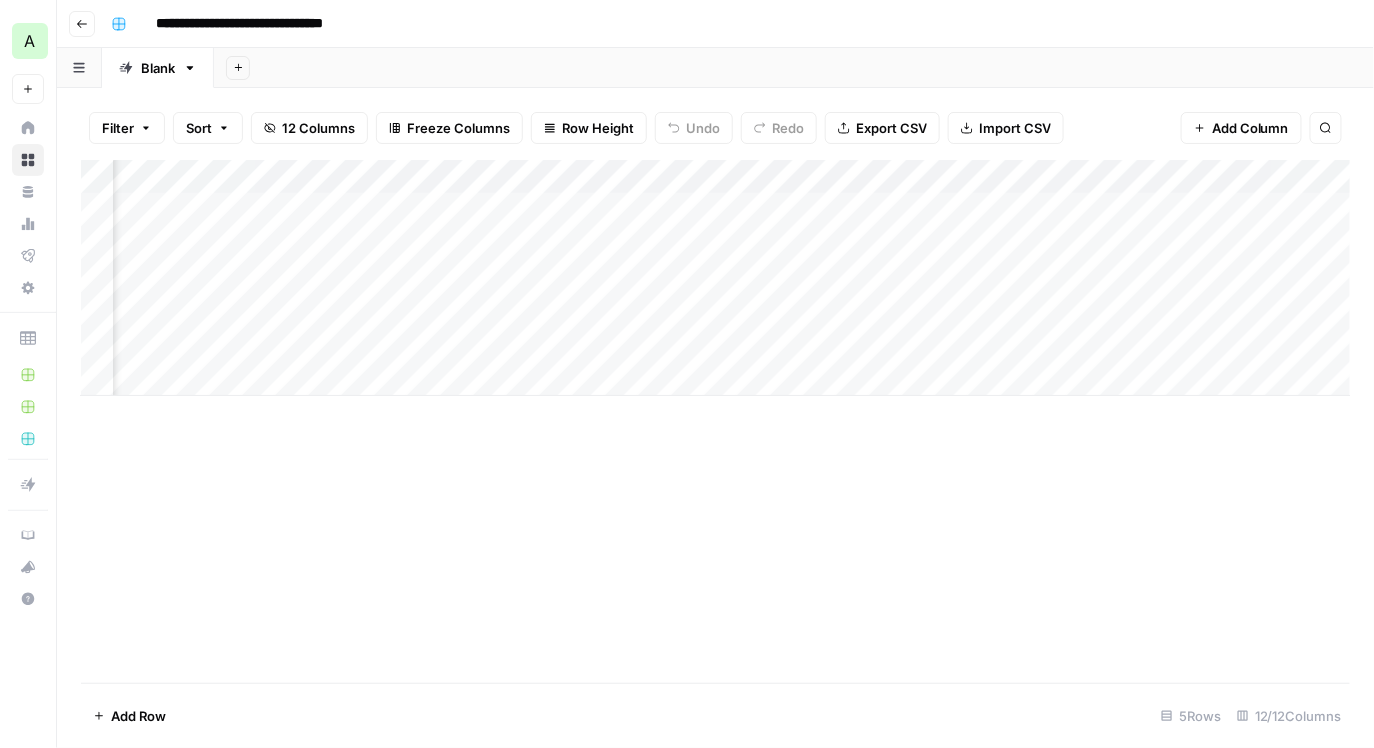 scroll, scrollTop: 0, scrollLeft: 651, axis: horizontal 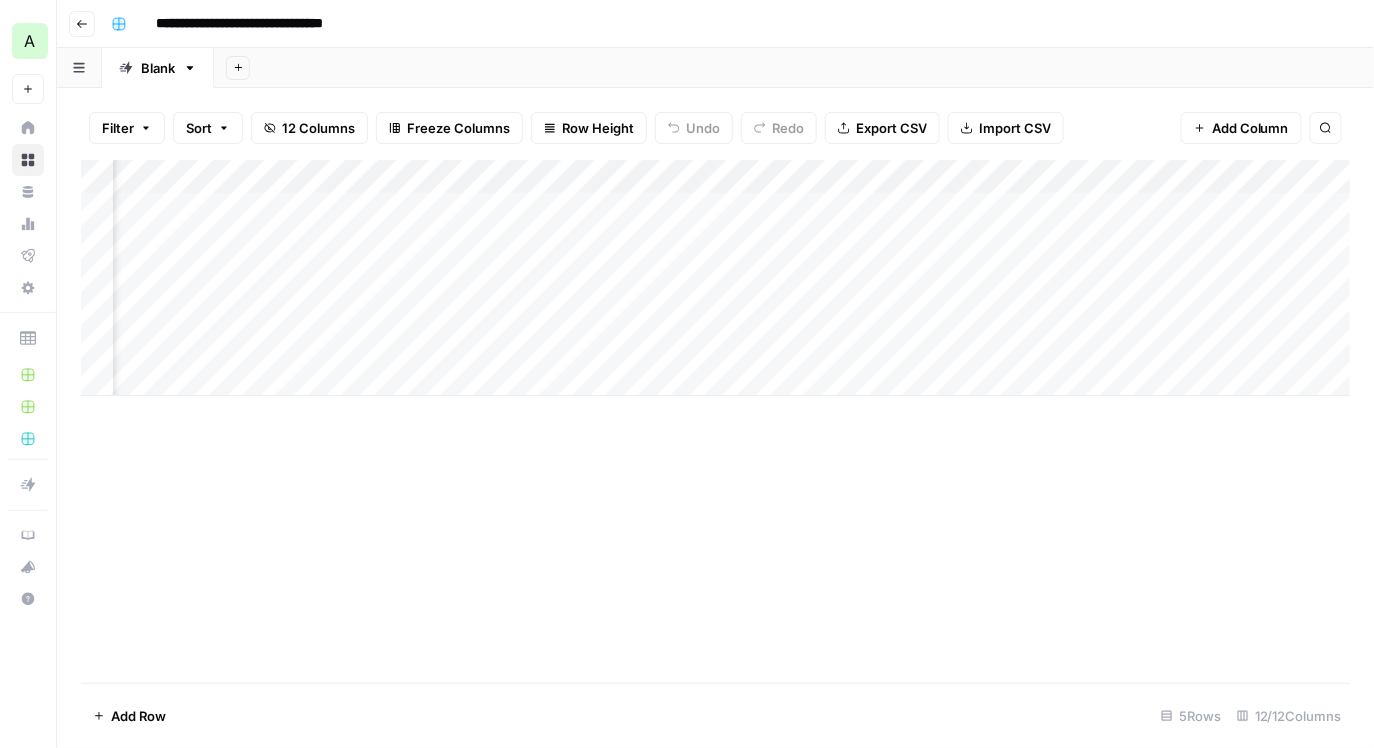 click on "Add Column" at bounding box center (716, 278) 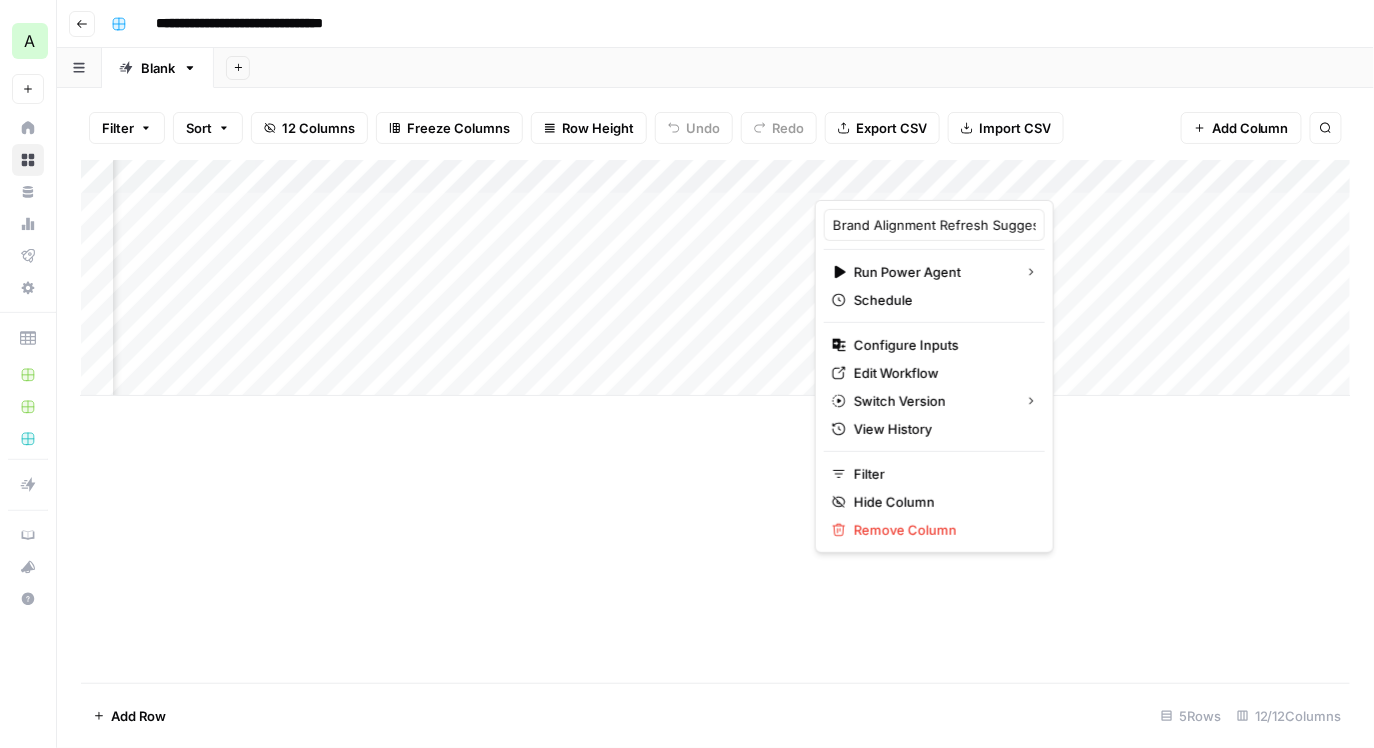 click at bounding box center [971, 180] 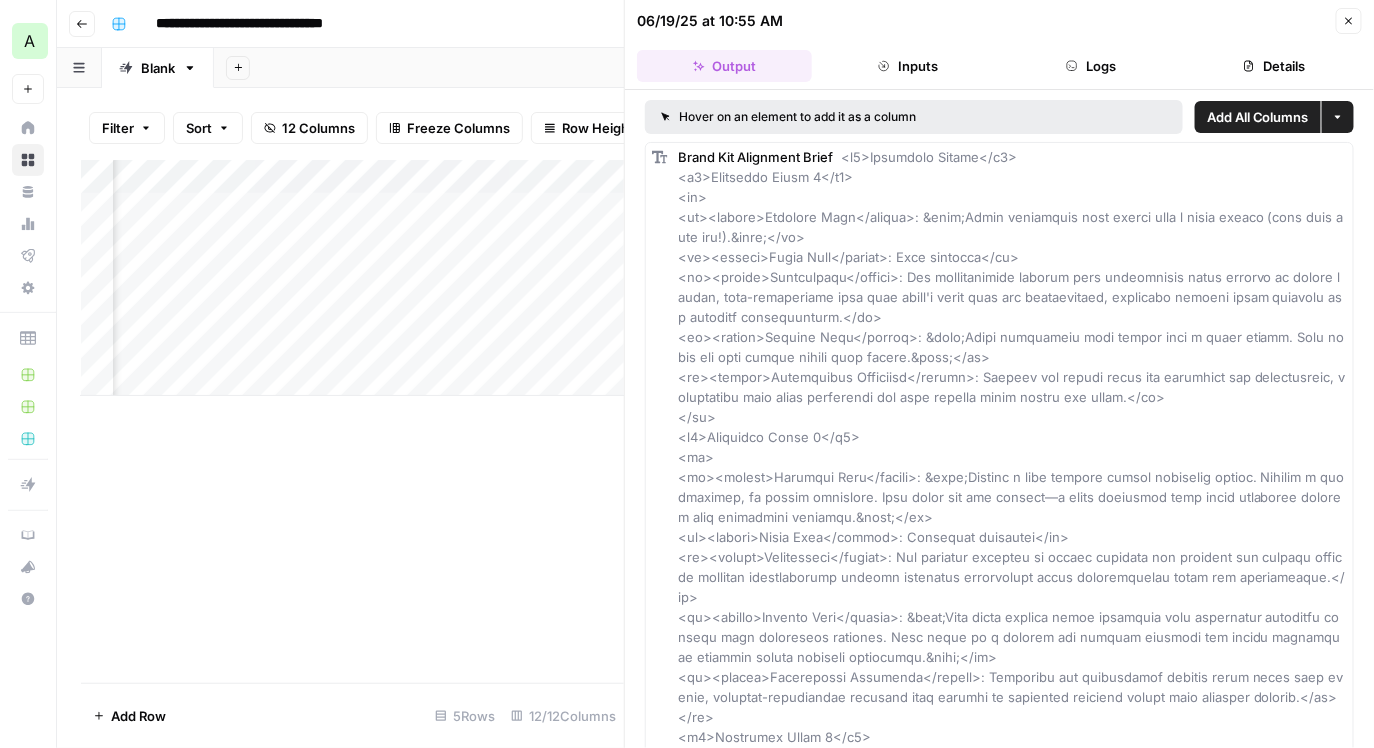click on "Logs" at bounding box center [1091, 66] 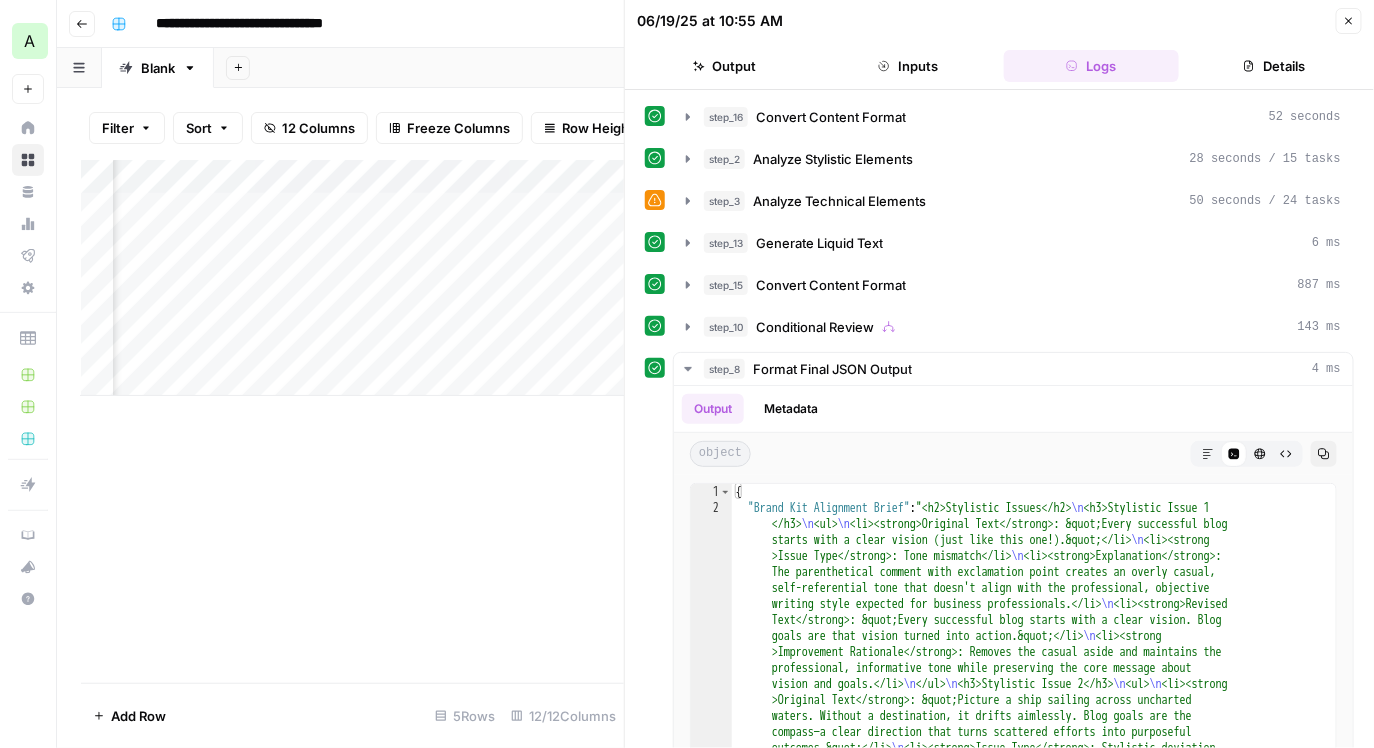 click on "Details" at bounding box center (1274, 66) 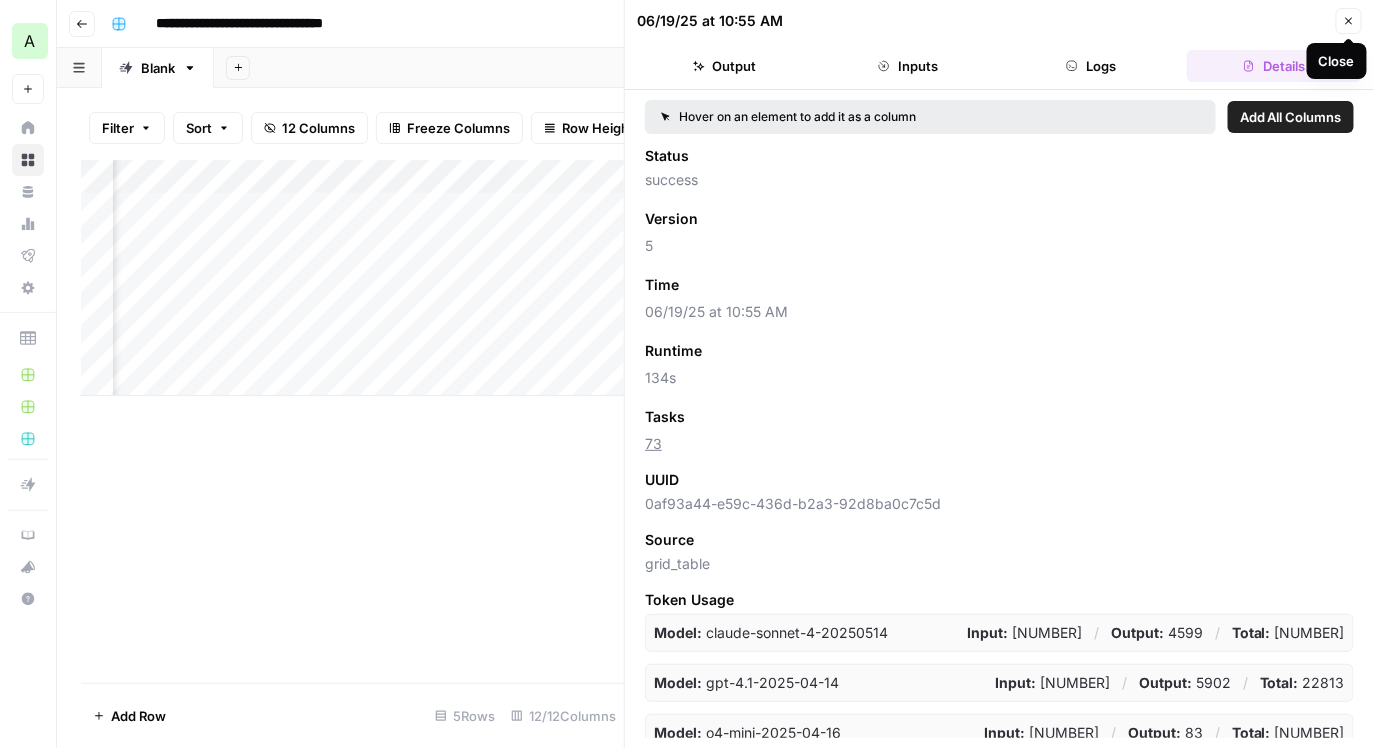 click 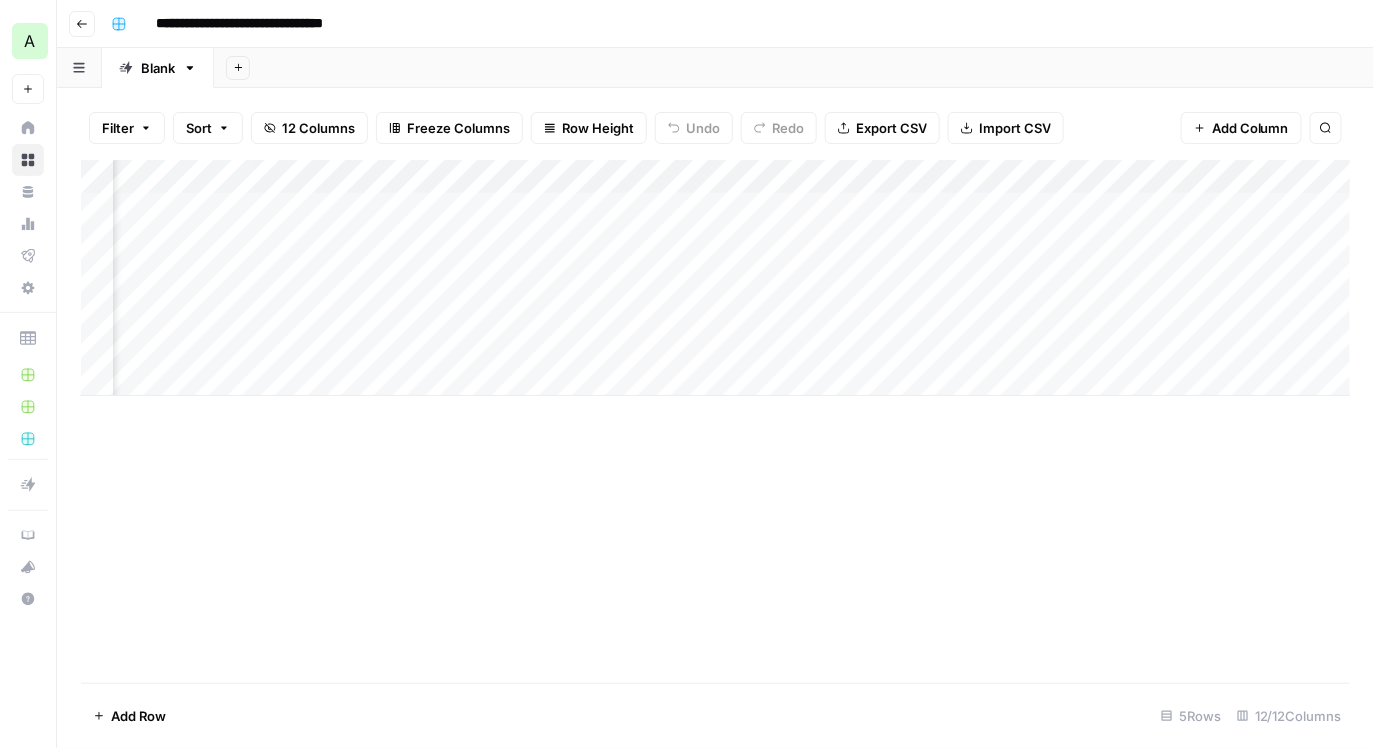 scroll, scrollTop: 0, scrollLeft: 1200, axis: horizontal 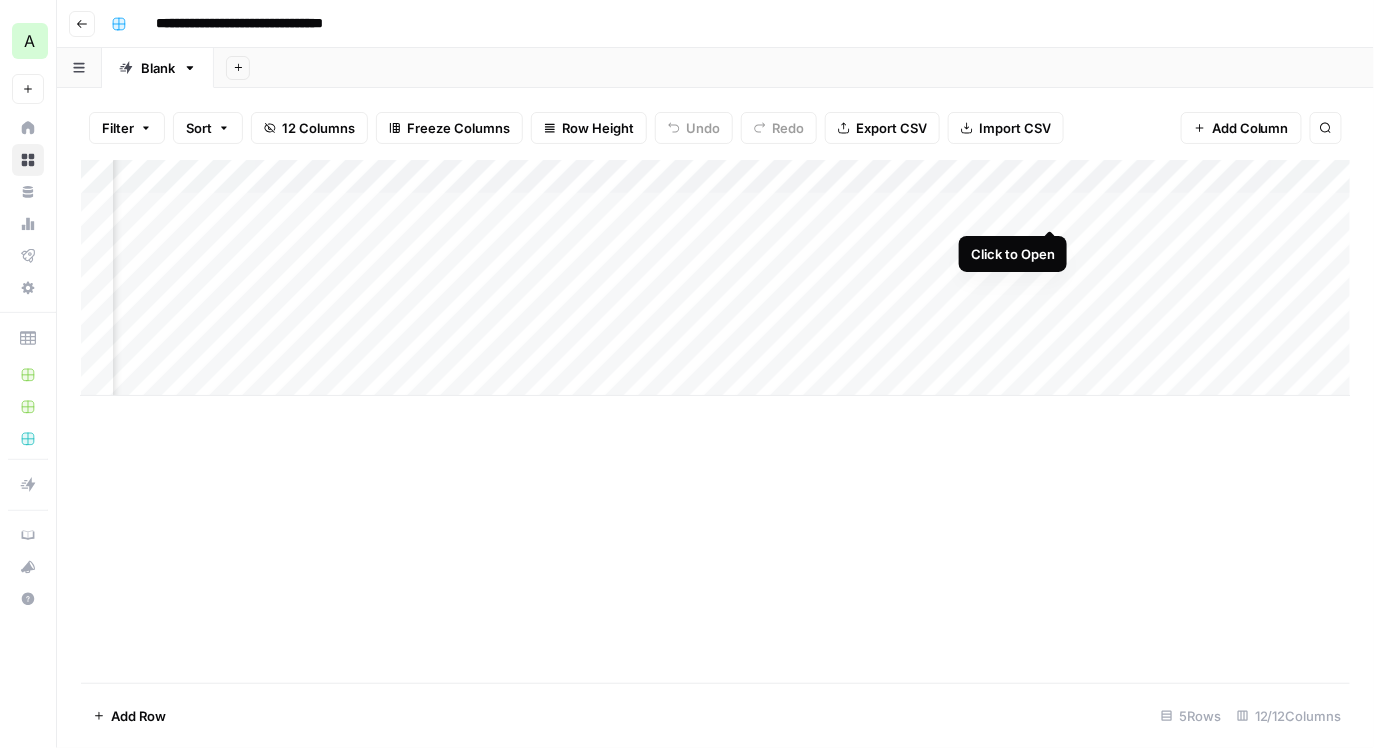 click on "Add Column" at bounding box center (716, 278) 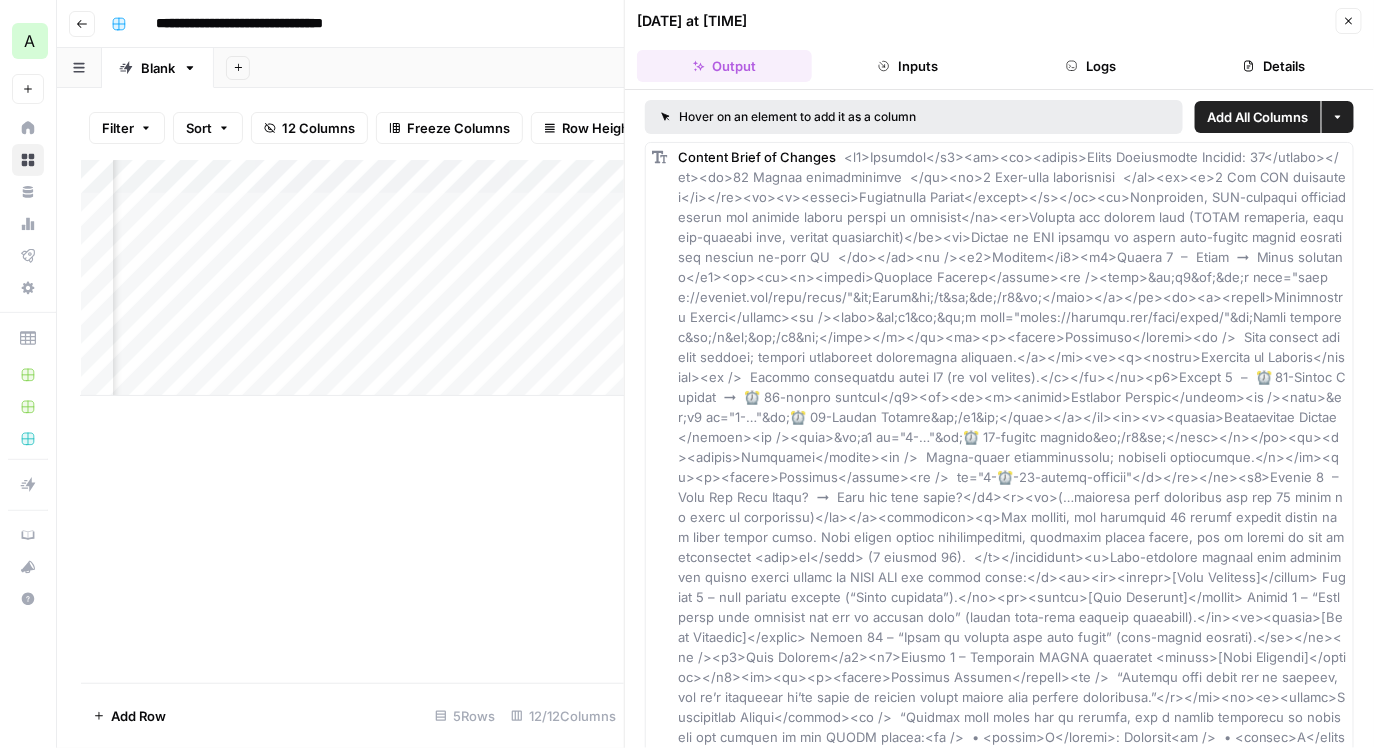 click on "Details" at bounding box center [1274, 66] 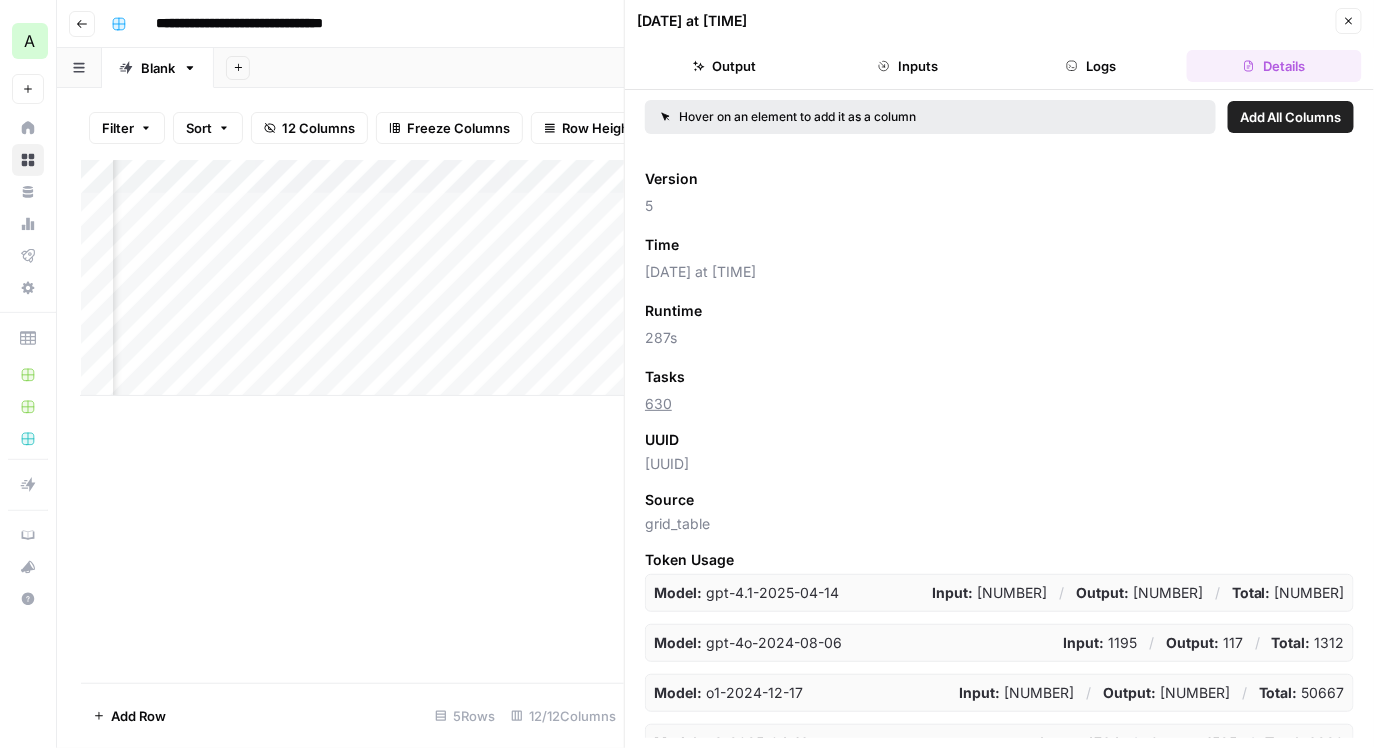 scroll, scrollTop: 0, scrollLeft: 0, axis: both 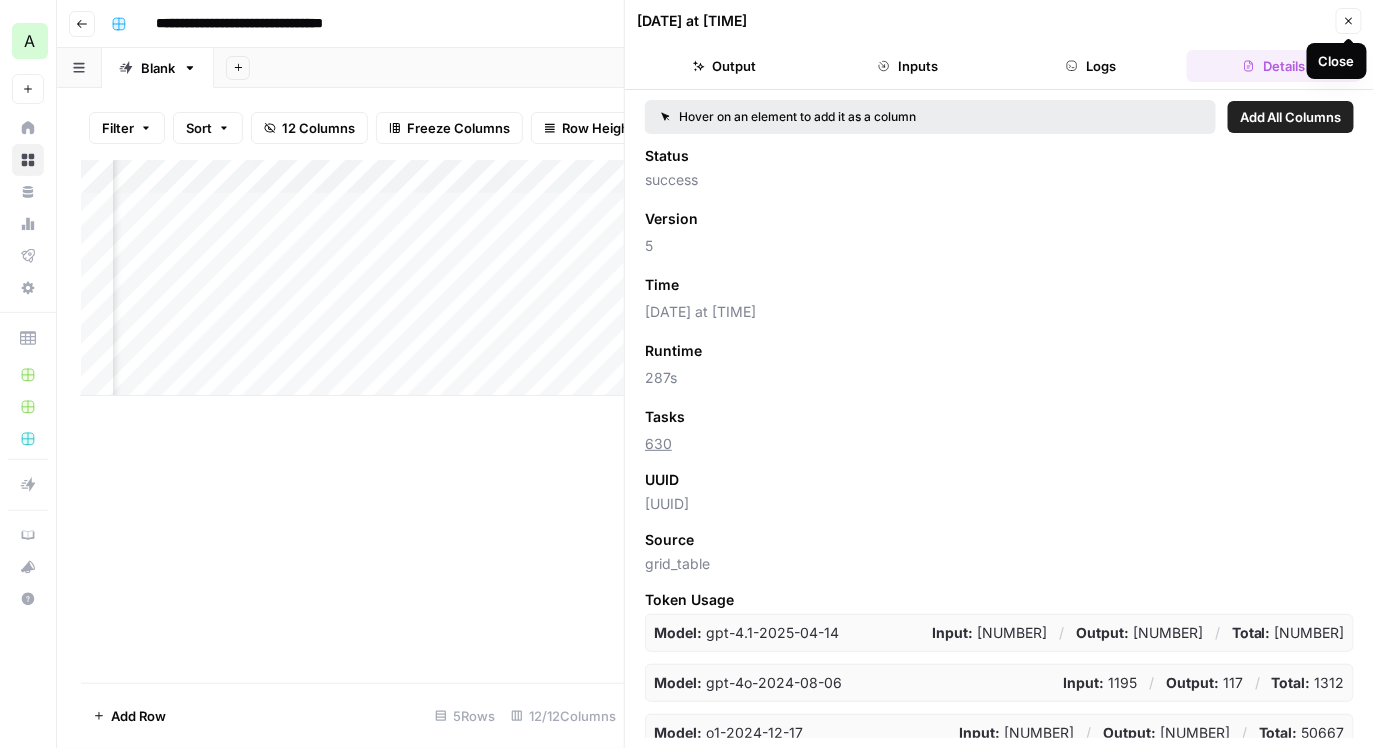 click 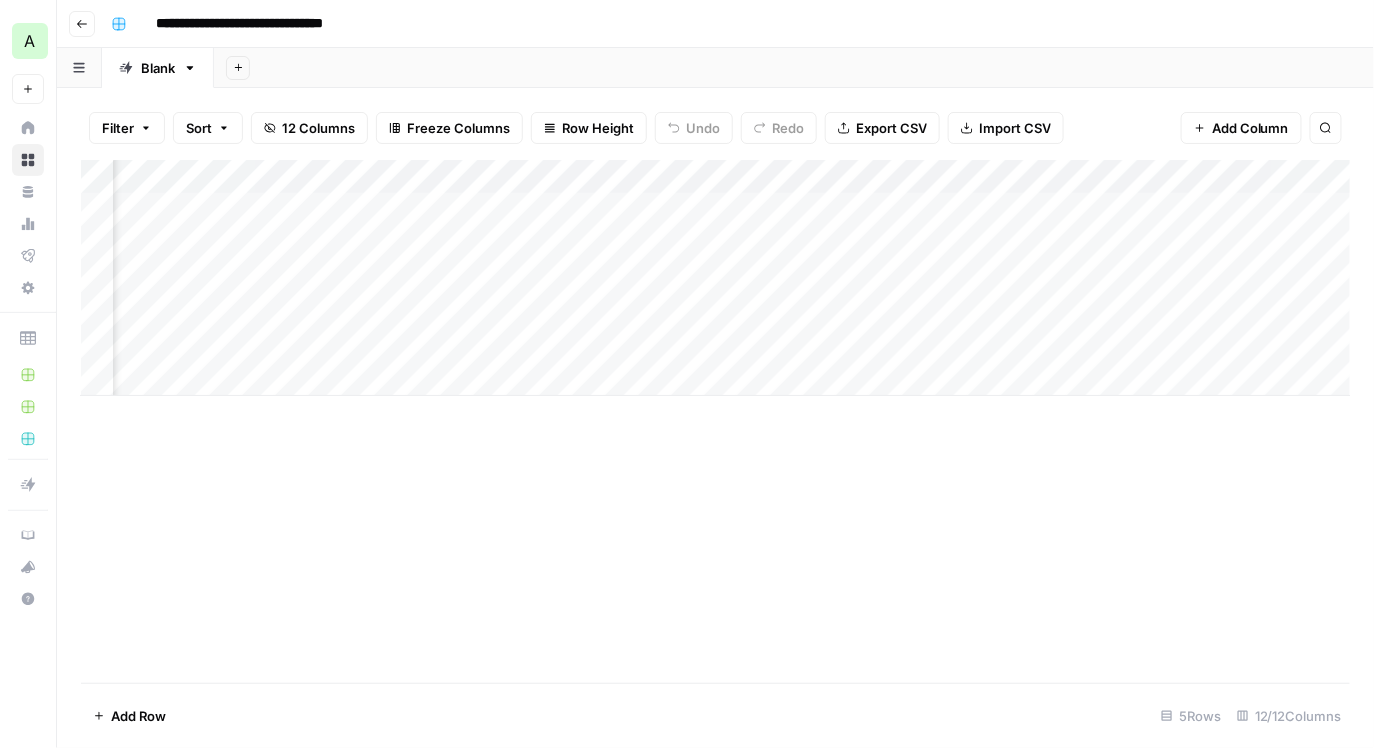 scroll, scrollTop: 0, scrollLeft: 1701, axis: horizontal 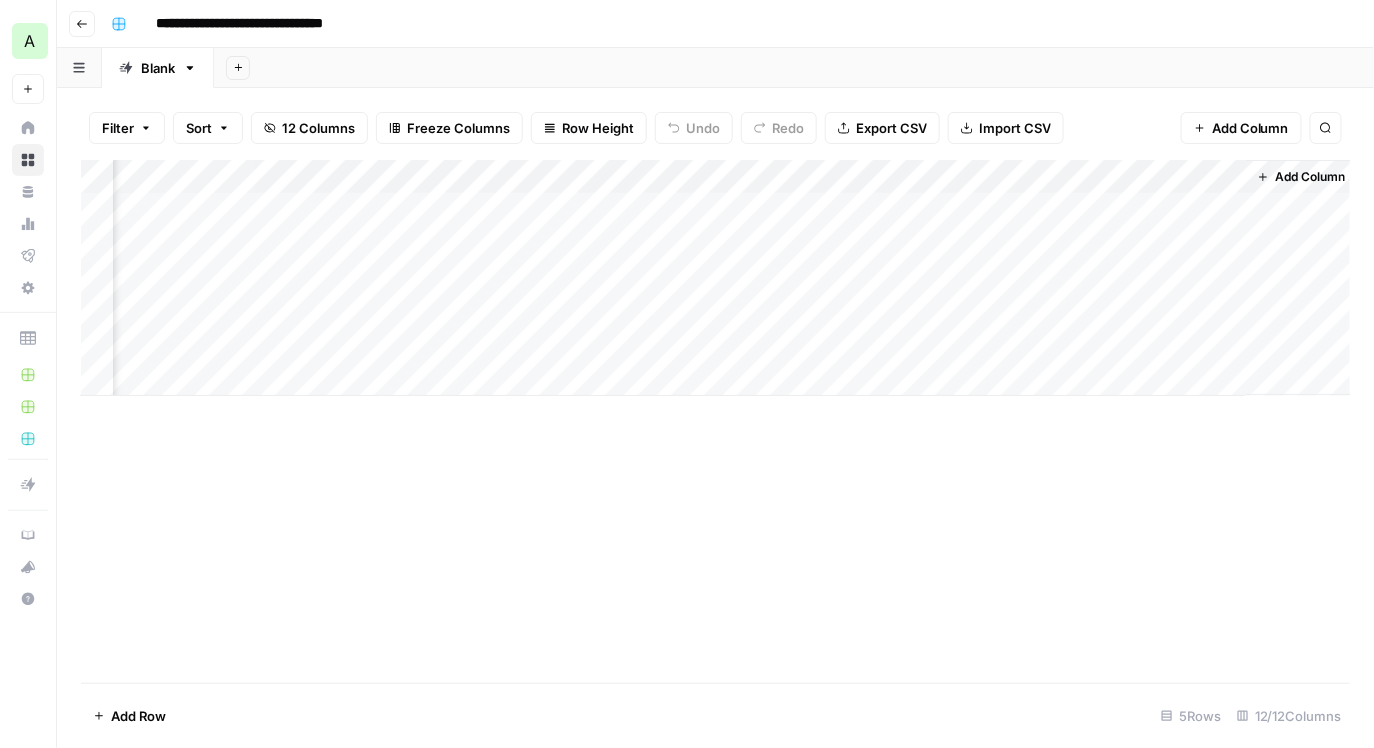 click on "Add Column" at bounding box center [716, 278] 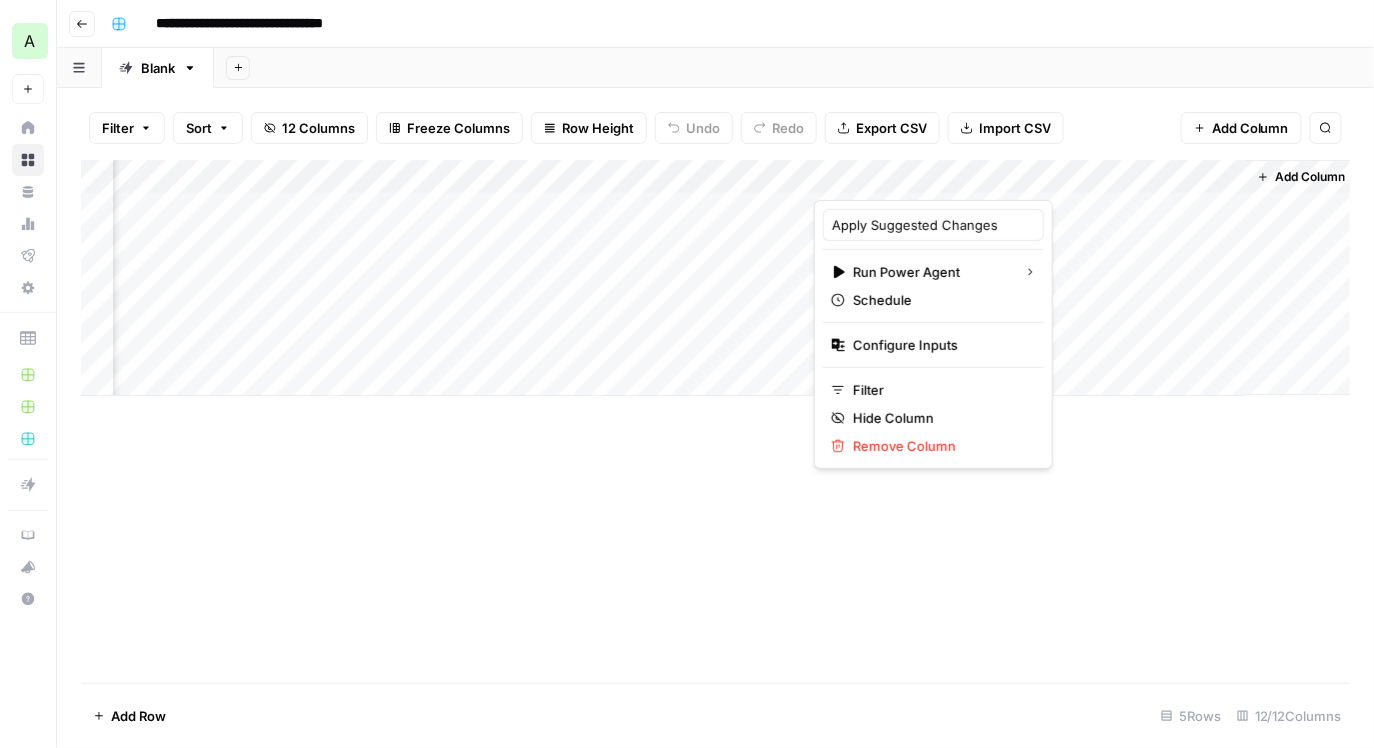 click on "Add Column" at bounding box center [716, 278] 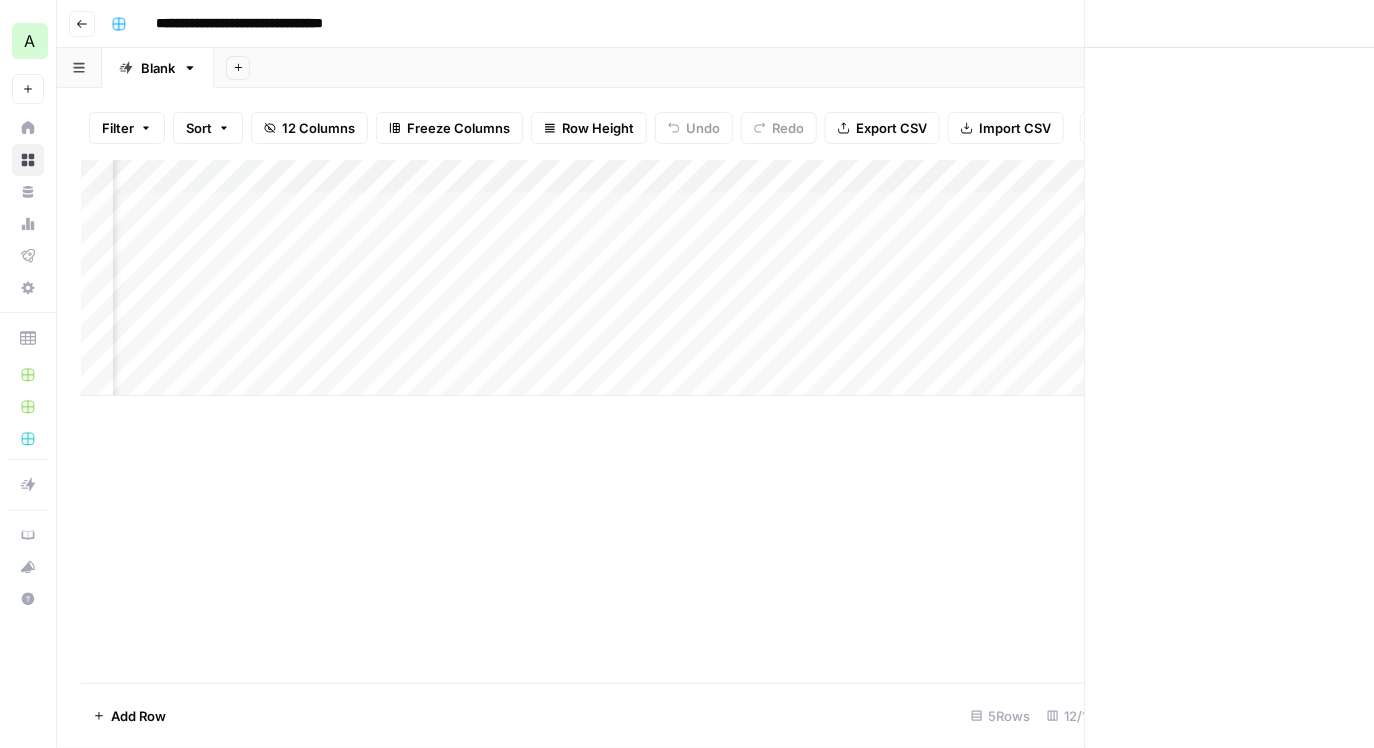 scroll, scrollTop: 0, scrollLeft: 1689, axis: horizontal 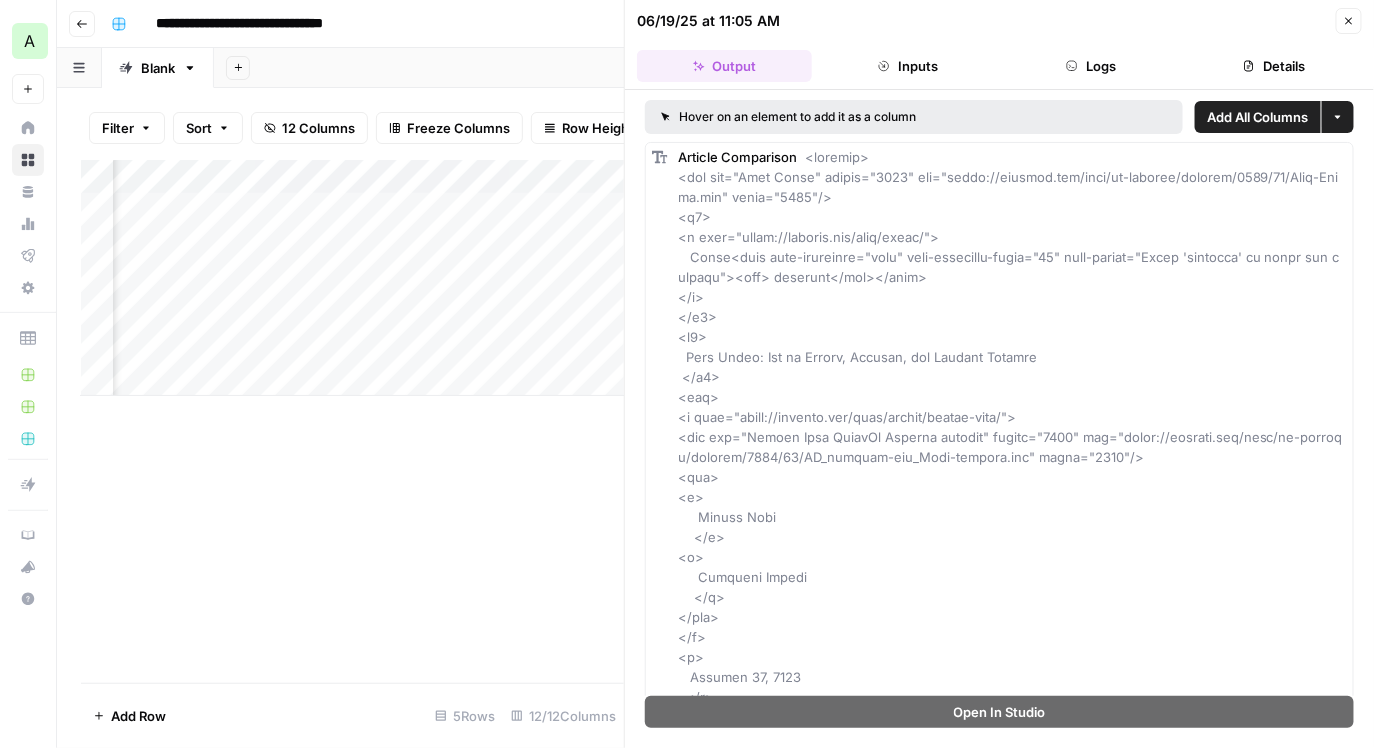 click on "Details" at bounding box center [1274, 66] 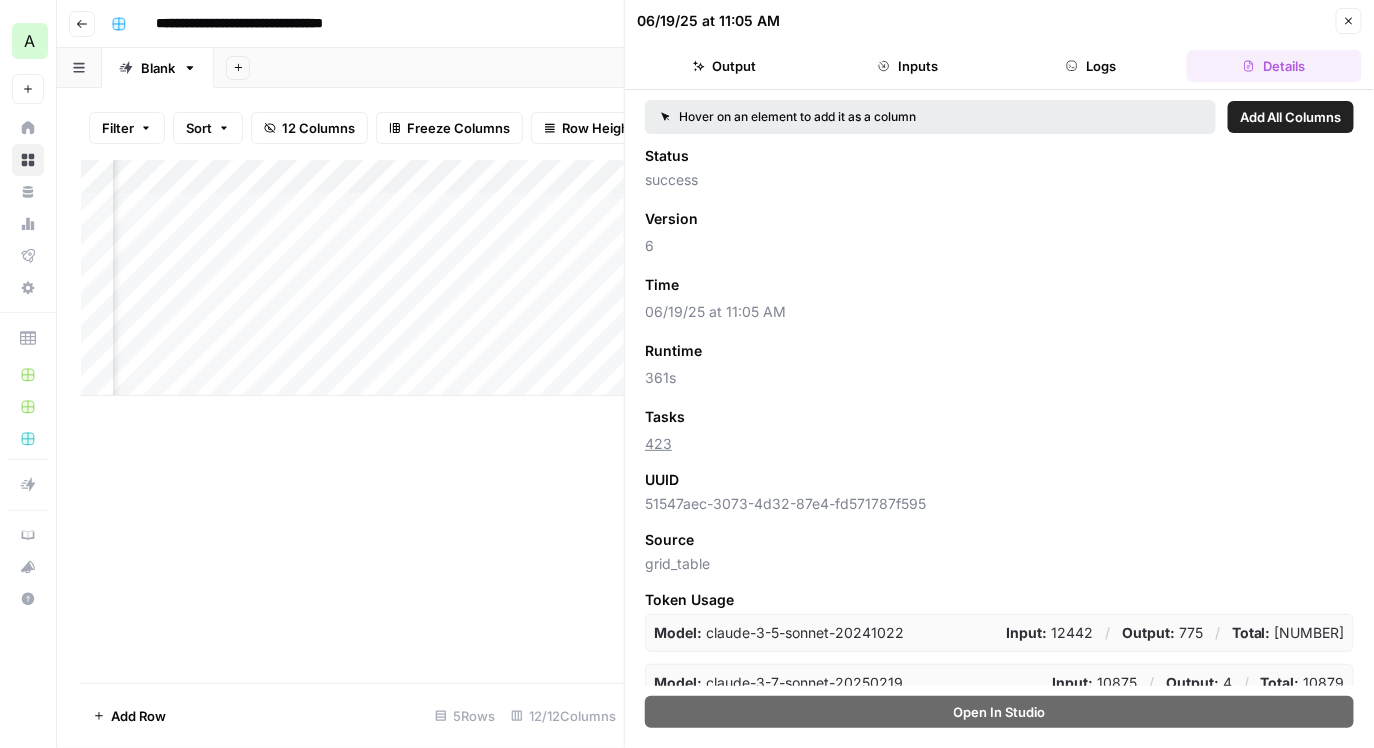 click 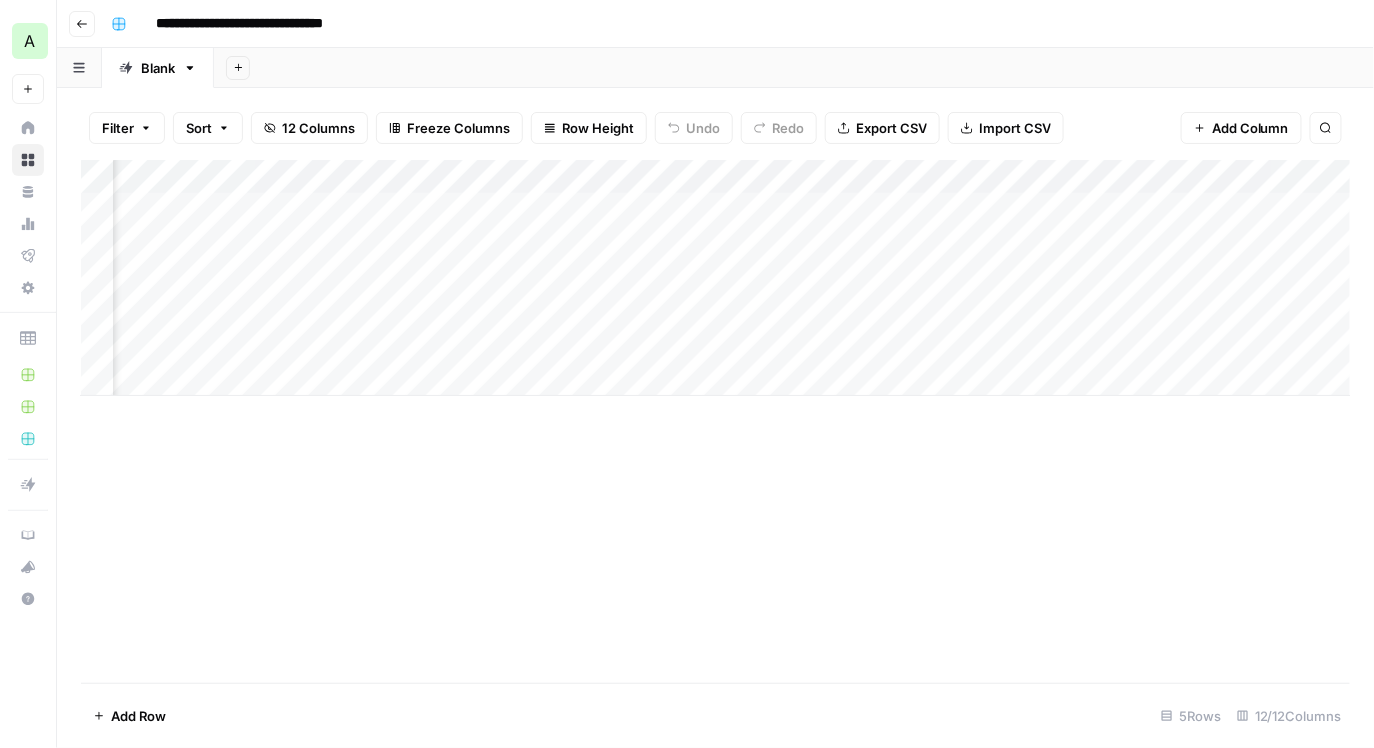 scroll, scrollTop: 0, scrollLeft: 403, axis: horizontal 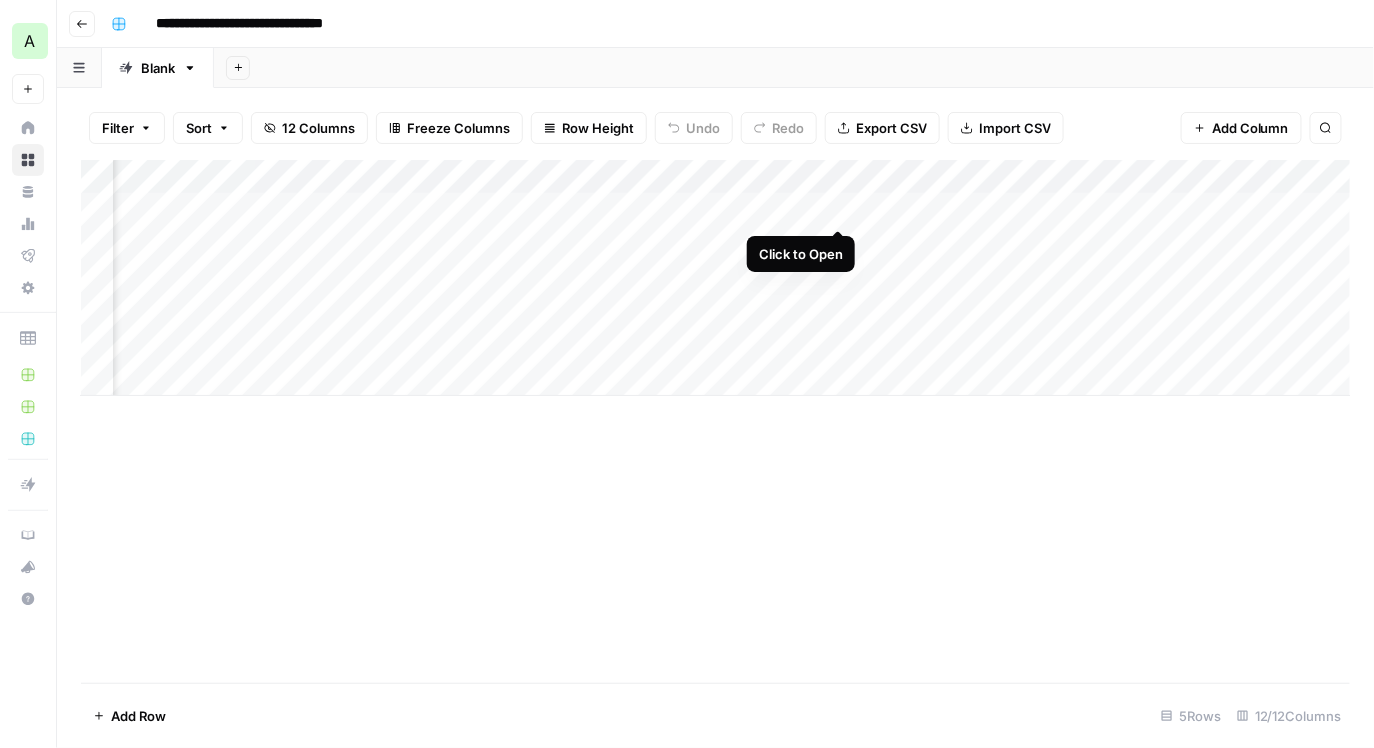click on "Add Column" at bounding box center (716, 278) 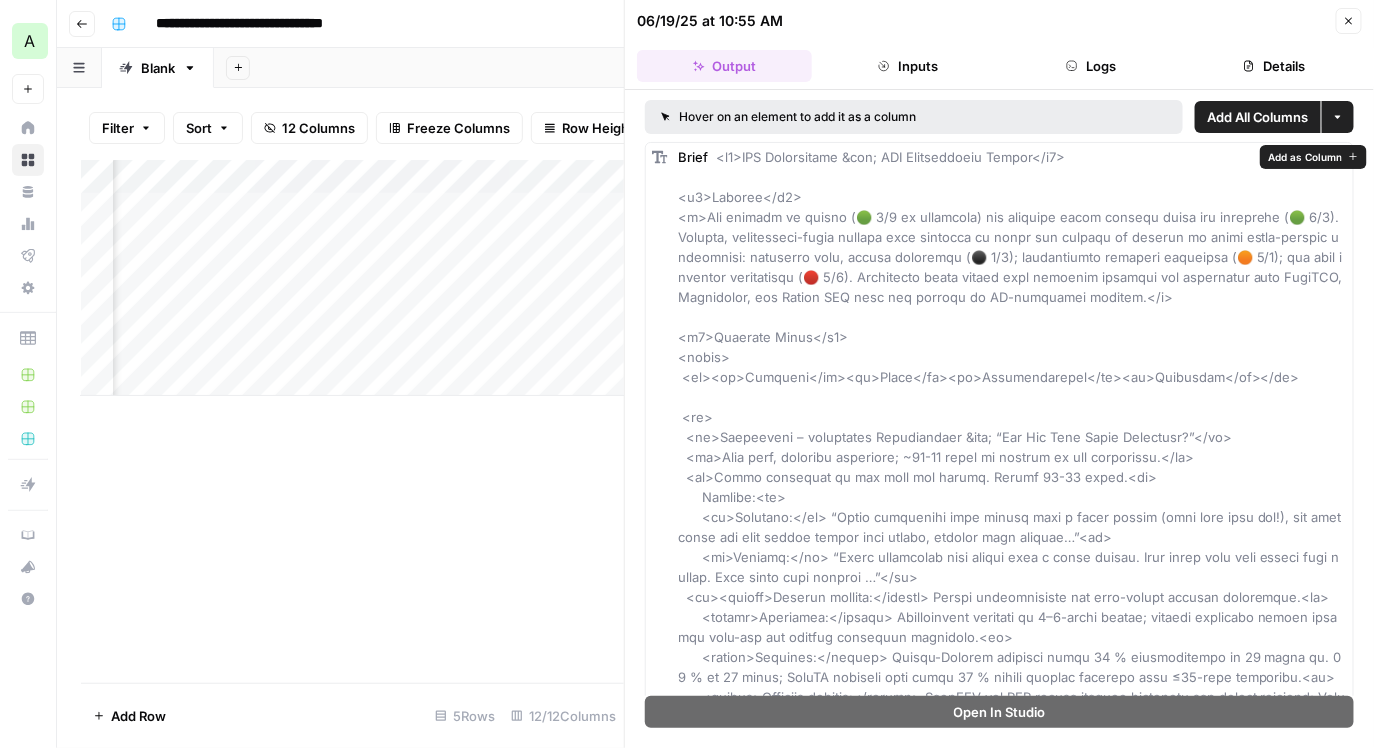 click on "06/19/25 at 10:55 AM Close Output Inputs Logs Details" at bounding box center (999, 45) 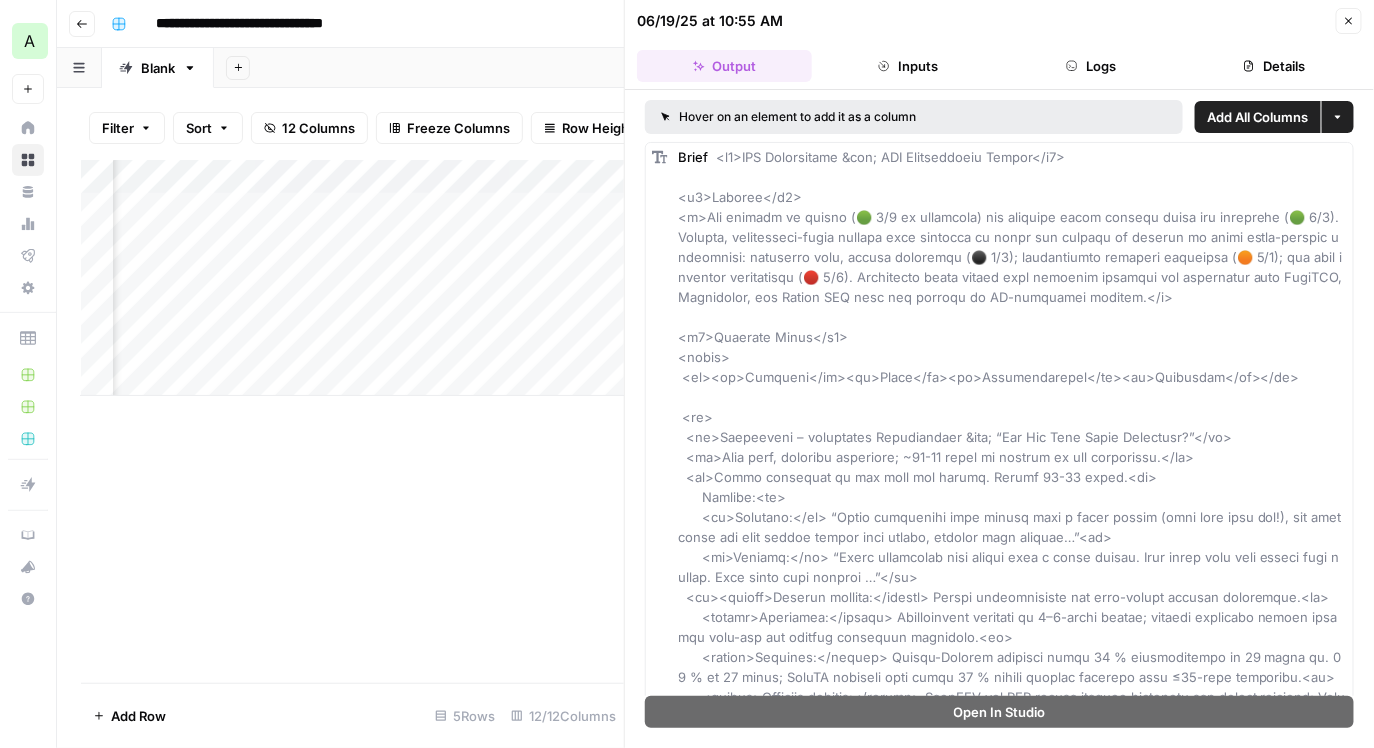 click on "Details" at bounding box center [1274, 66] 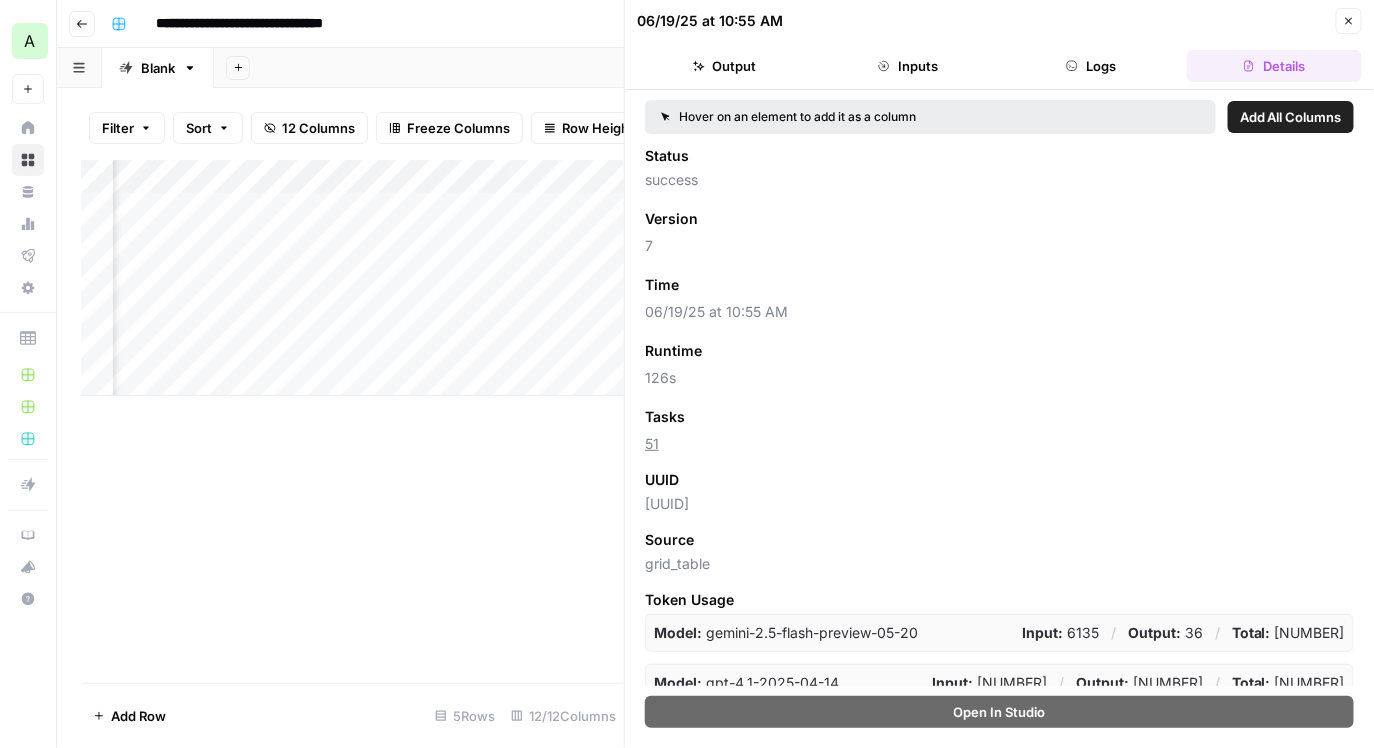 scroll, scrollTop: 164, scrollLeft: 0, axis: vertical 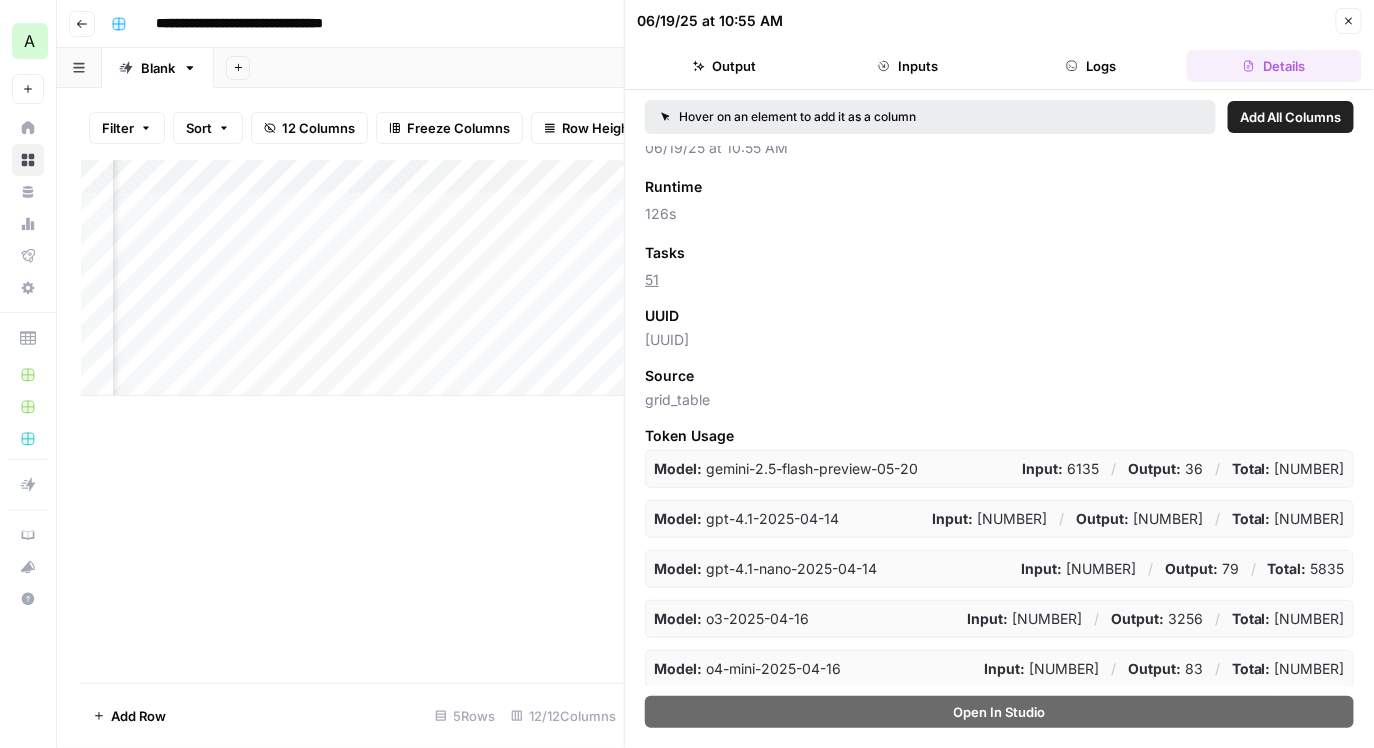 click on "Close" at bounding box center [1349, 21] 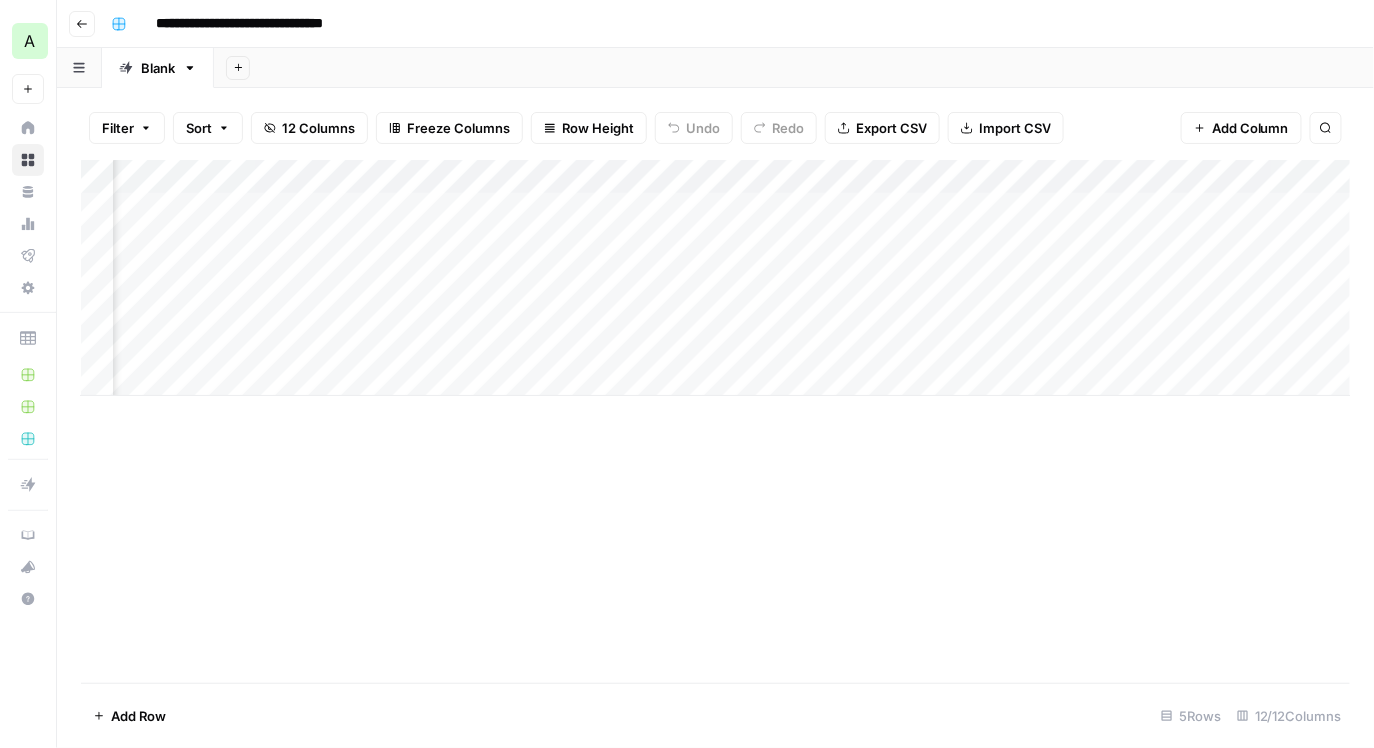 scroll, scrollTop: 0, scrollLeft: 599, axis: horizontal 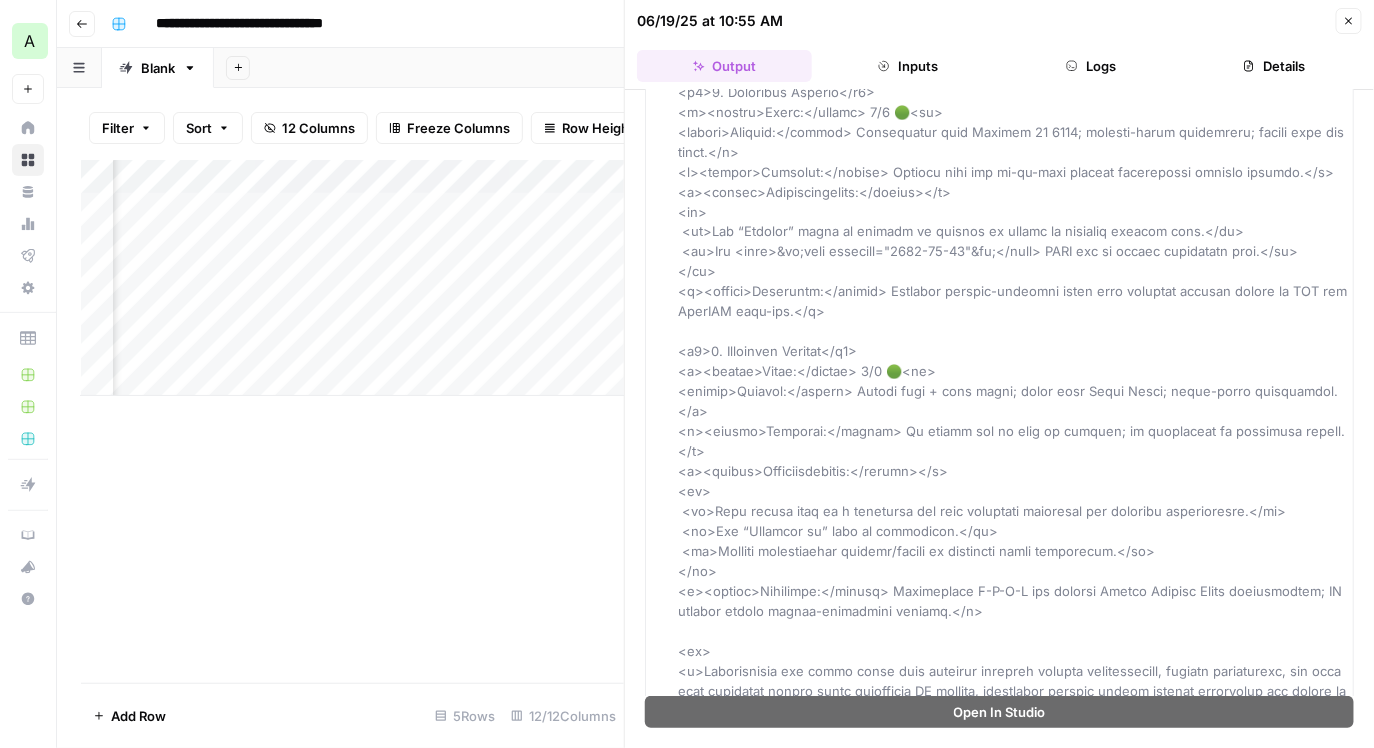 click on "Details" at bounding box center [1274, 66] 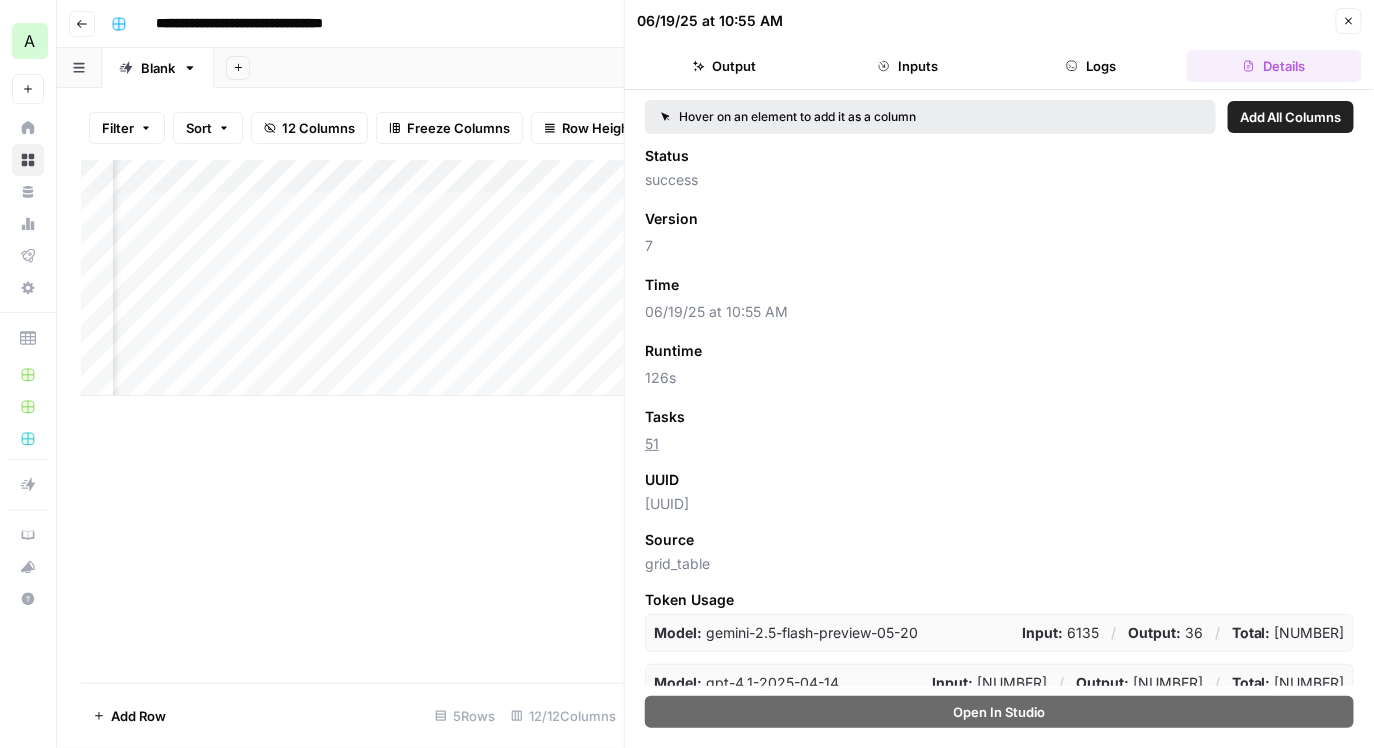 click on "Close" at bounding box center [1349, 21] 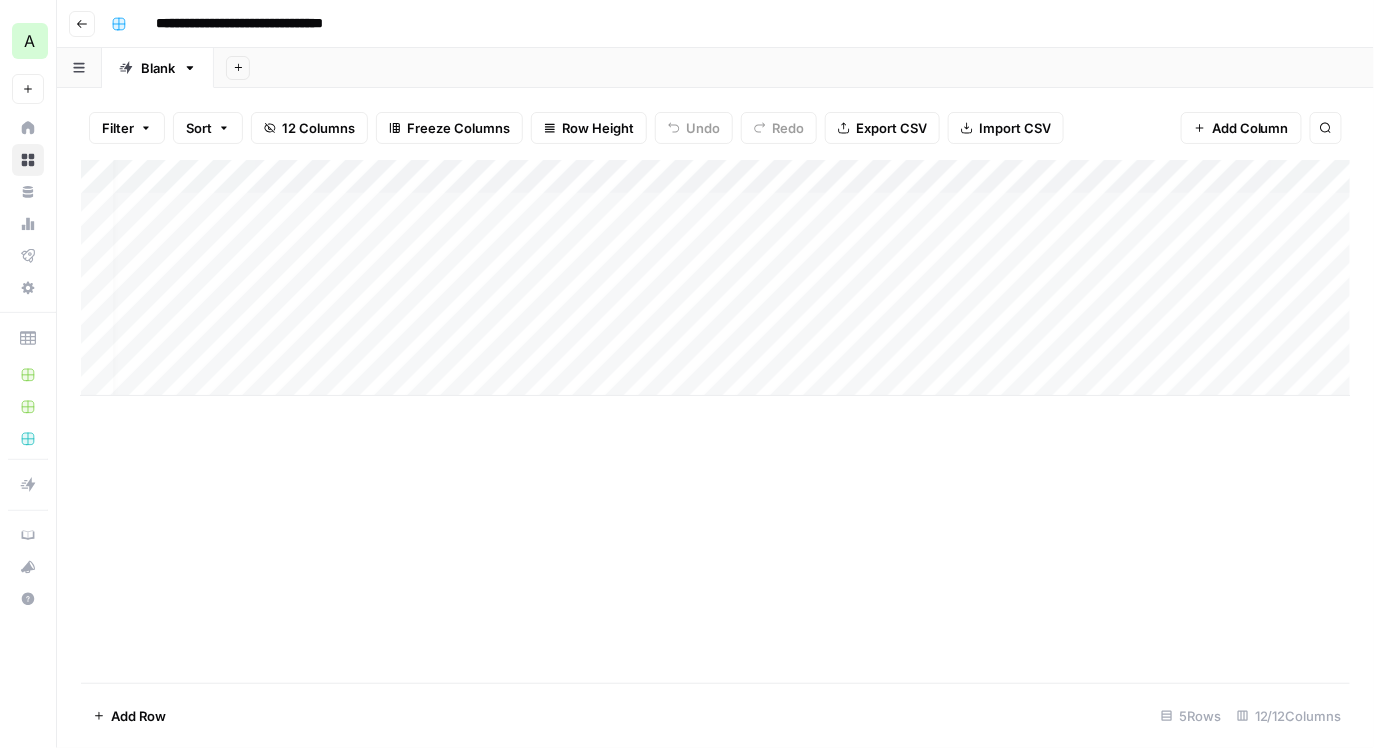 scroll, scrollTop: 0, scrollLeft: 0, axis: both 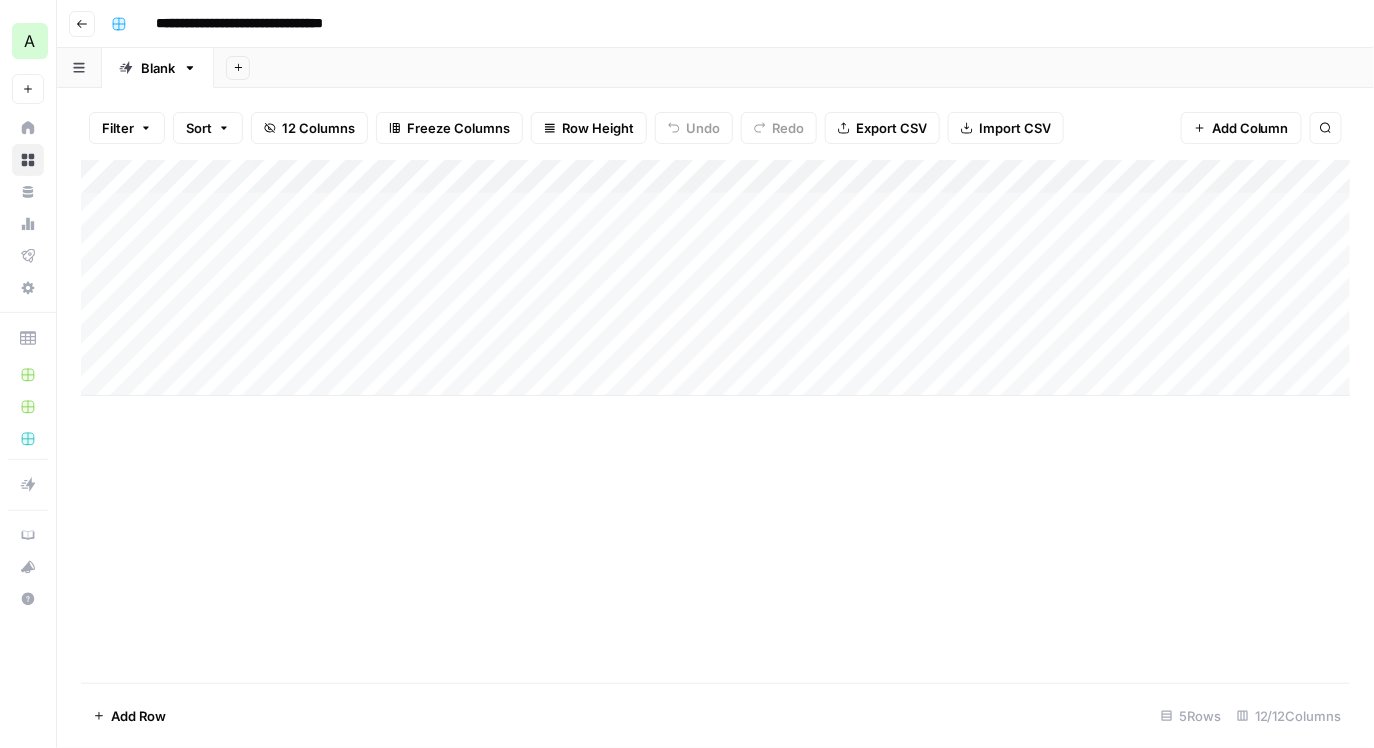 click on "Add Column" at bounding box center [716, 278] 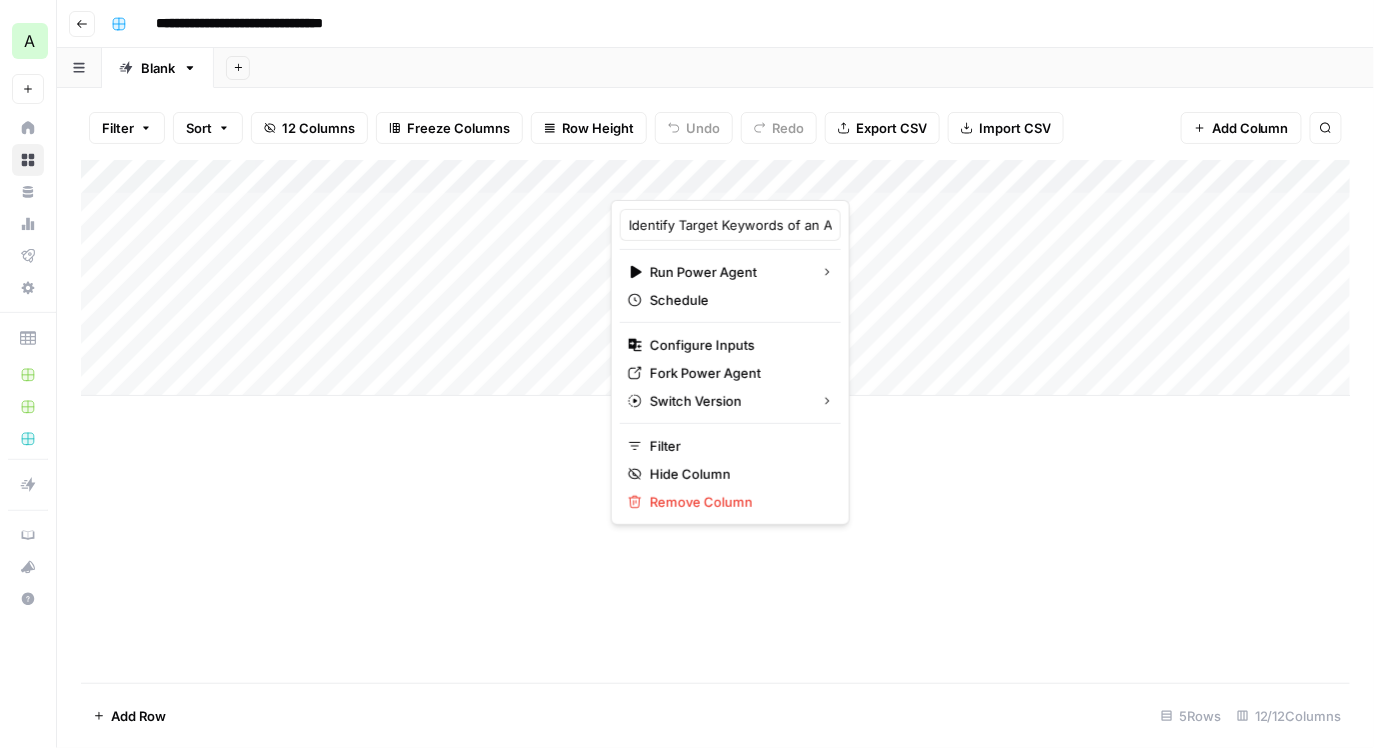 click on "Add Column" at bounding box center [716, 278] 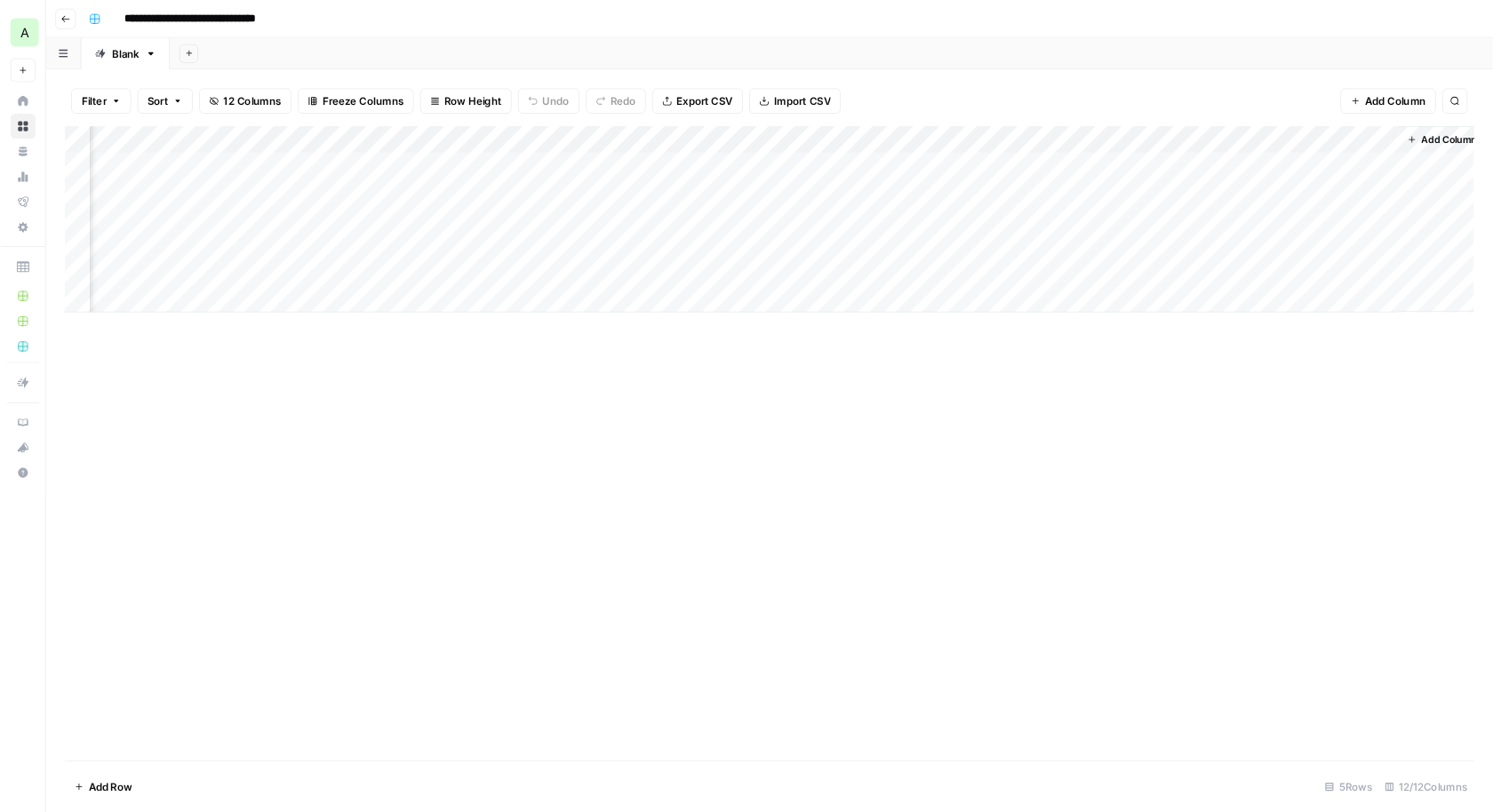 scroll, scrollTop: 0, scrollLeft: 1058, axis: horizontal 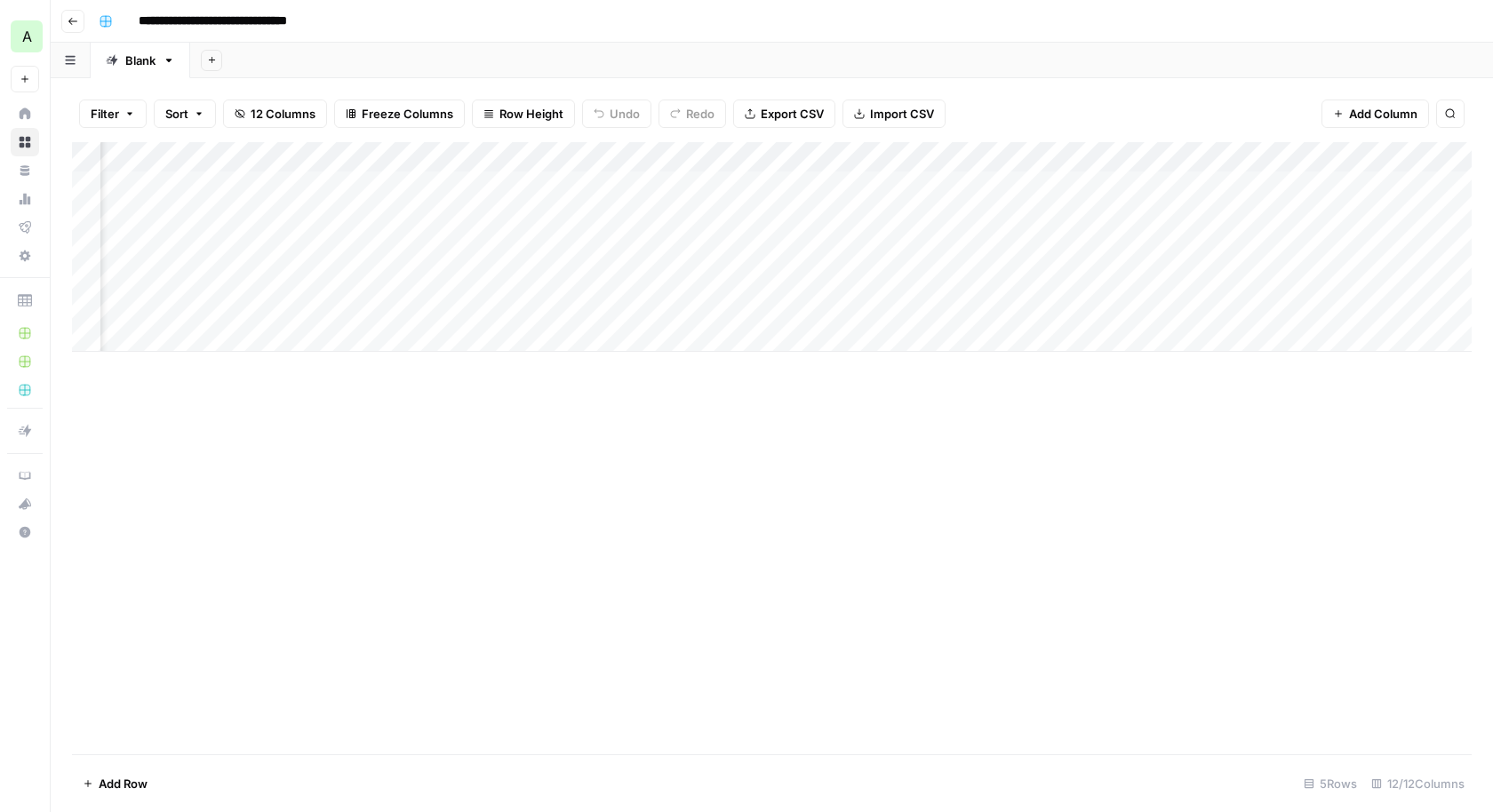 click on "Add Column" at bounding box center [771, 247] 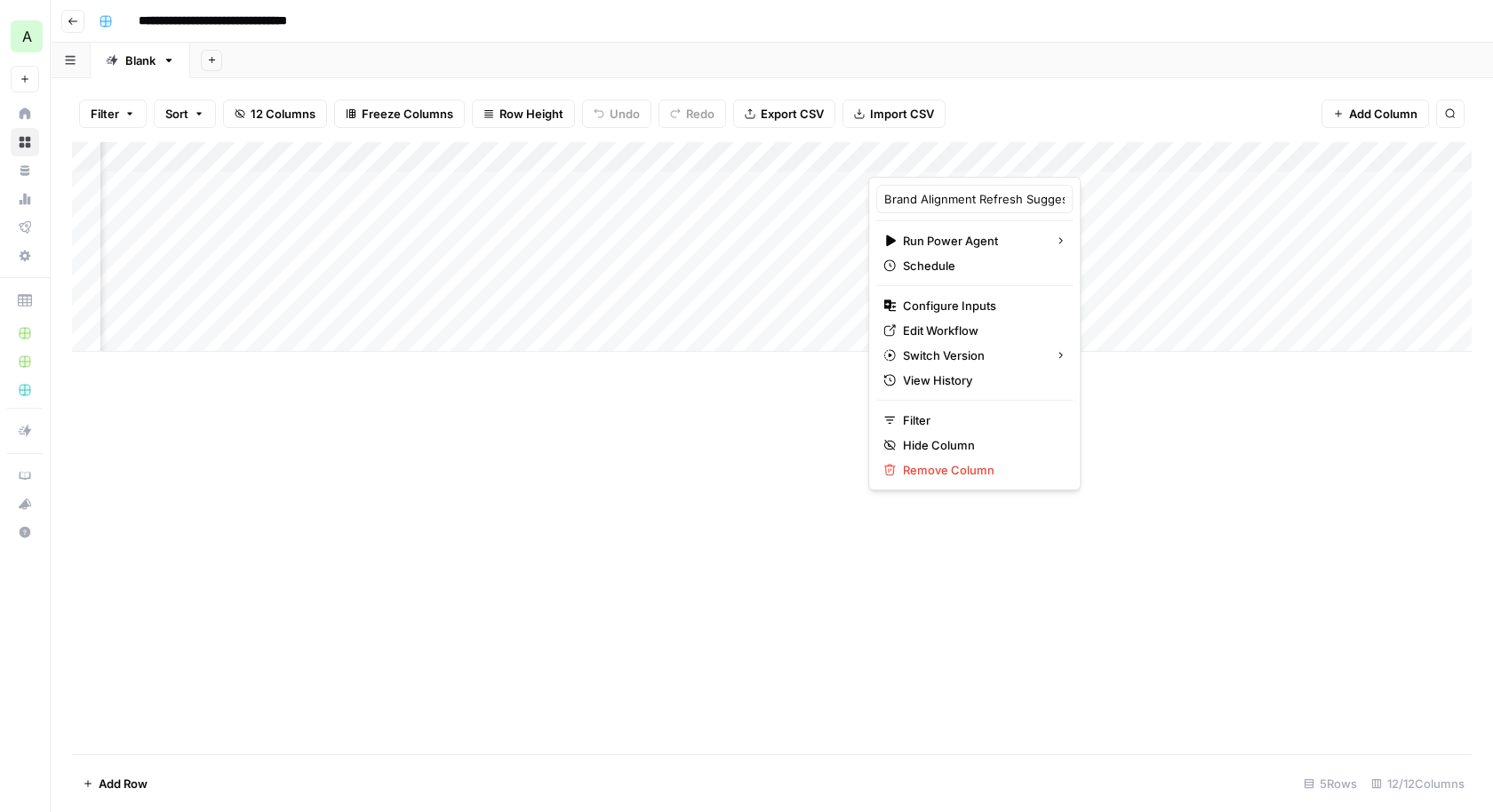 click at bounding box center [1007, 159] 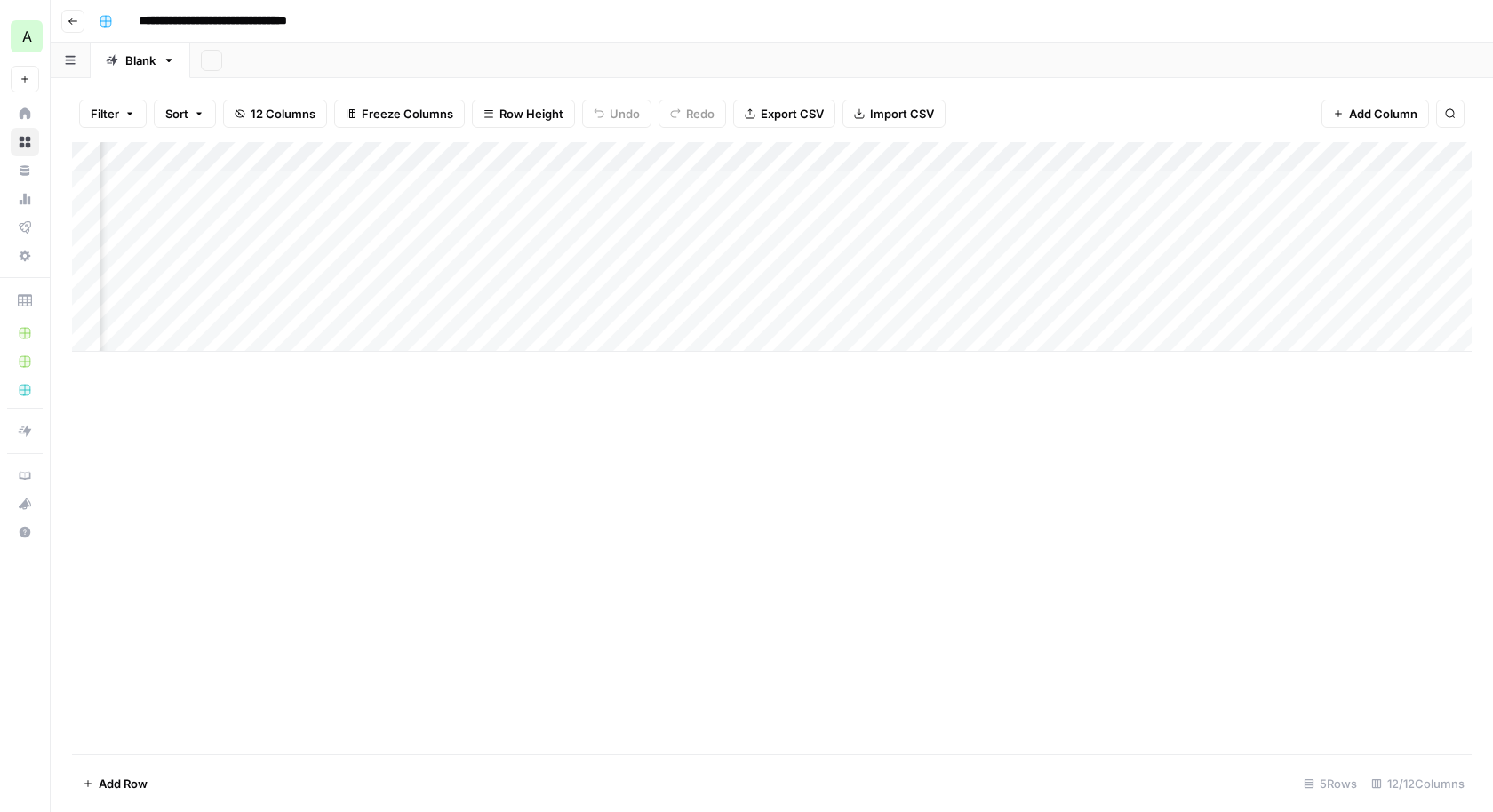 click on "Filter Sort 12 Columns Freeze Columns Row Height Undo Redo Export CSV Import CSV Add Column Search" at bounding box center (771, 114) 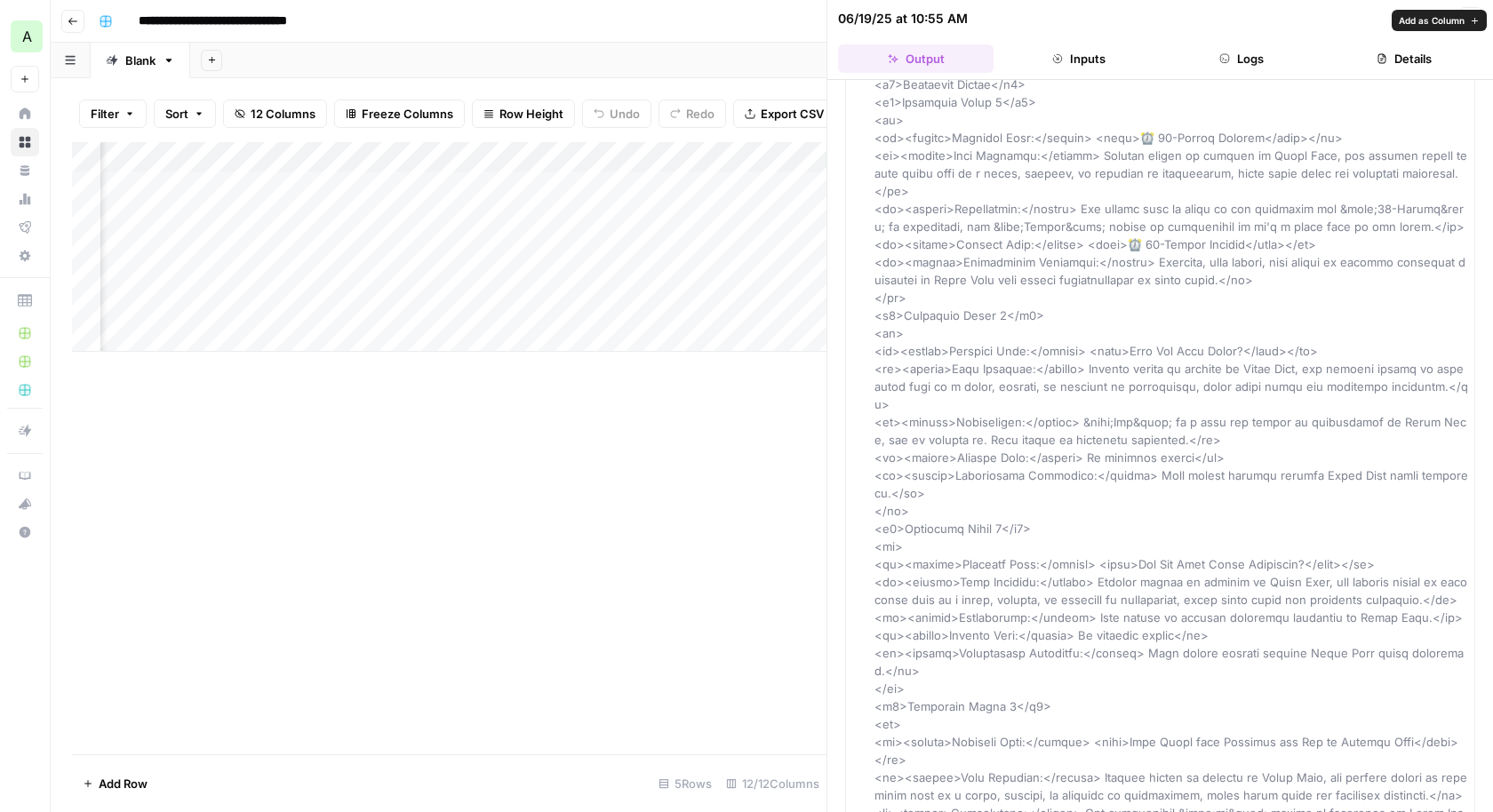 scroll, scrollTop: 2143, scrollLeft: 0, axis: vertical 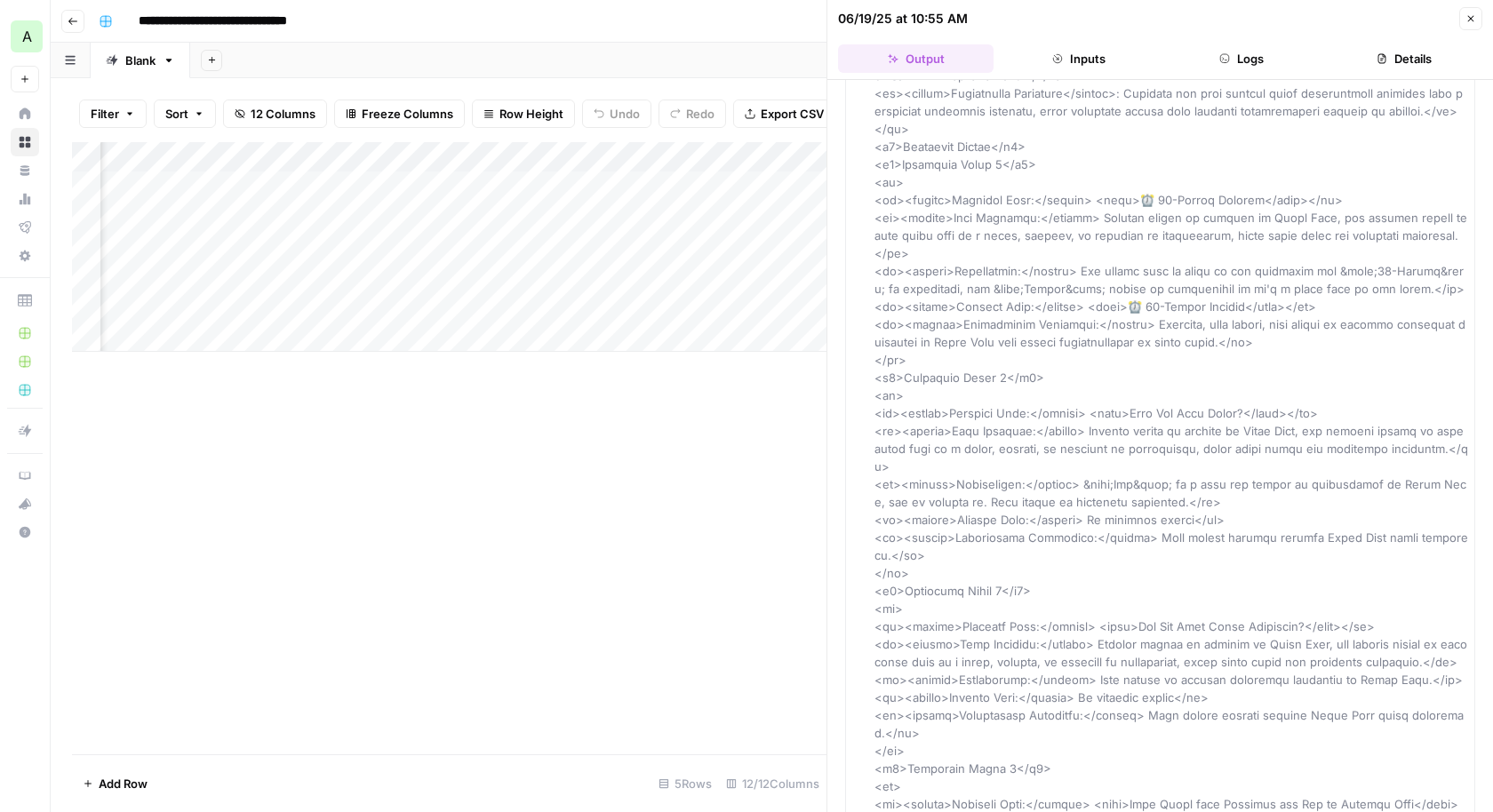 click on "Inputs" at bounding box center (1078, 59) 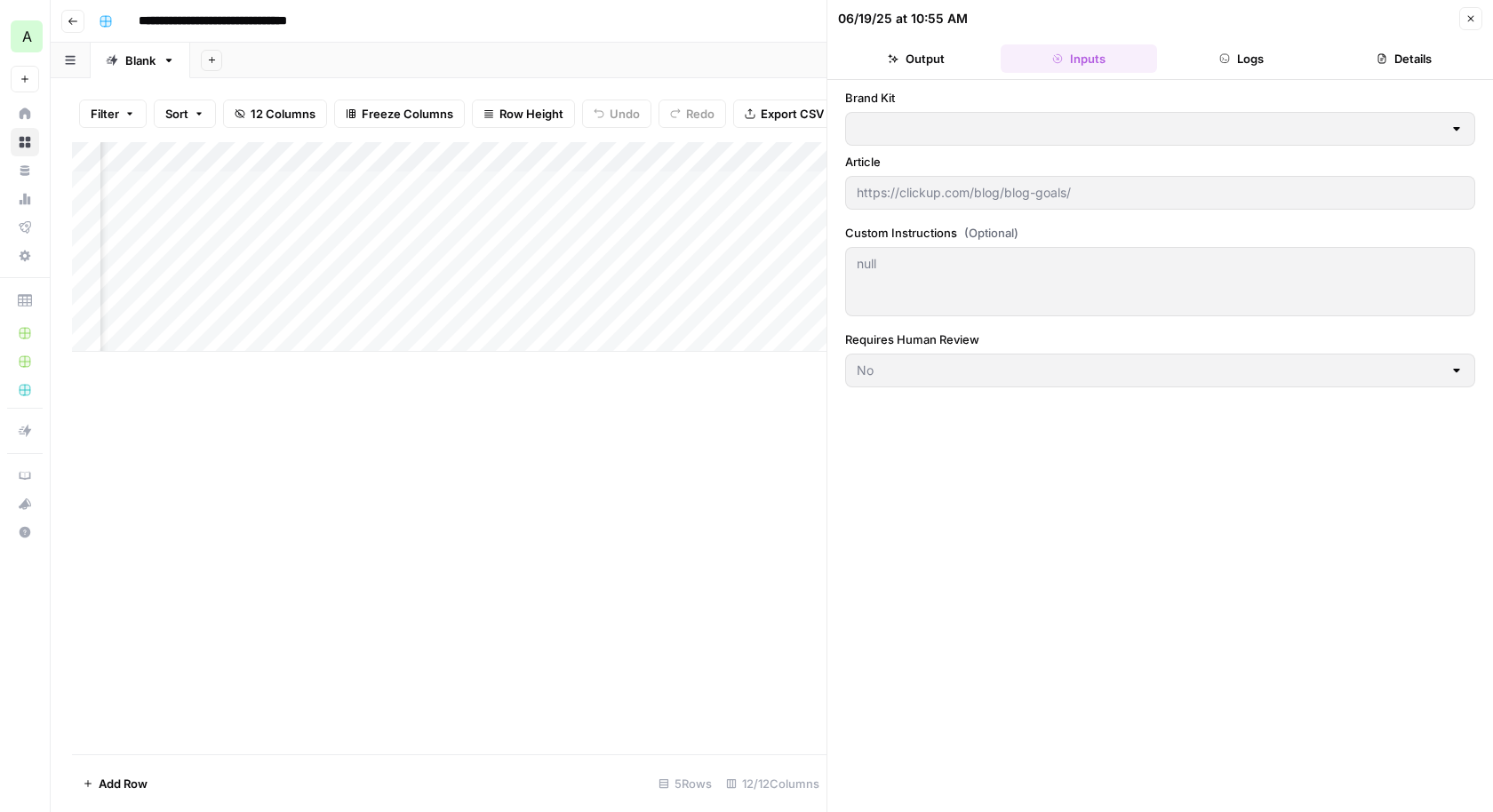 type on "ClickUp" 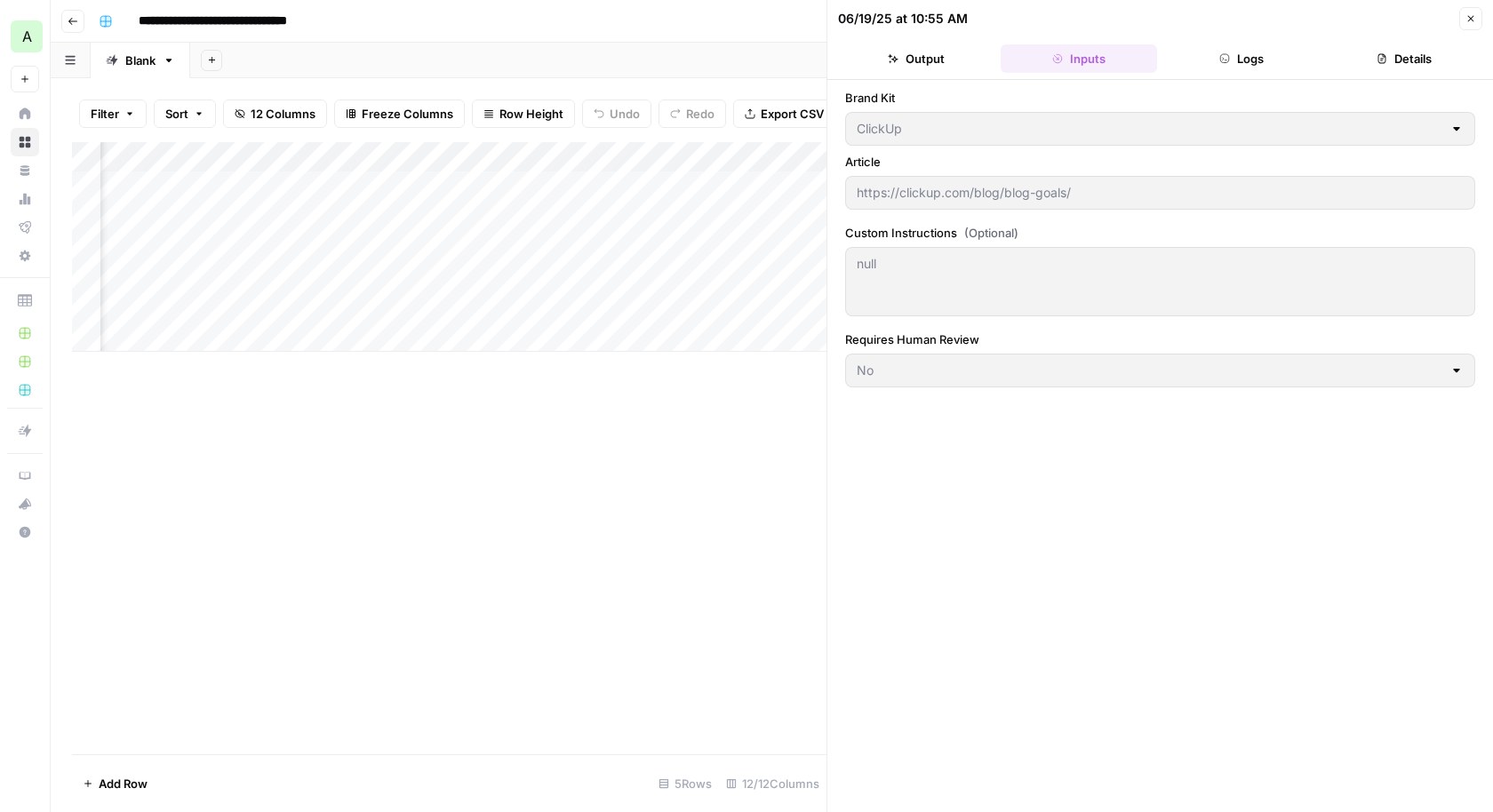 click on "Logs" at bounding box center (1242, 59) 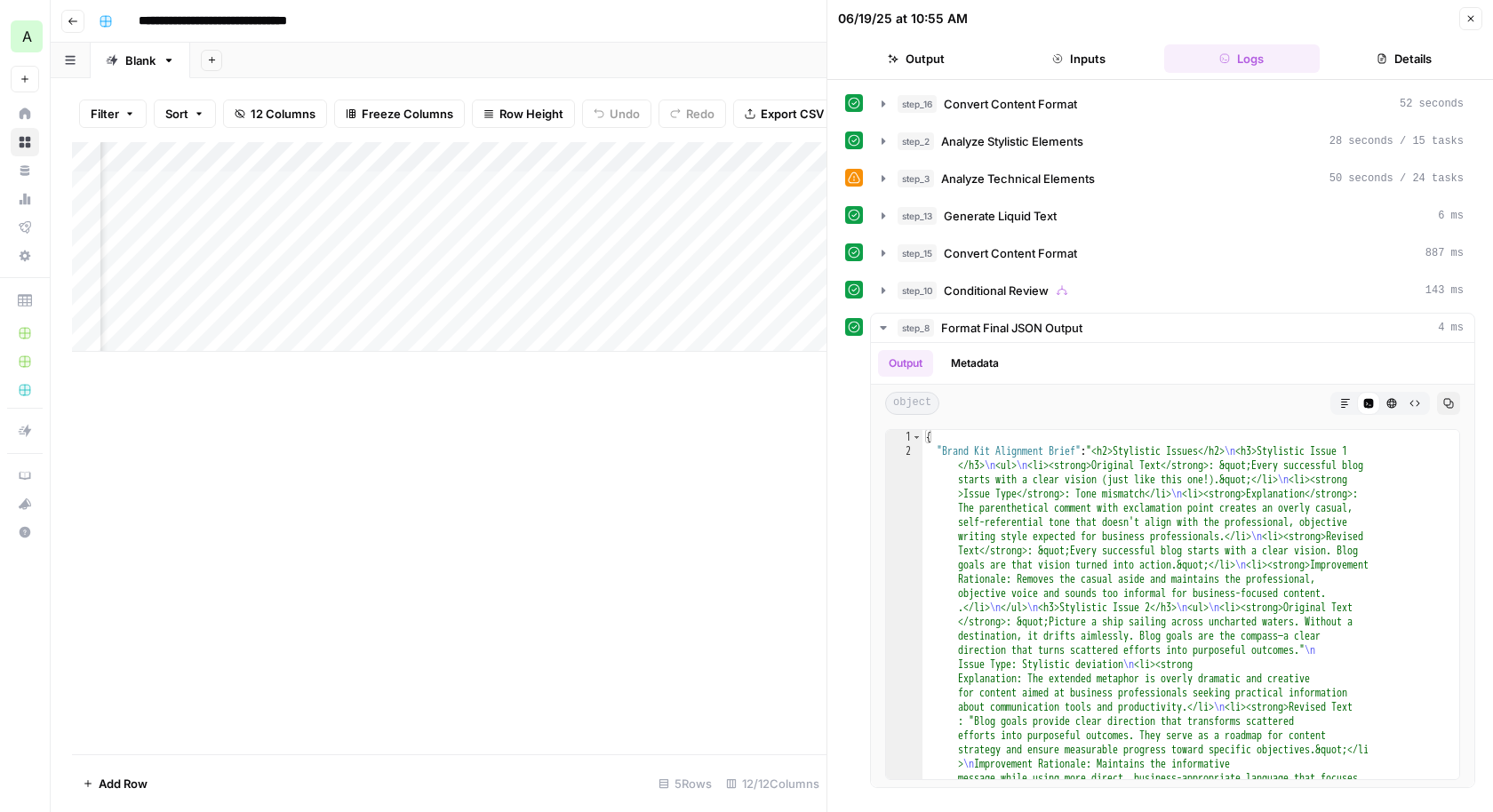 click 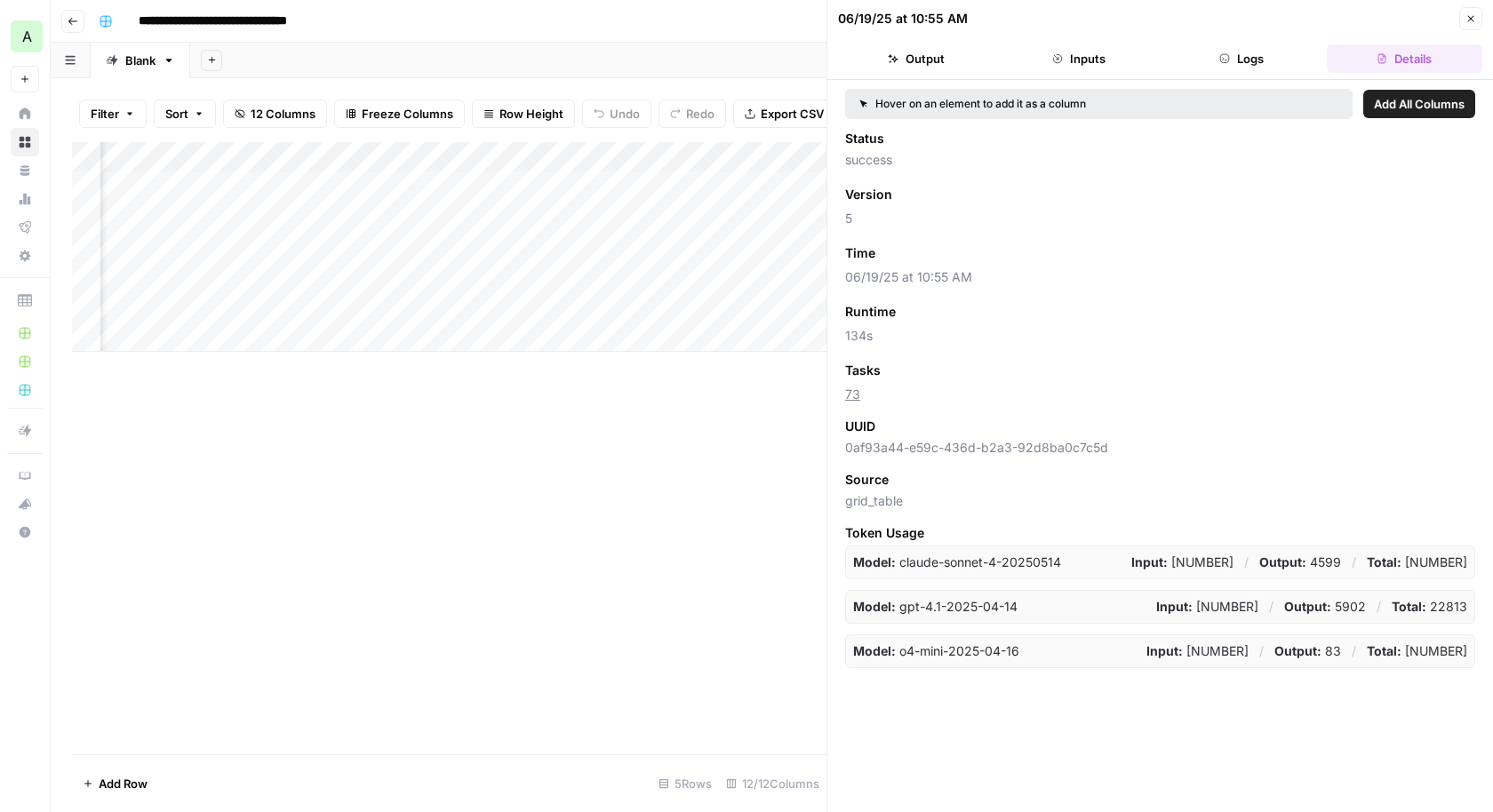 click on "Add Column" at bounding box center [449, 448] 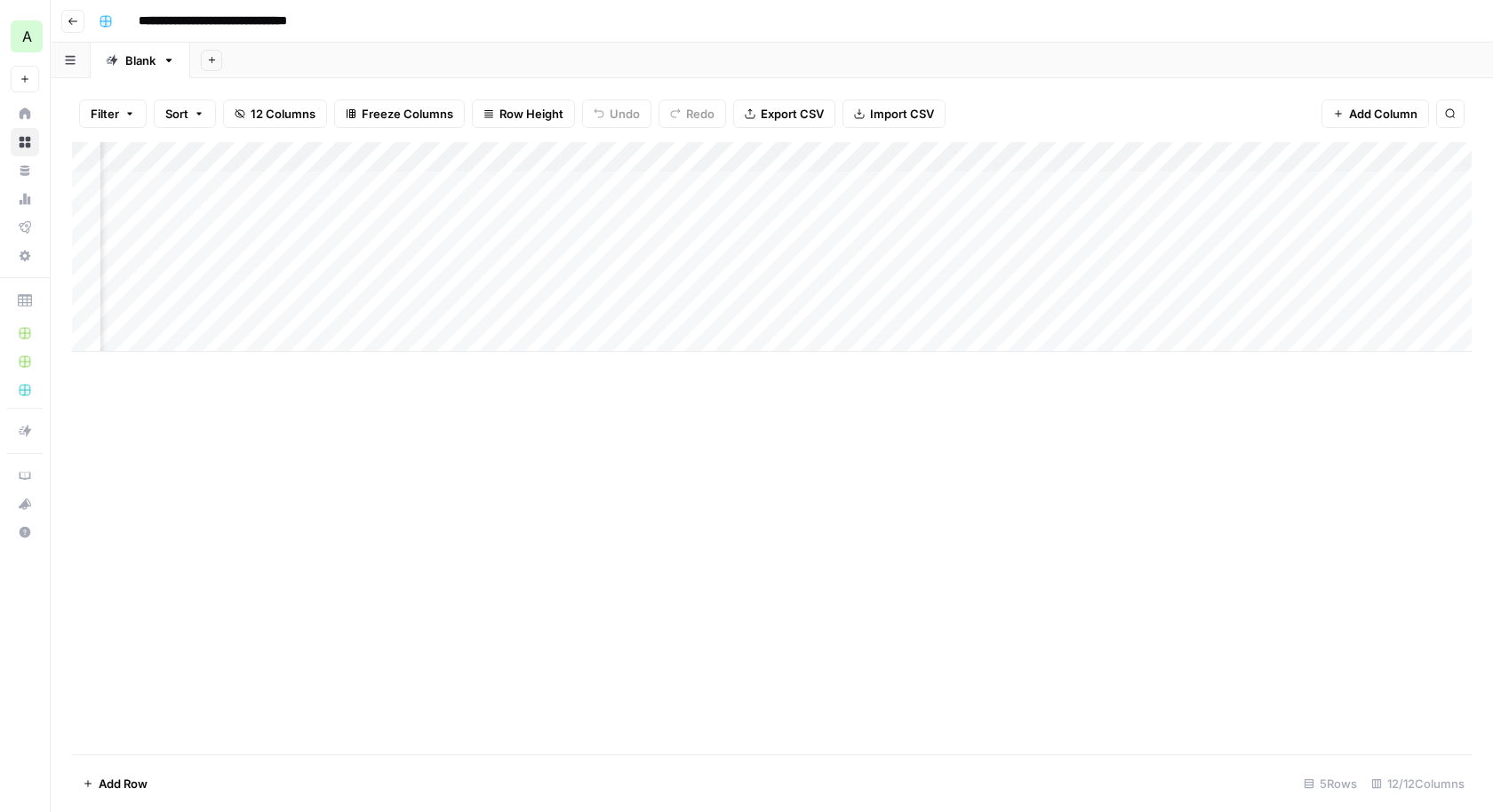 scroll, scrollTop: 0, scrollLeft: 671, axis: horizontal 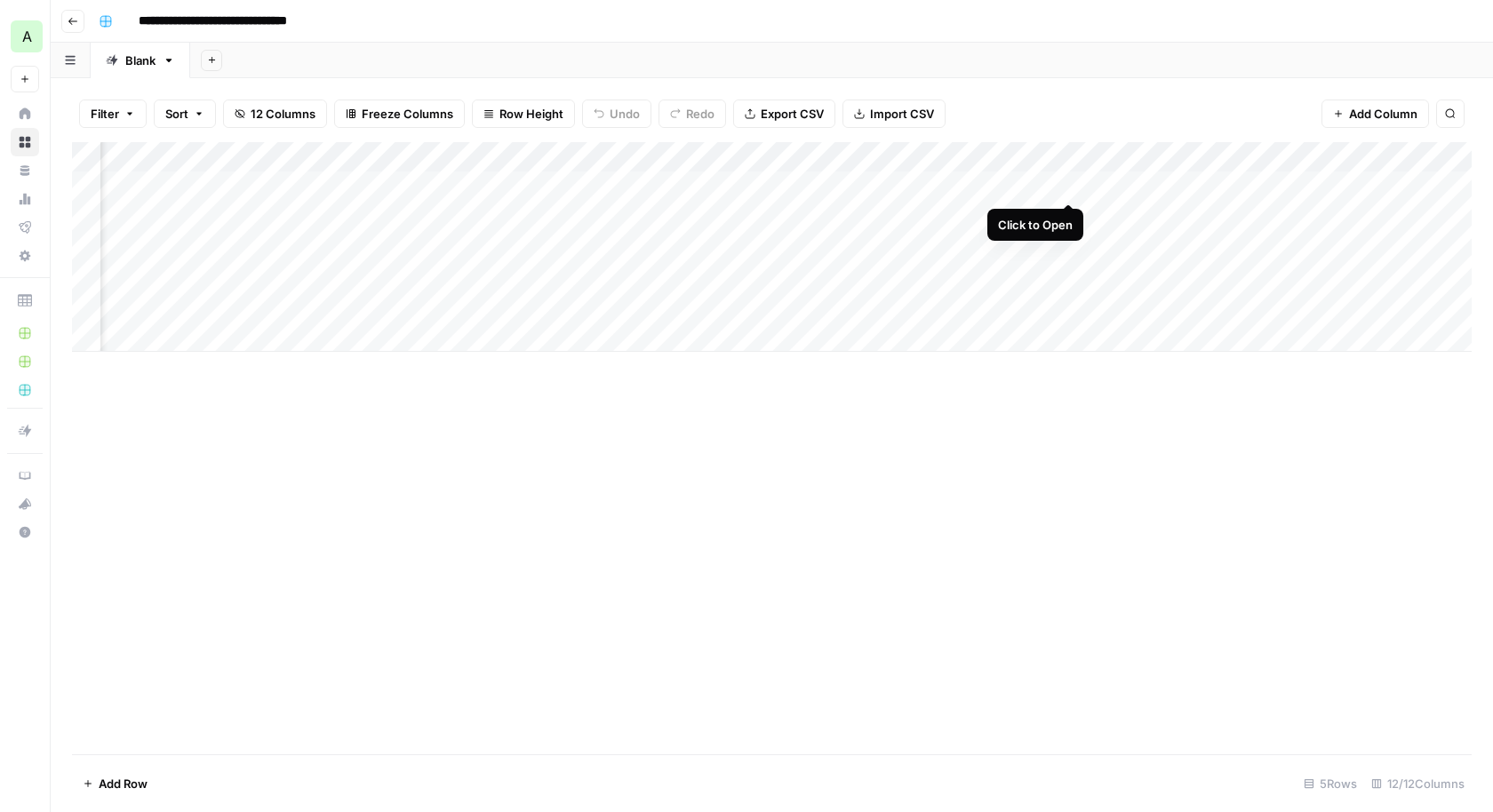click on "Add Column" at bounding box center (771, 247) 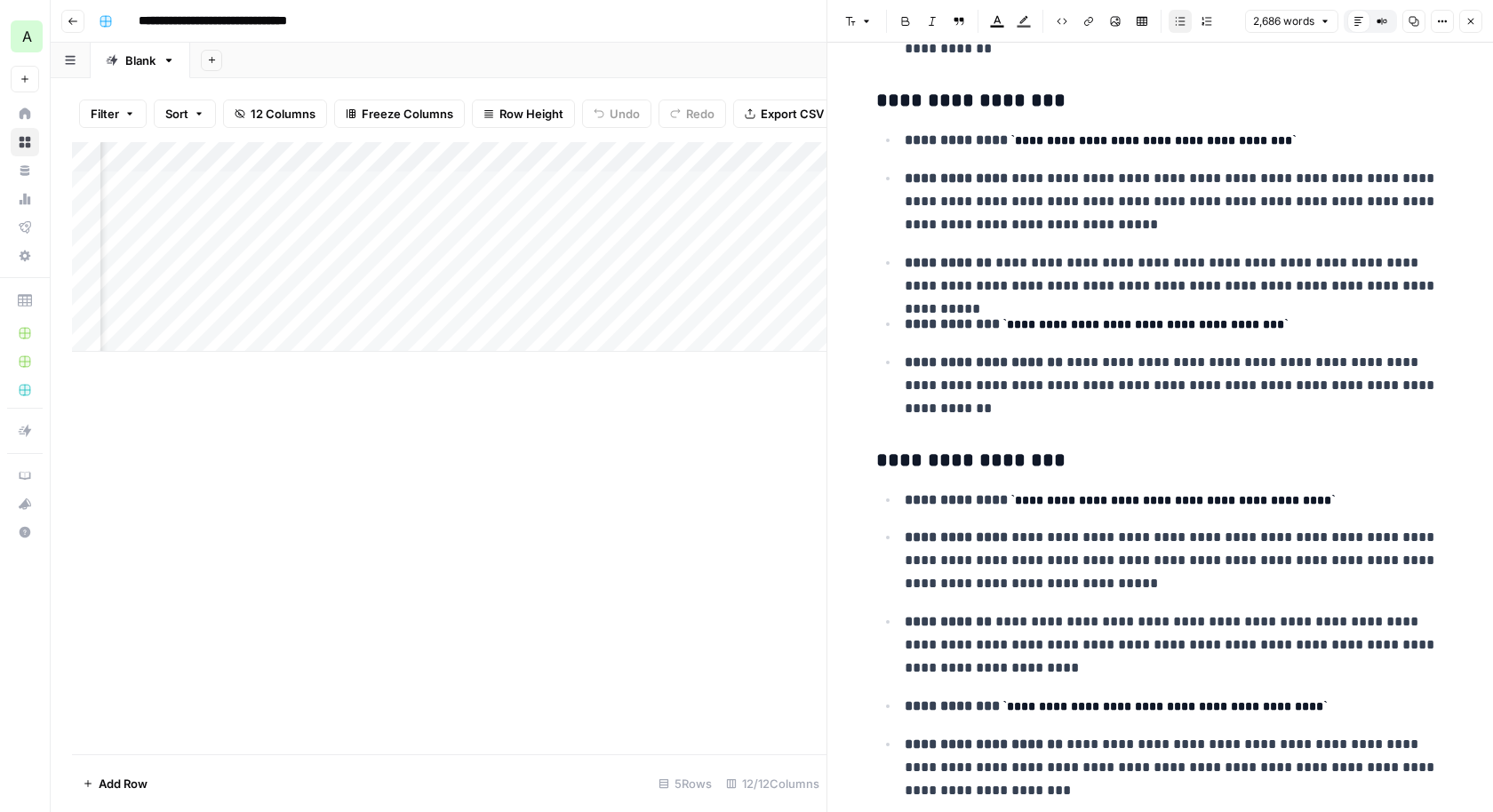 scroll, scrollTop: 10859, scrollLeft: 0, axis: vertical 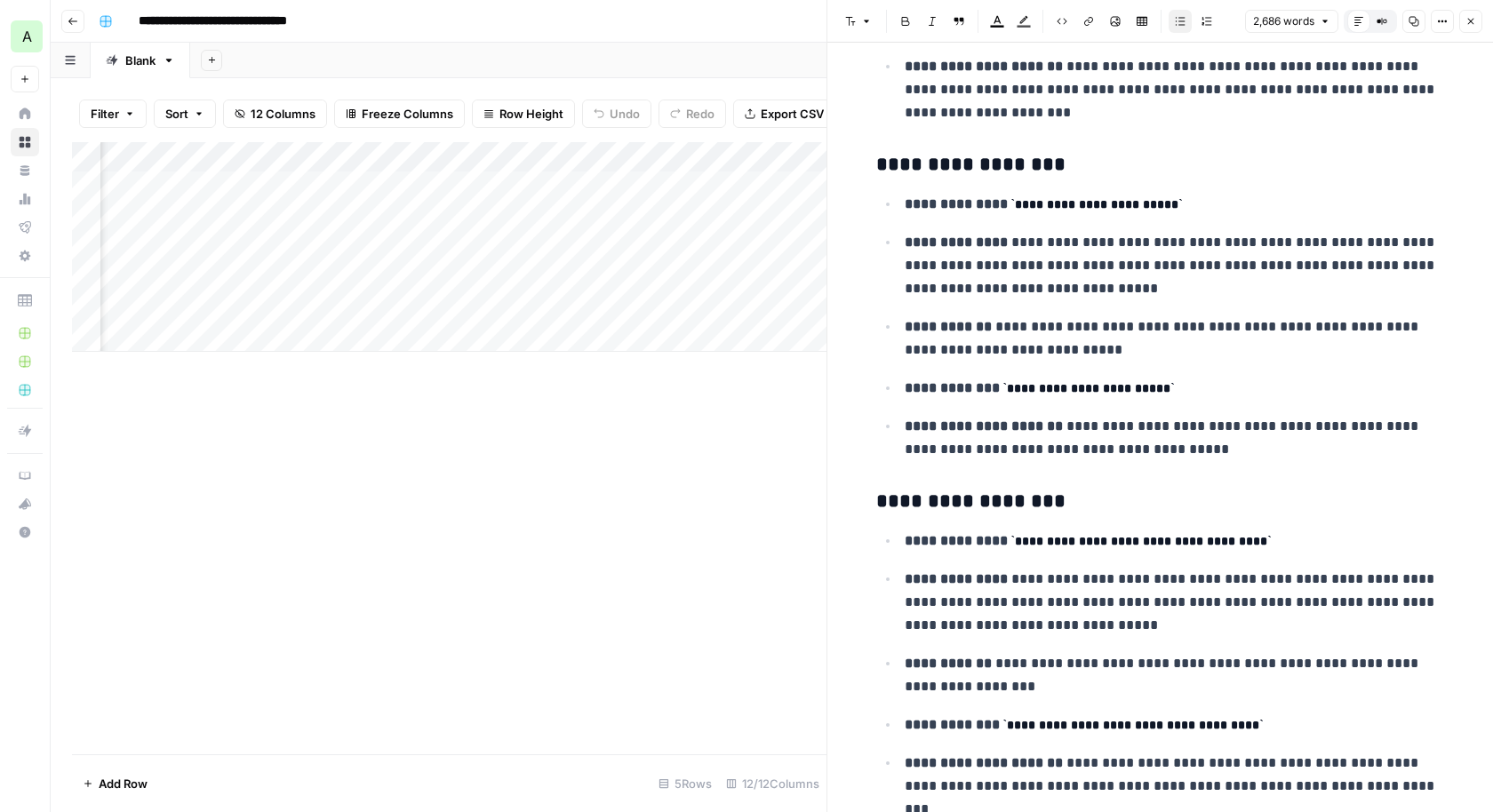 click on "Filter Sort 12 Columns Freeze Columns Row Height Undo Redo Export CSV Import CSV Add Column Search Add Column Add Row 5  Rows 12/12  Columns" at bounding box center [438, 445] 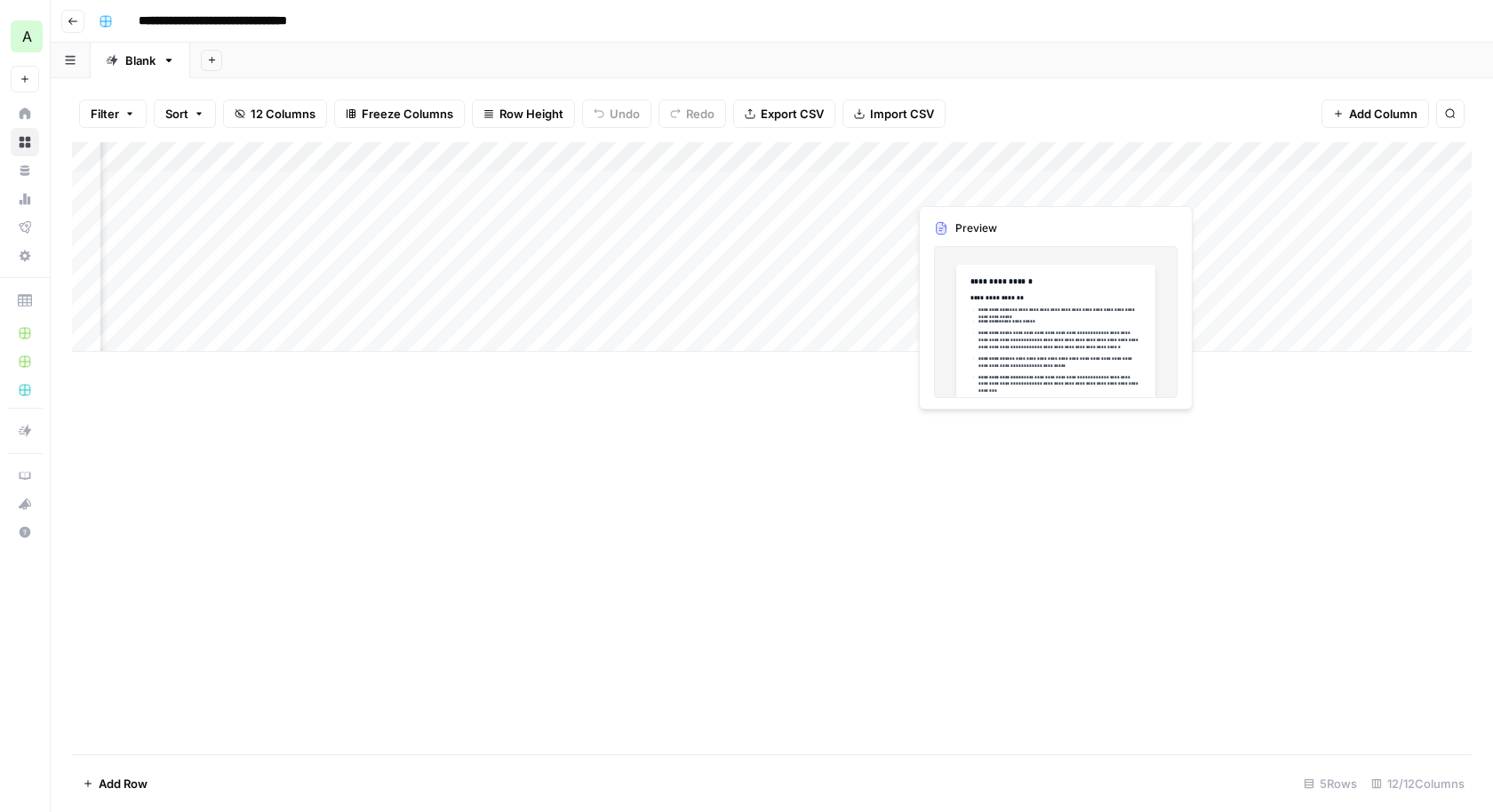scroll, scrollTop: 0, scrollLeft: 744, axis: horizontal 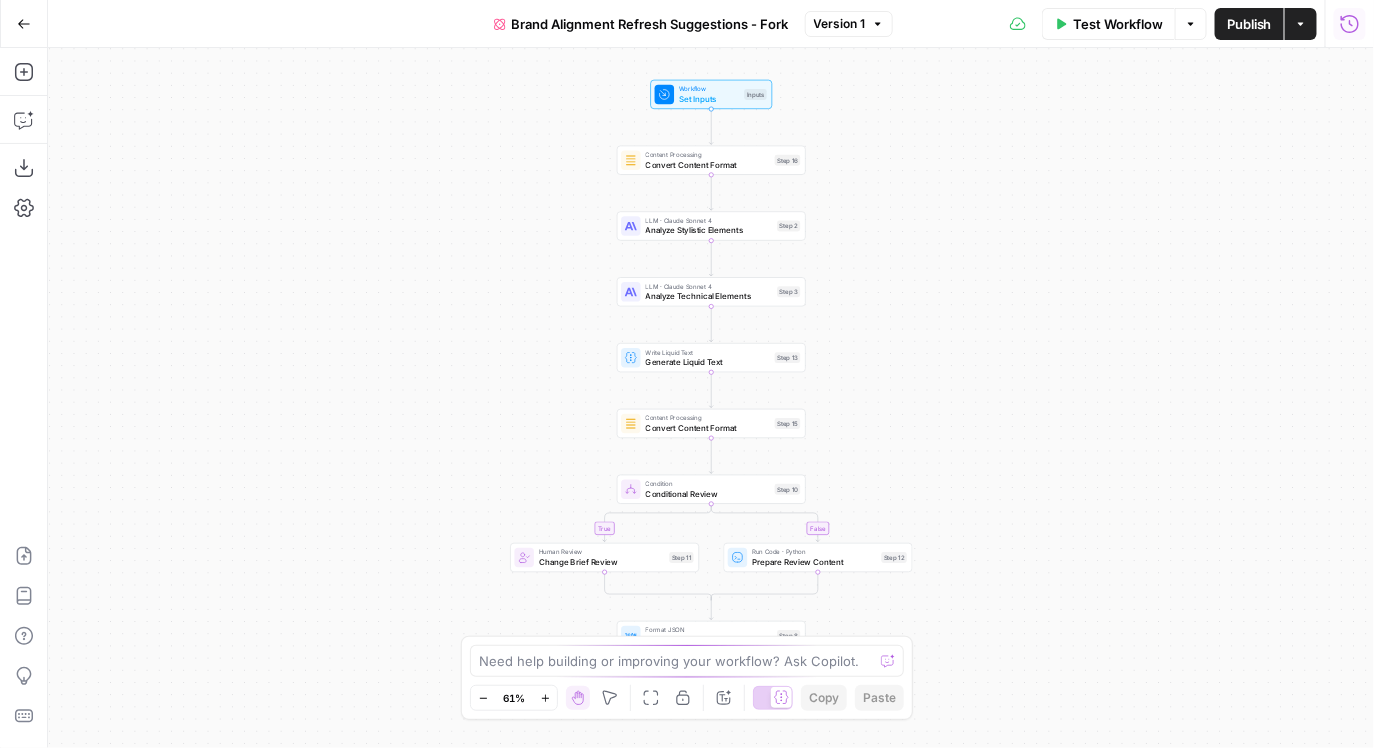 click 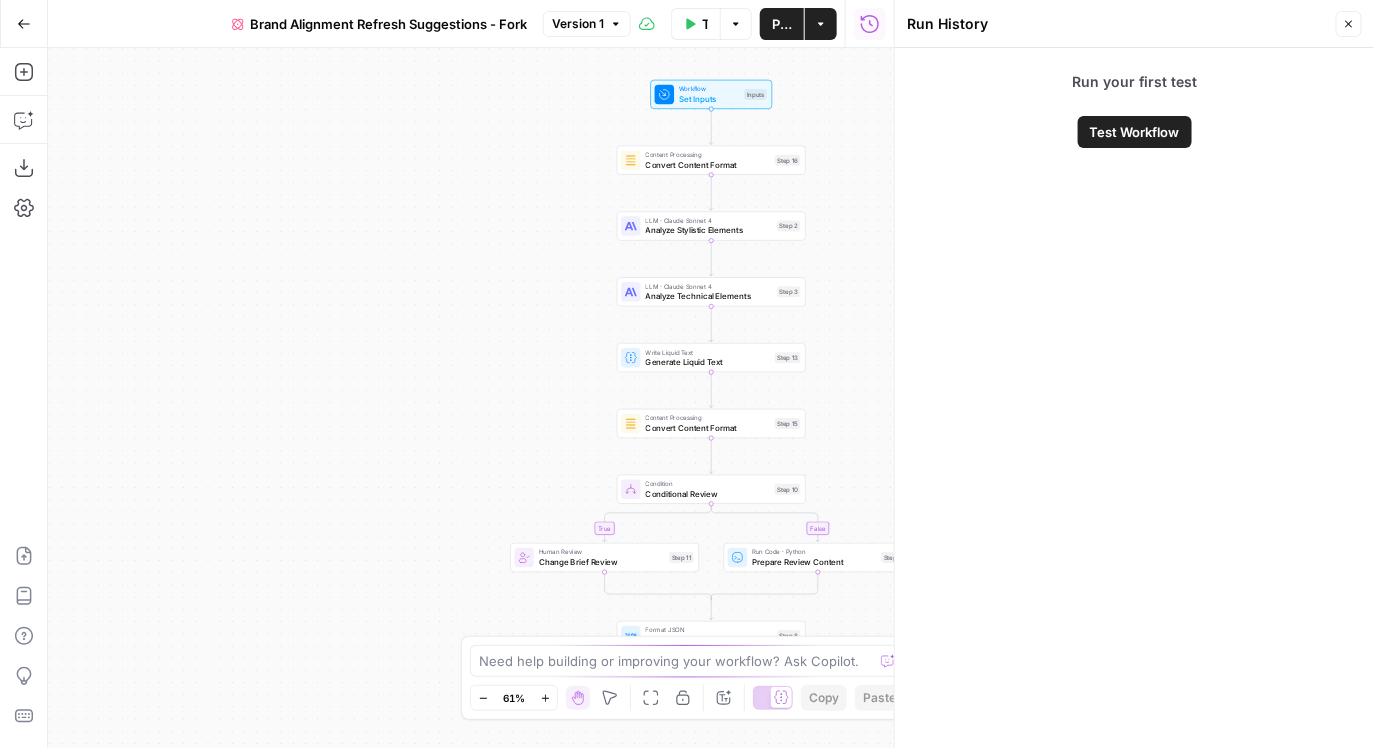 click on "Test Workflow" at bounding box center (1135, 132) 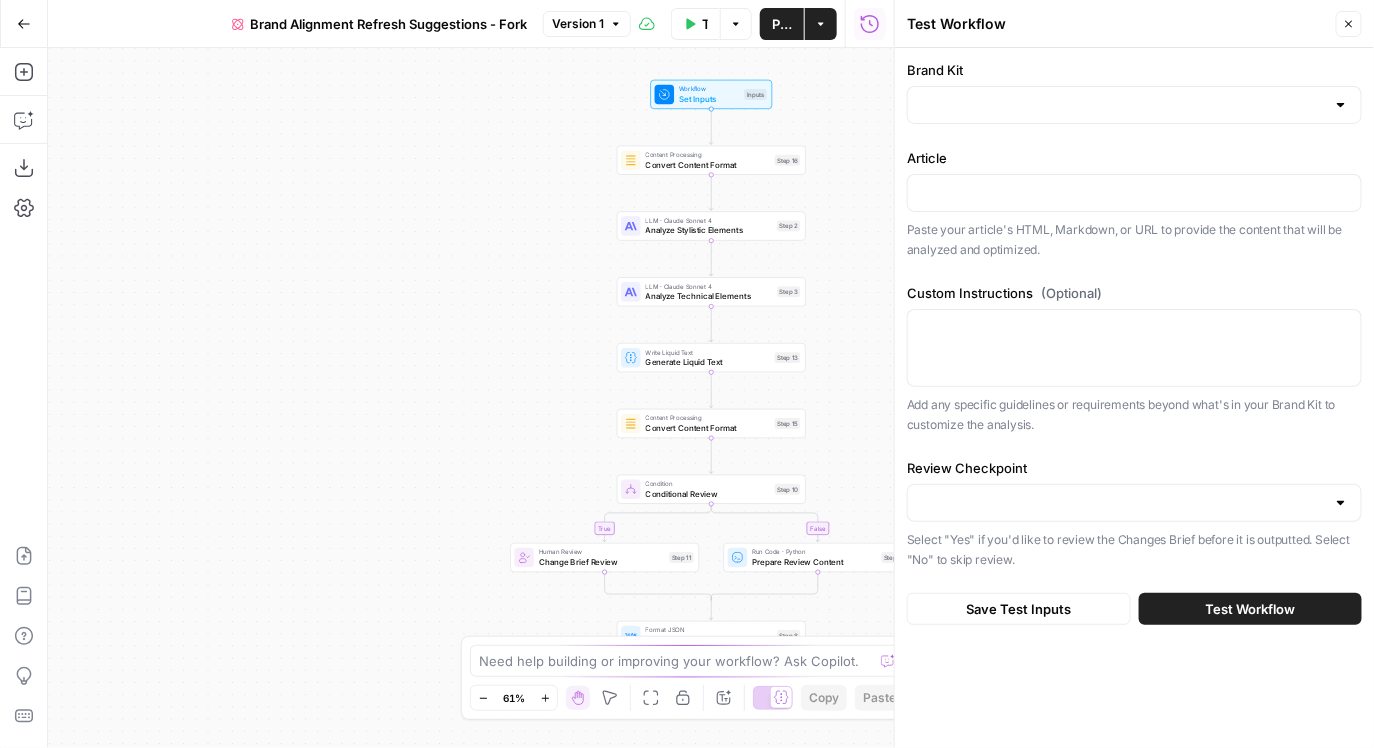 click on "Test Workflow" at bounding box center (1251, 609) 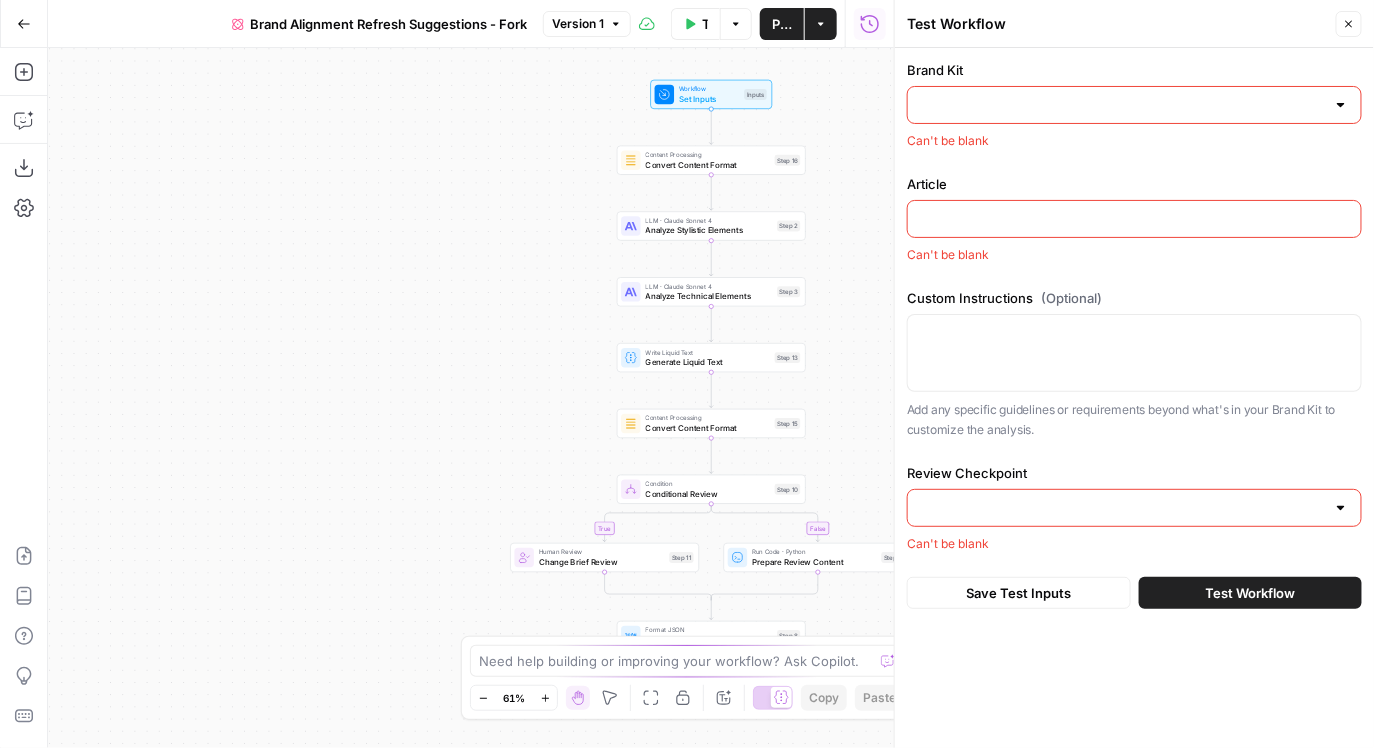 click on "Brand Kit" at bounding box center (1122, 105) 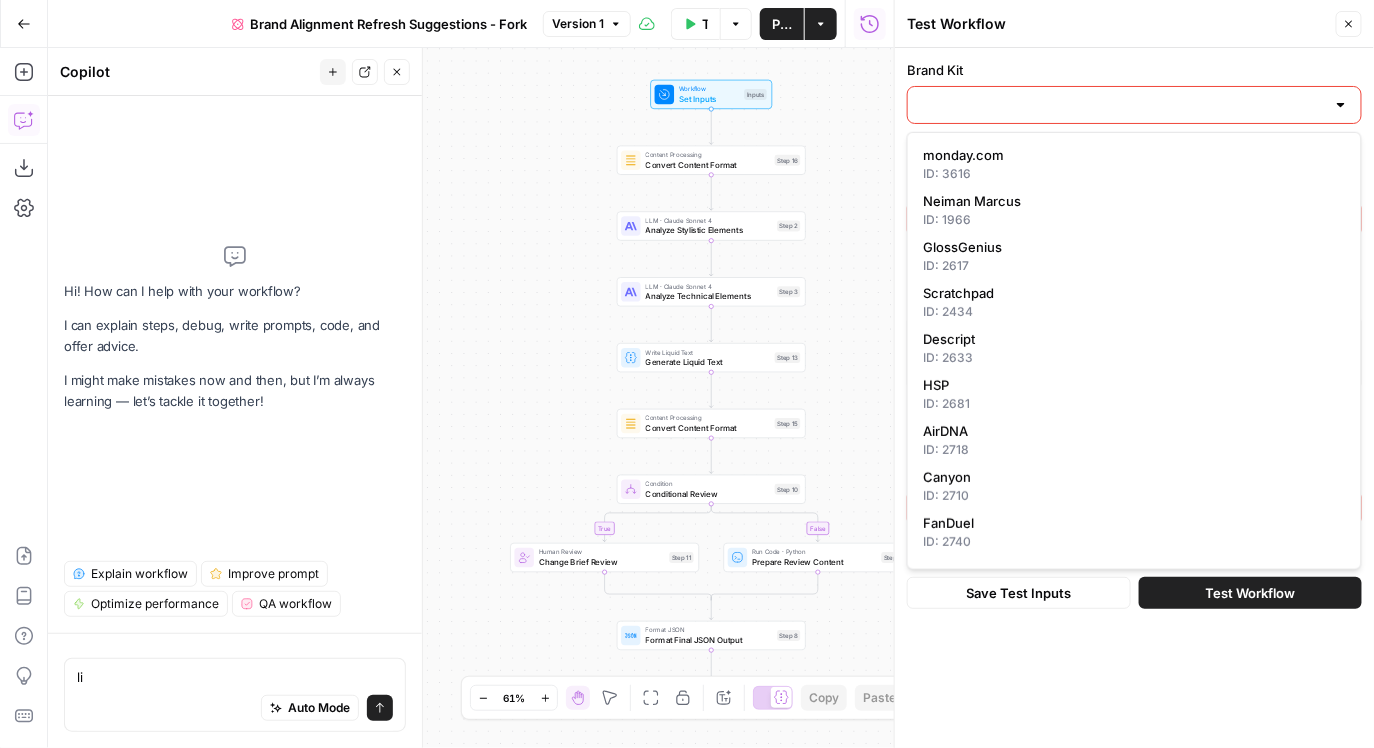 type on "l" 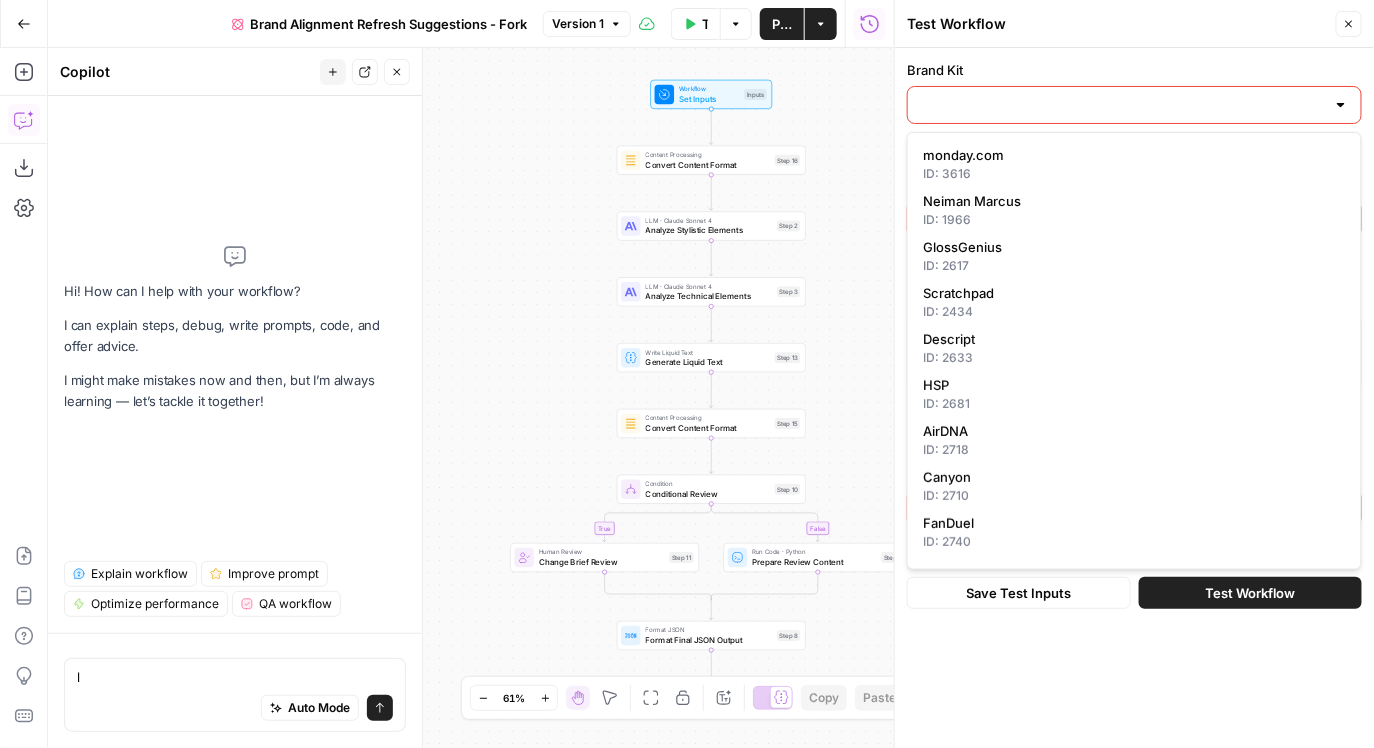 type 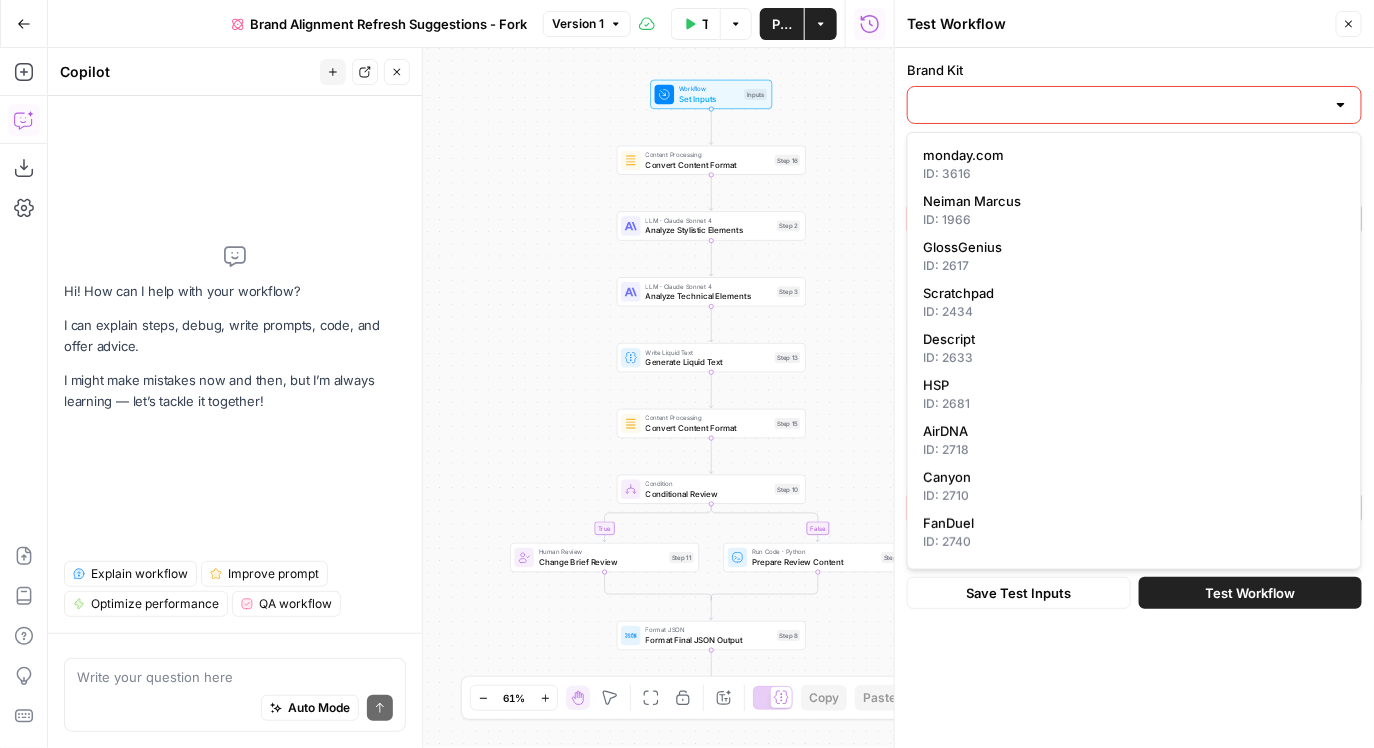 click on "Brand Kit" at bounding box center (1122, 105) 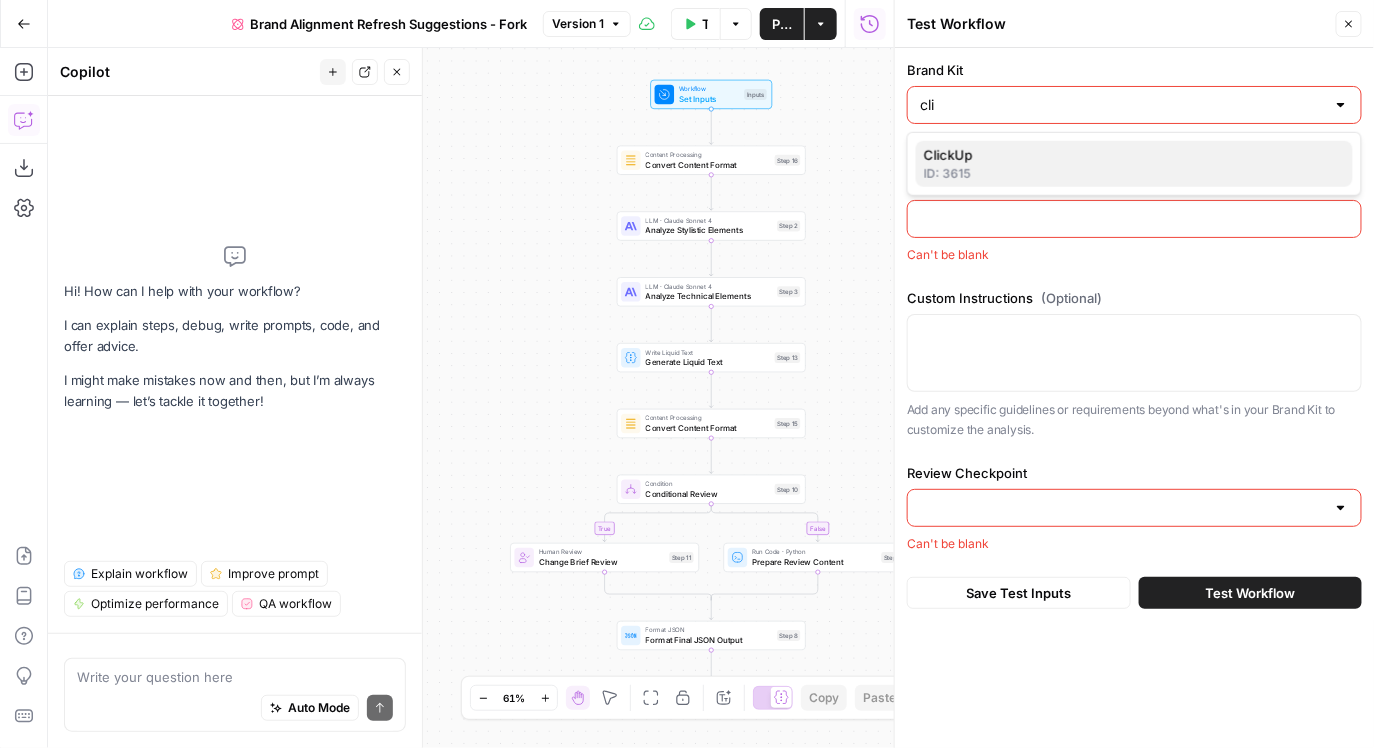 click on "ClickUp" at bounding box center (1130, 155) 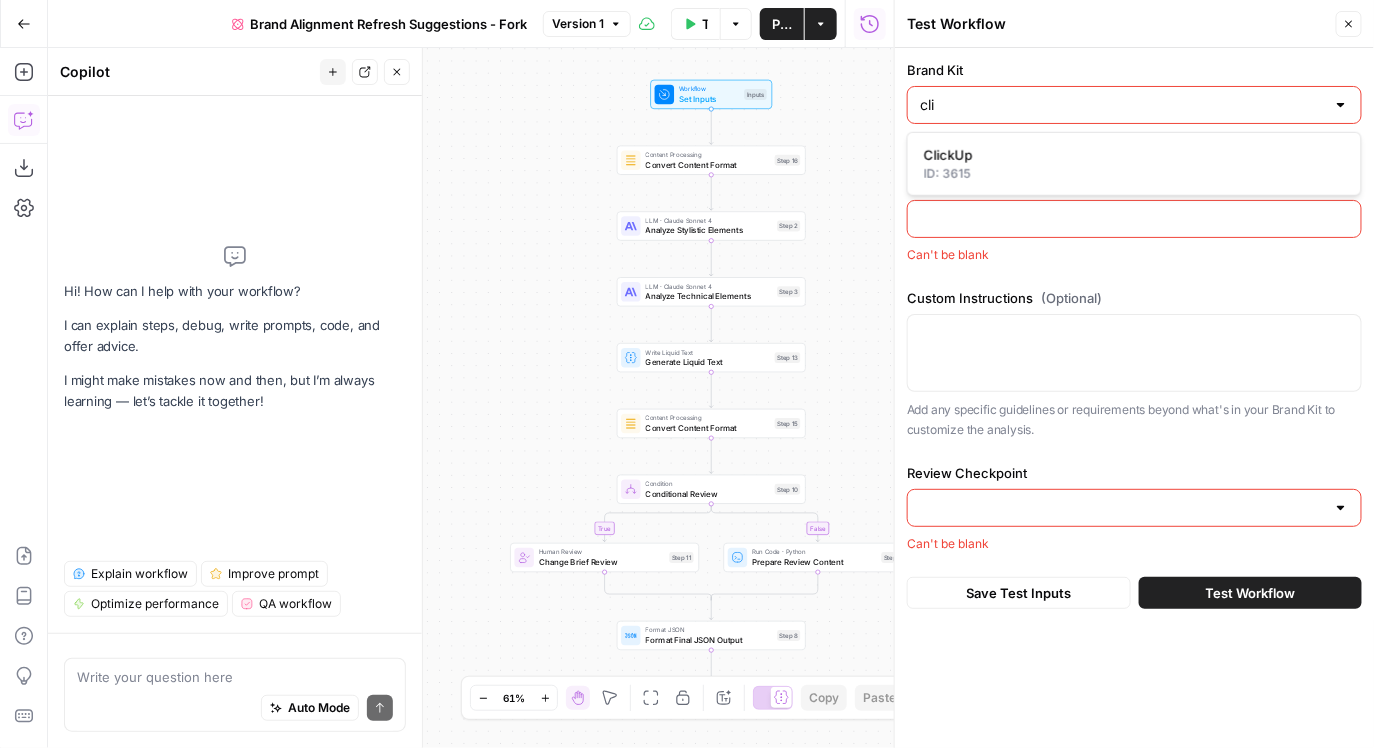 type on "ClickUp" 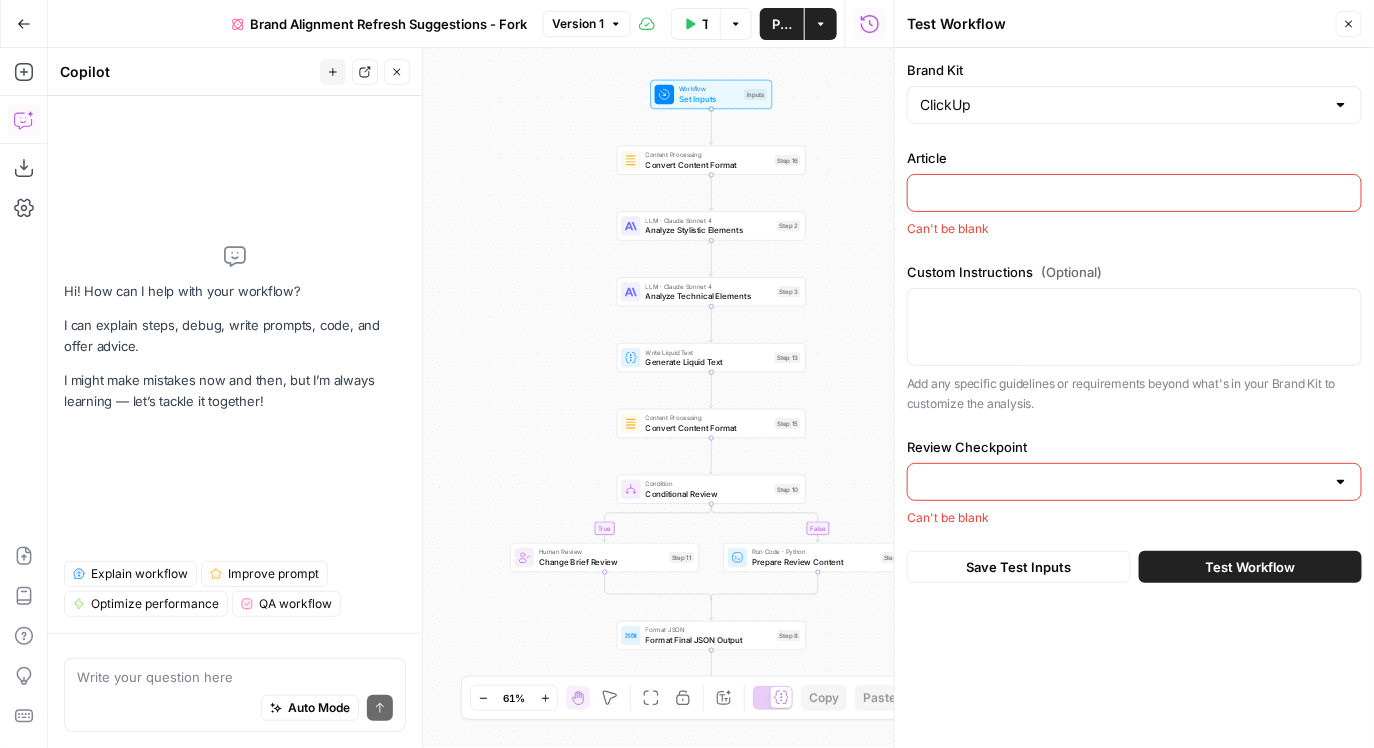 click on "Article" at bounding box center (1134, 193) 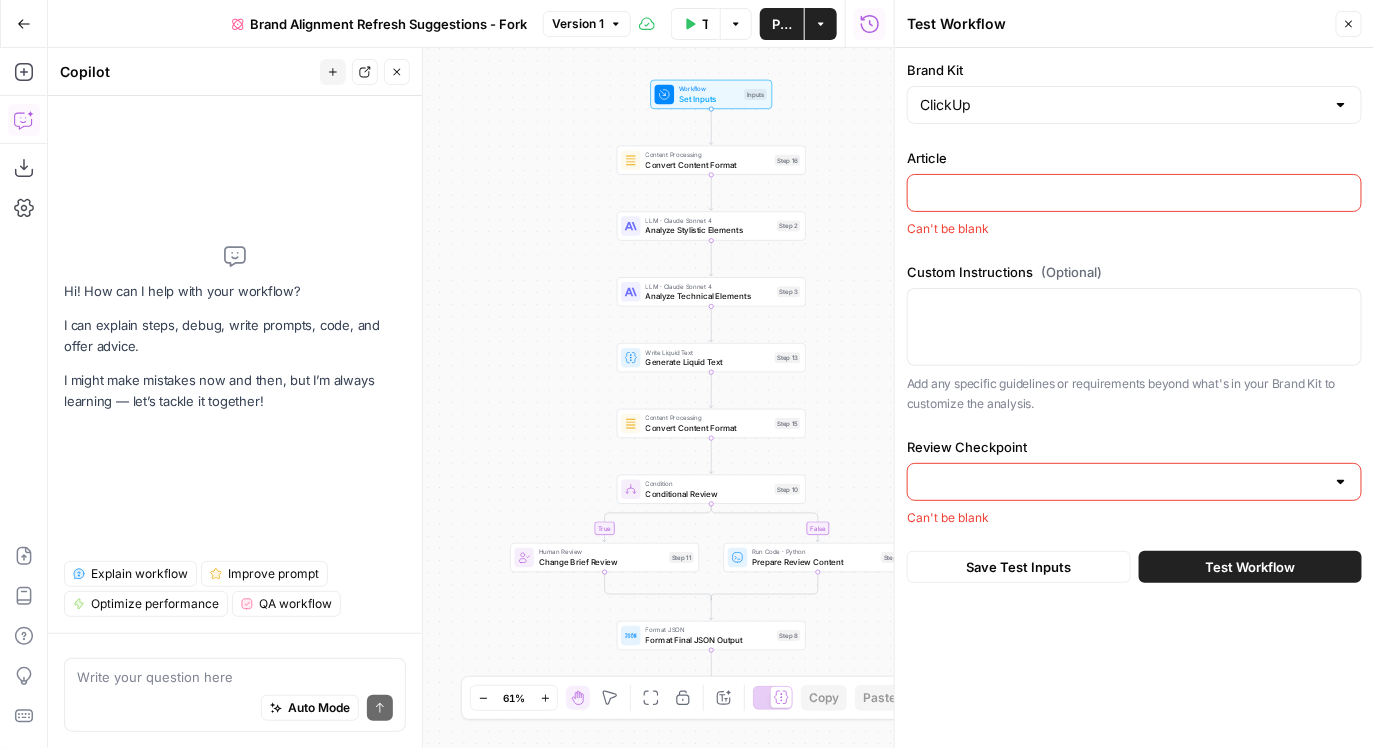 type on "f" 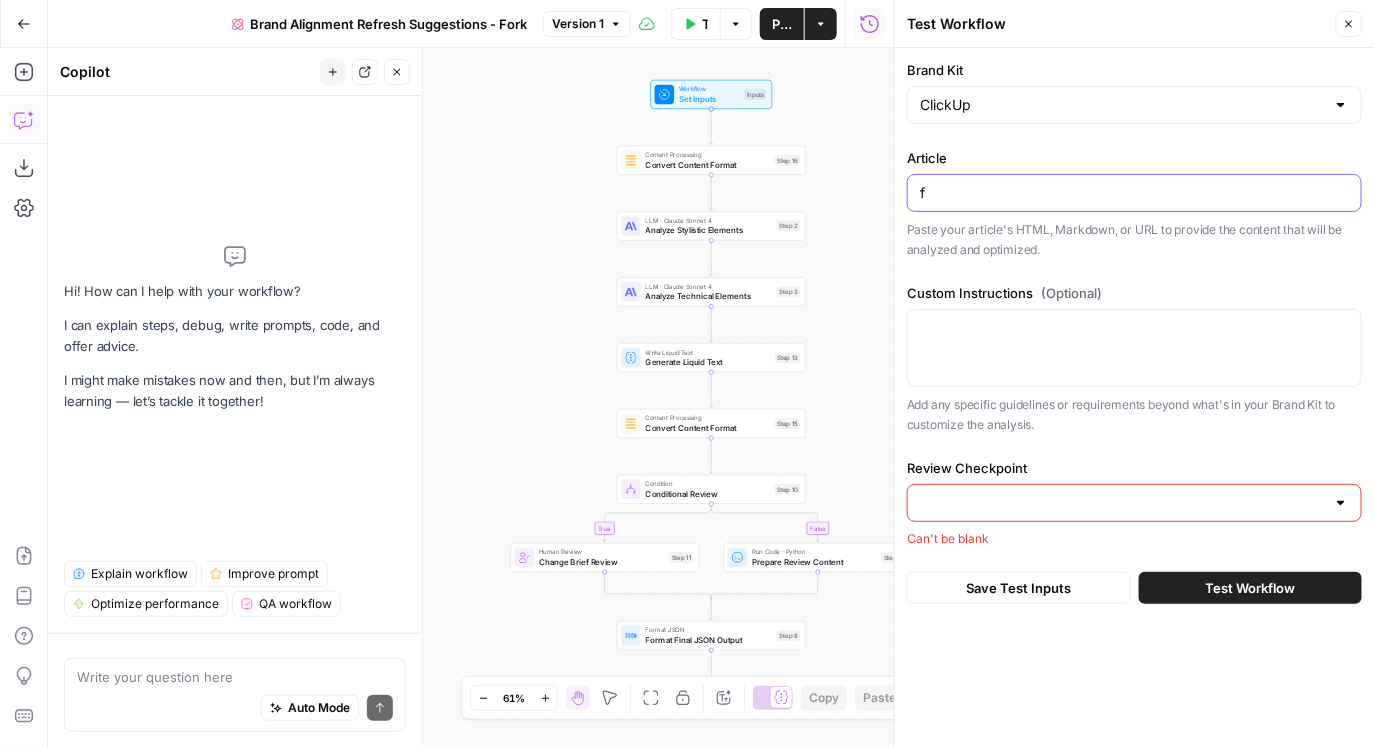 type 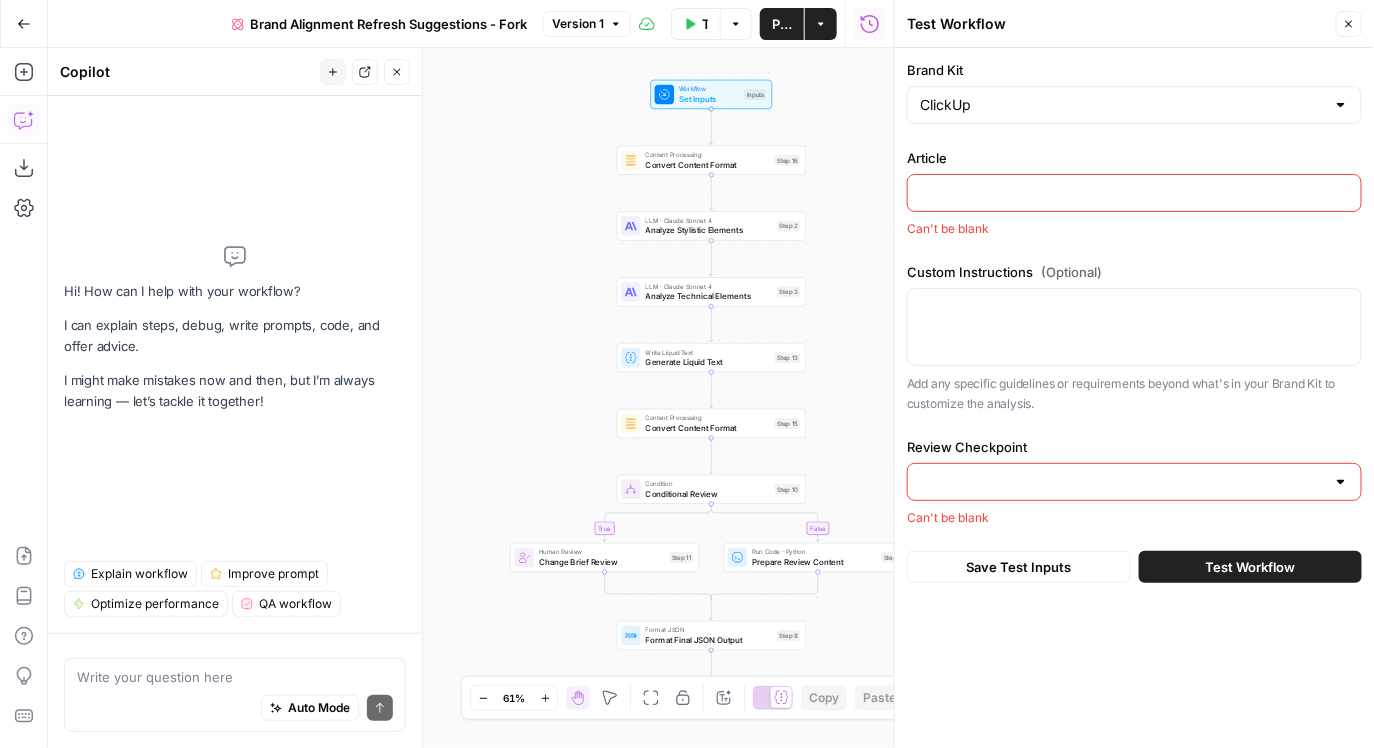 click on "Review Checkpoint Can't be blank" at bounding box center (1134, 482) 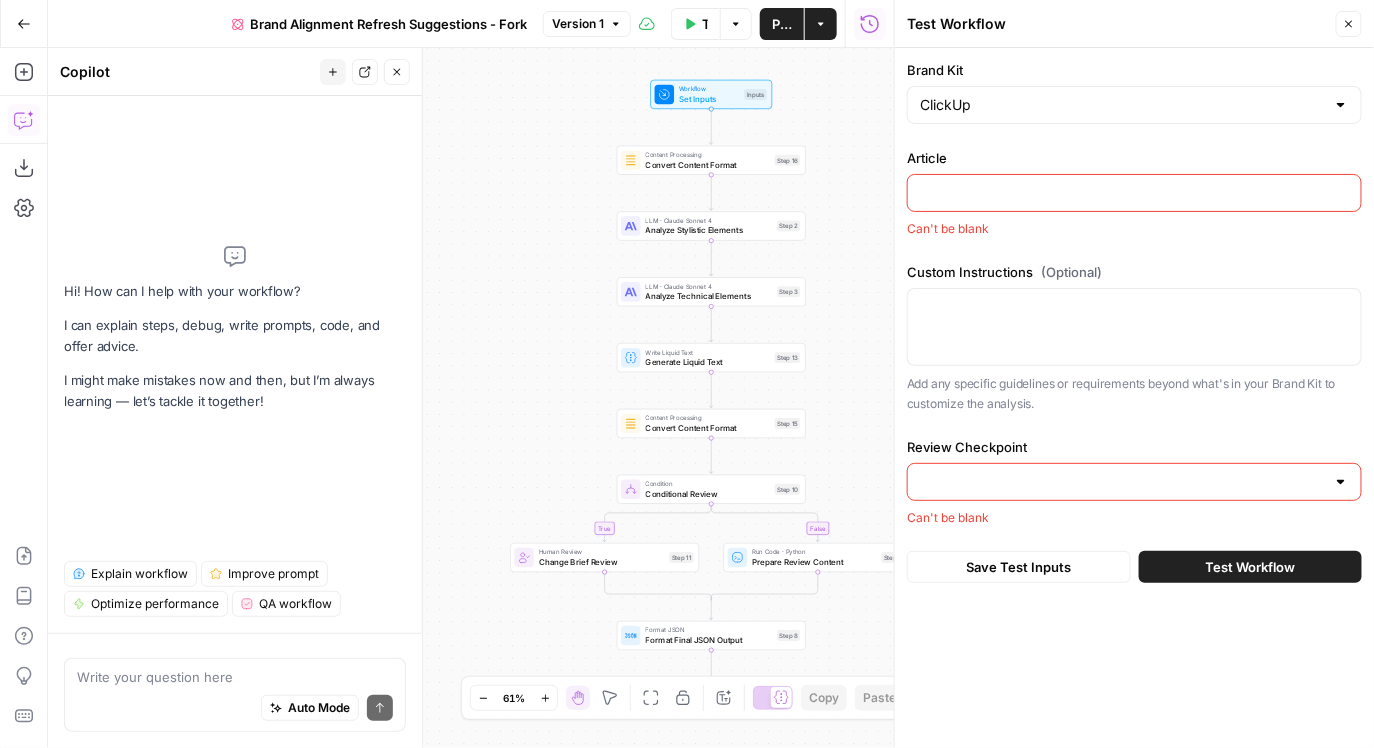 click on "Review Checkpoint" at bounding box center [1122, 482] 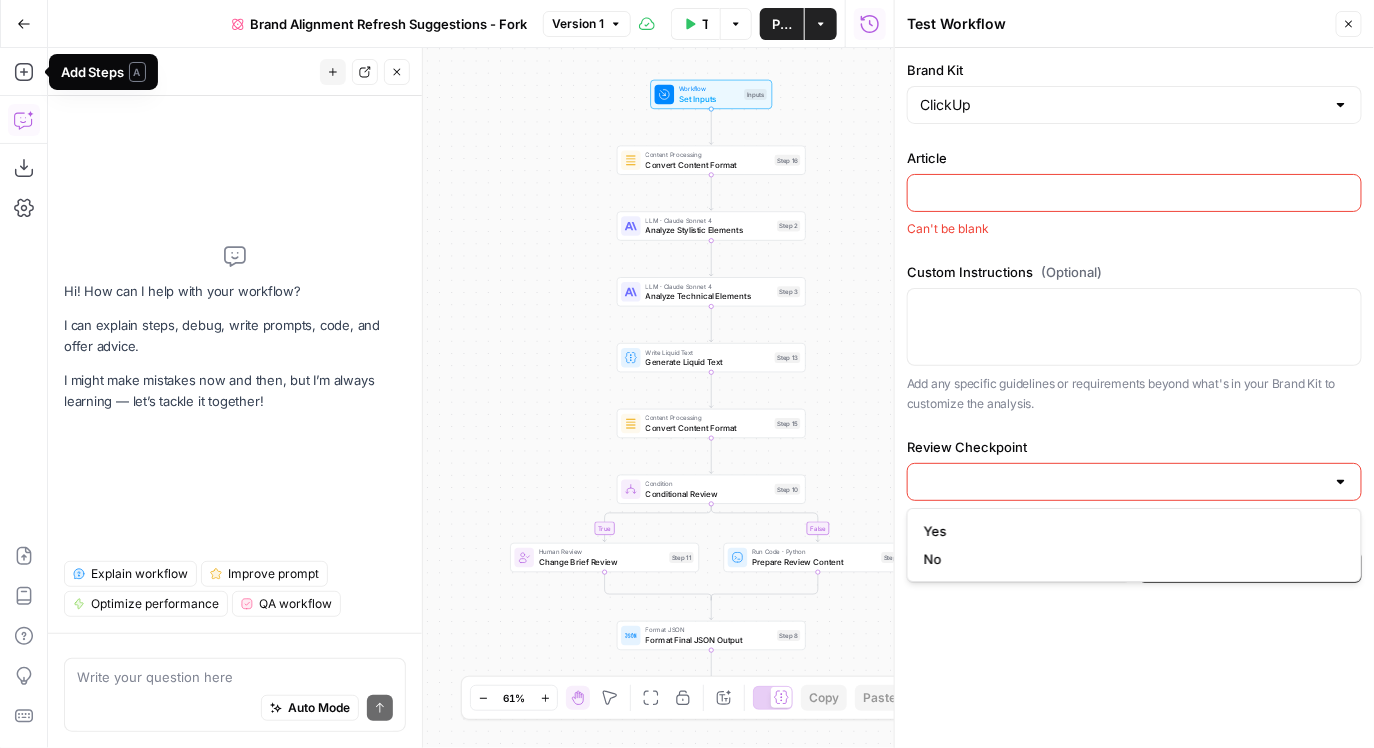 click 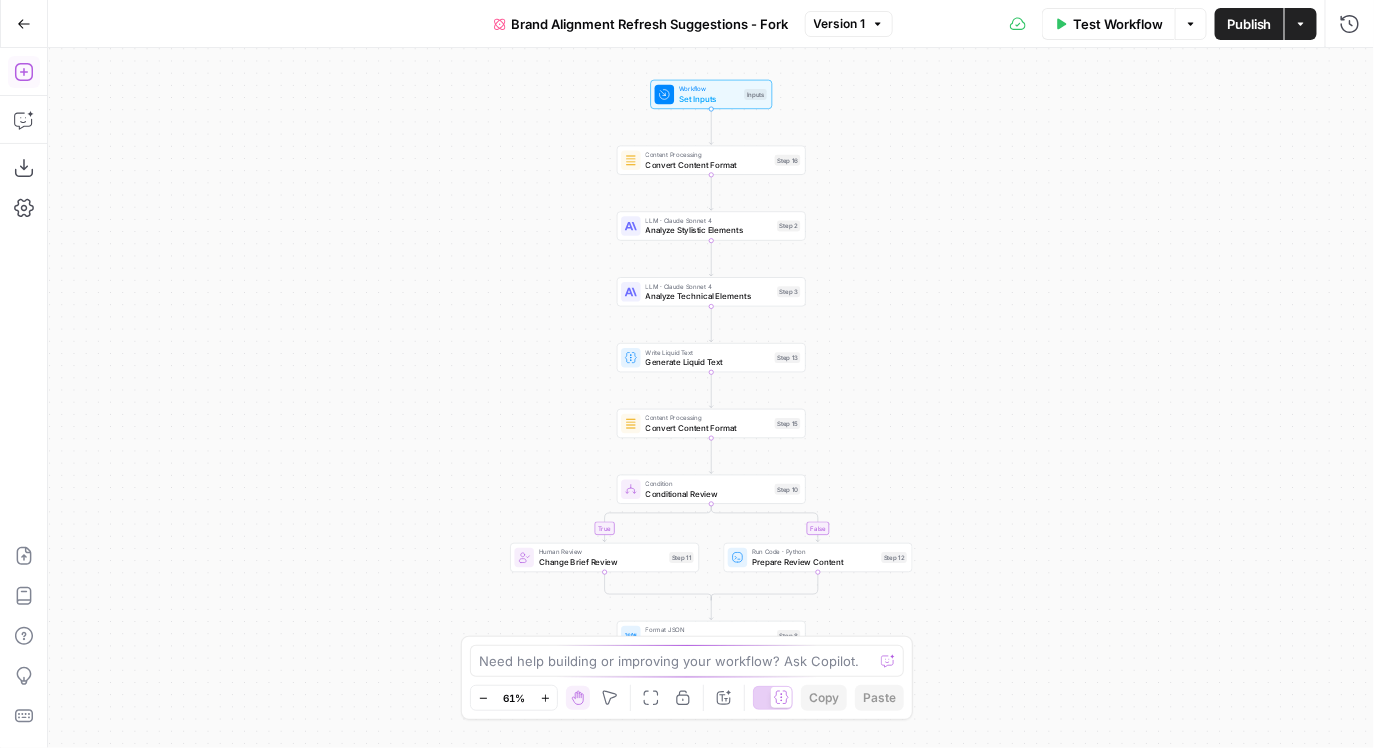 click 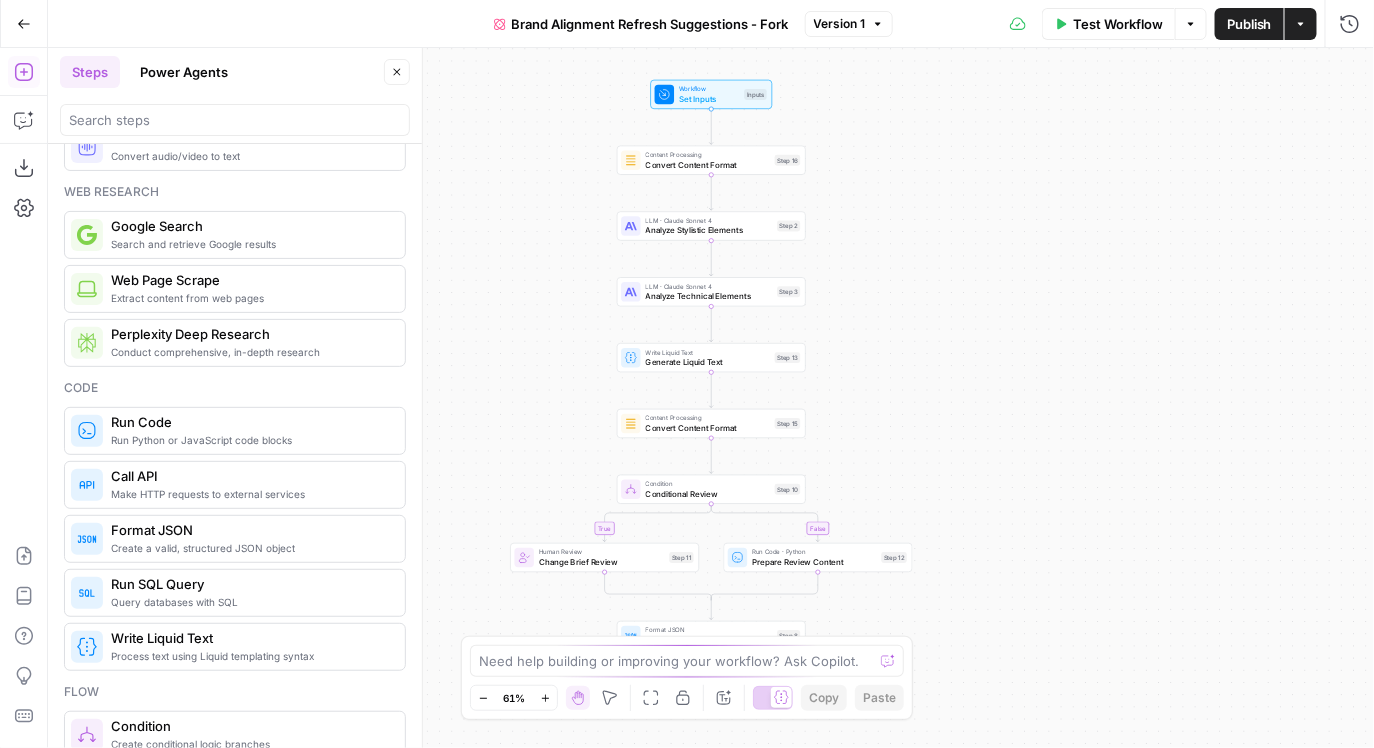 scroll, scrollTop: 116, scrollLeft: 0, axis: vertical 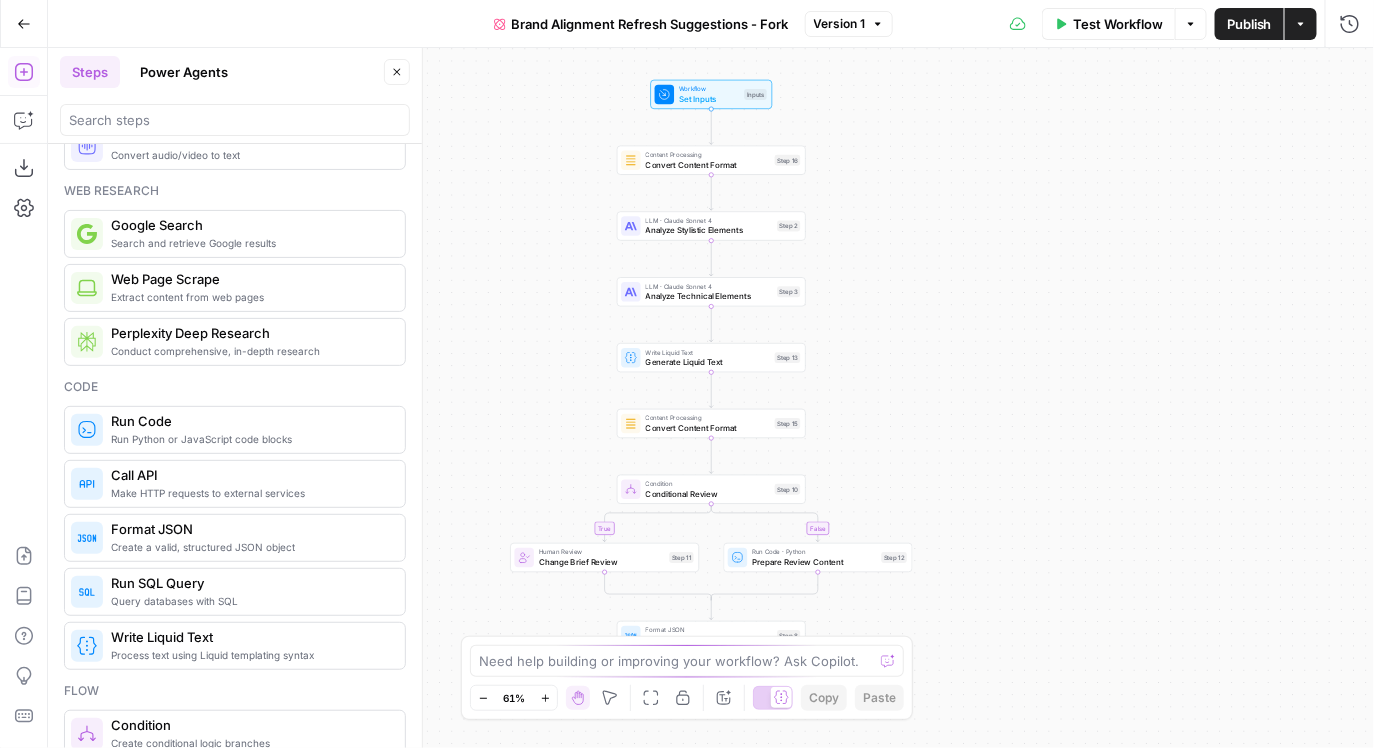type 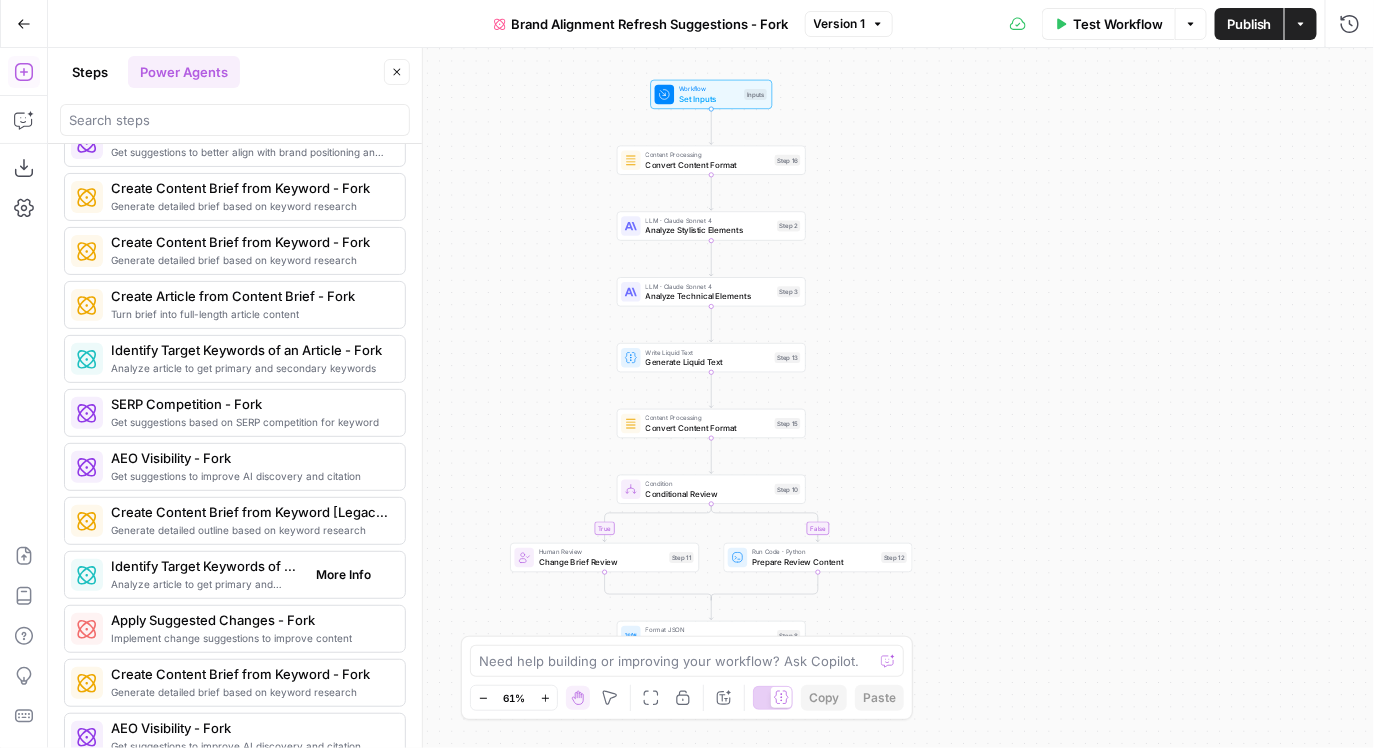 scroll, scrollTop: 1375, scrollLeft: 0, axis: vertical 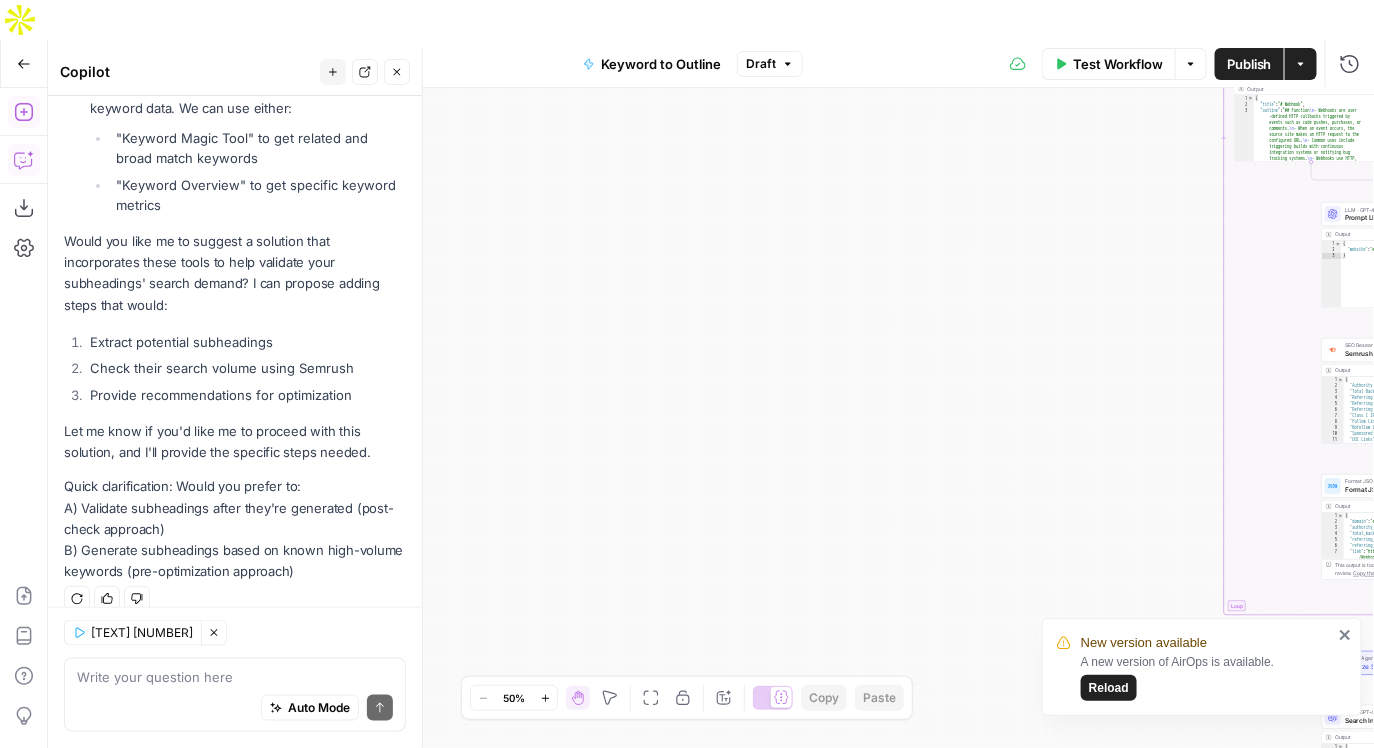 click 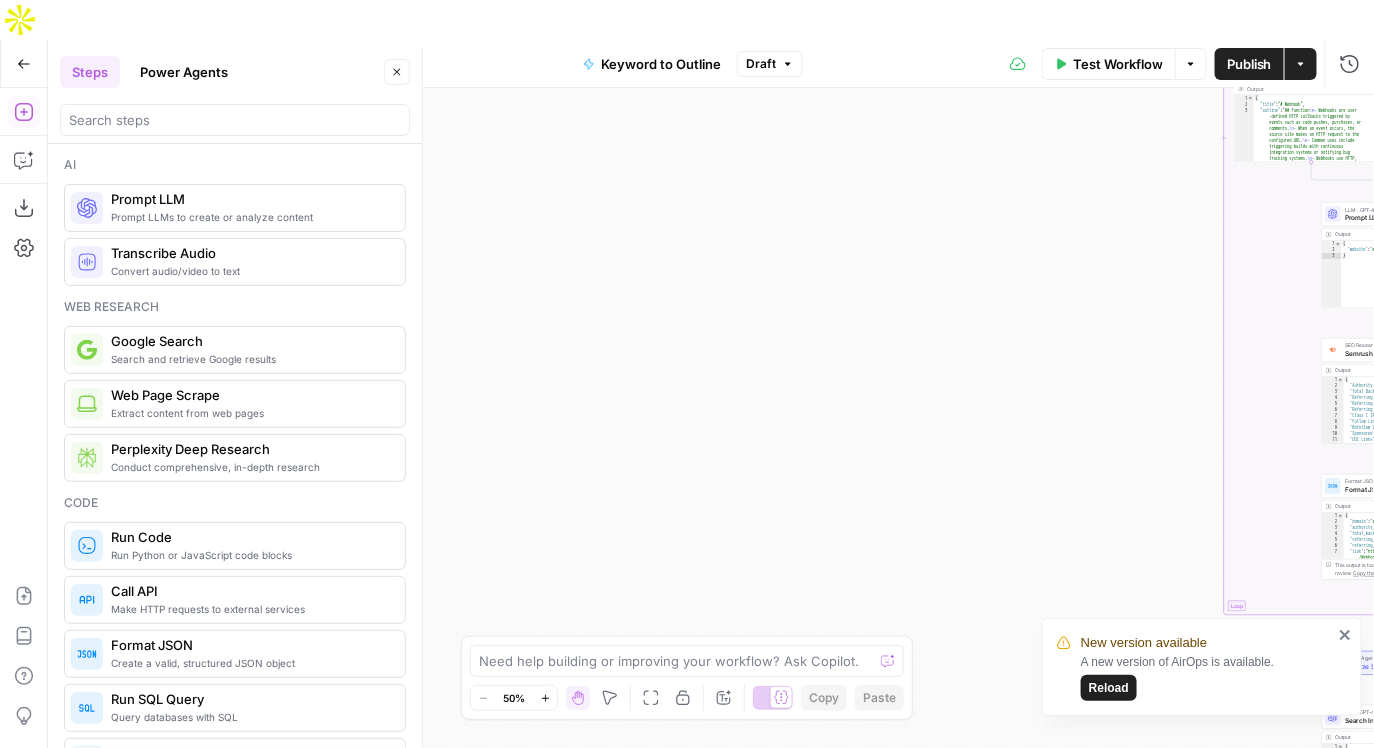 click on "Power Agents" at bounding box center [184, 72] 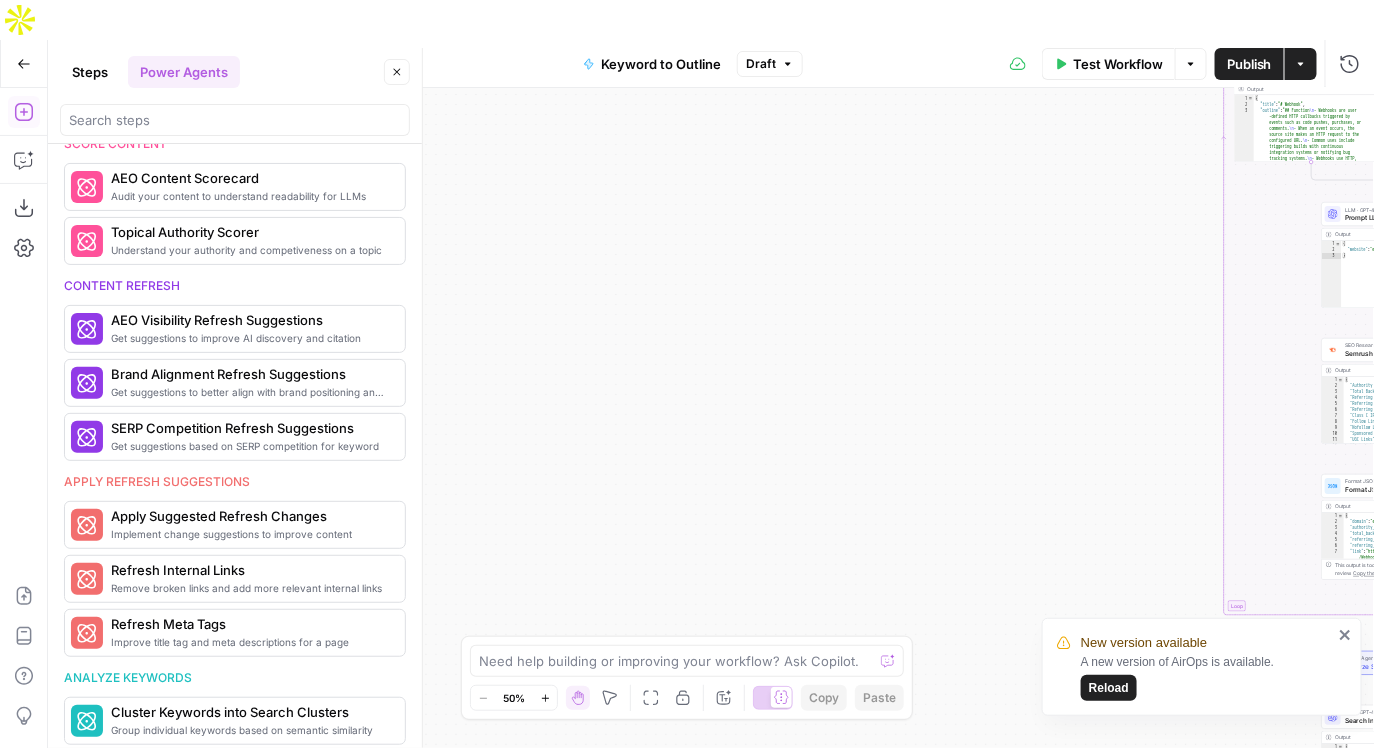 scroll, scrollTop: 720, scrollLeft: 0, axis: vertical 